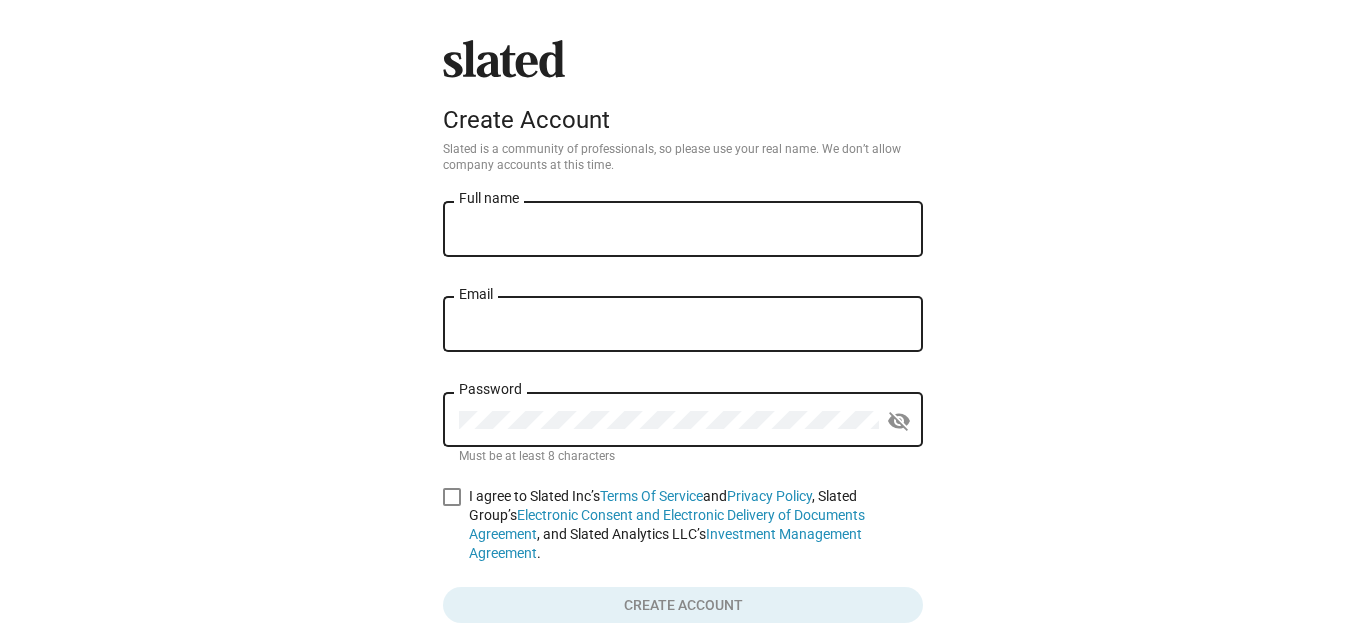 scroll, scrollTop: 0, scrollLeft: 0, axis: both 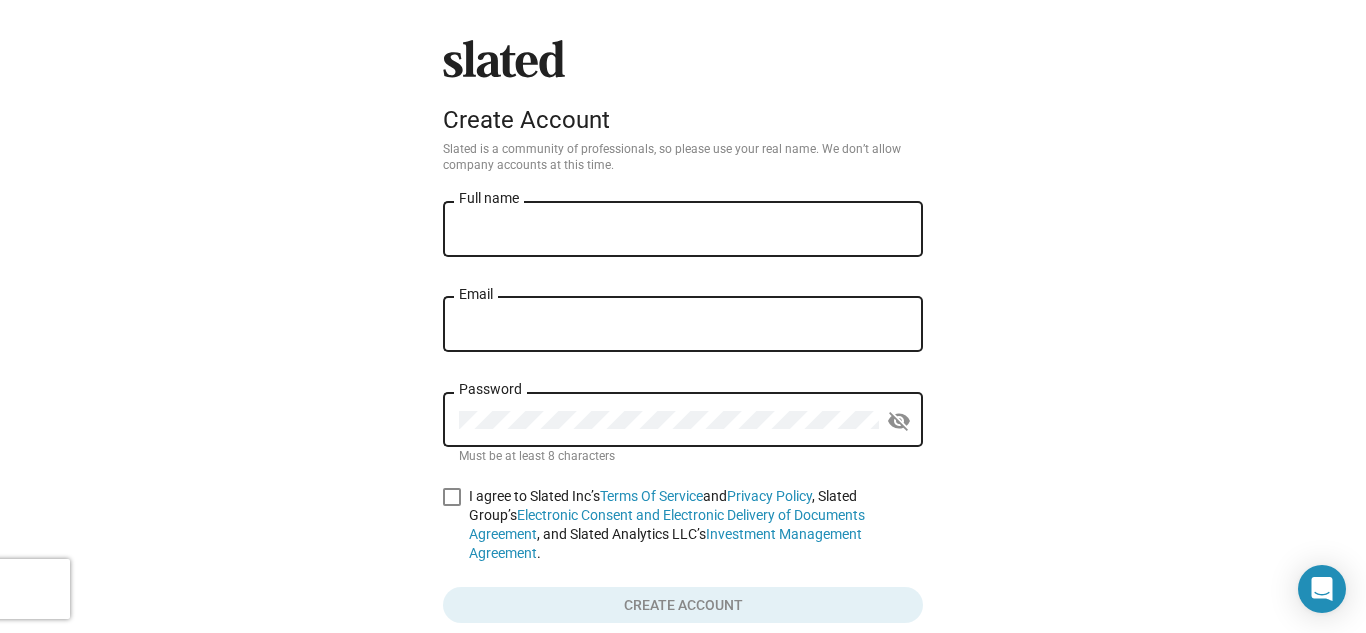click on "Full name" at bounding box center [683, 230] 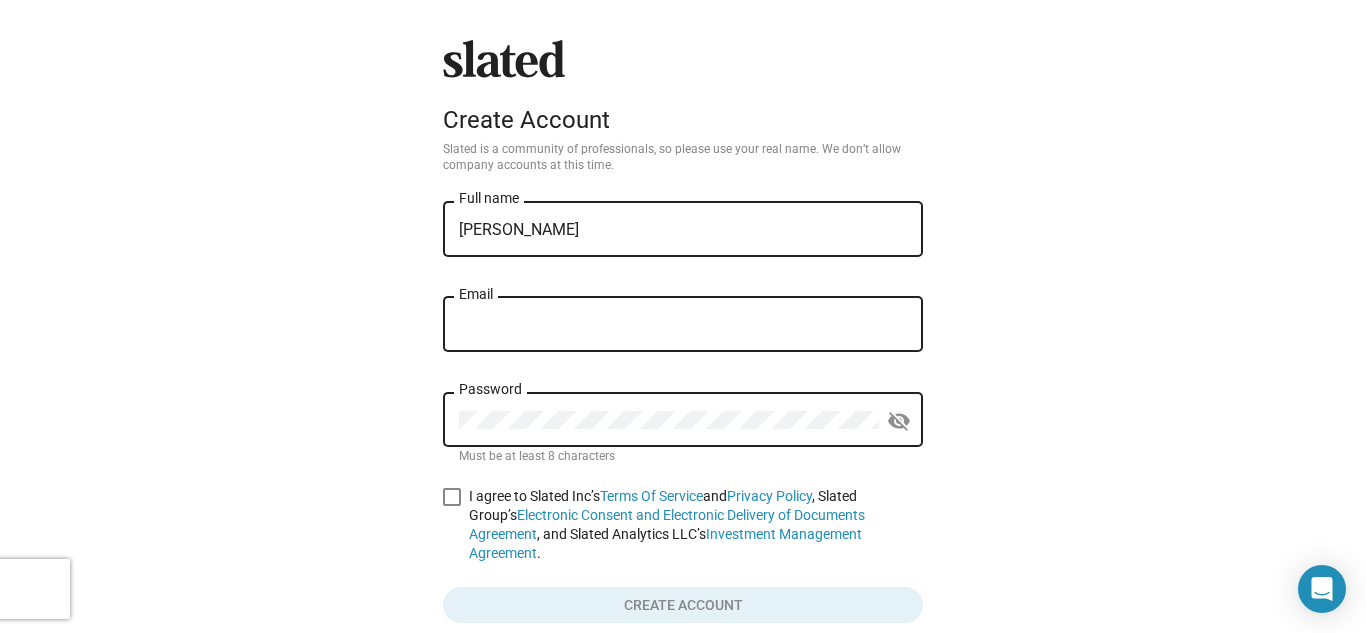 type on "[PERSON_NAME][EMAIL_ADDRESS][DOMAIN_NAME]" 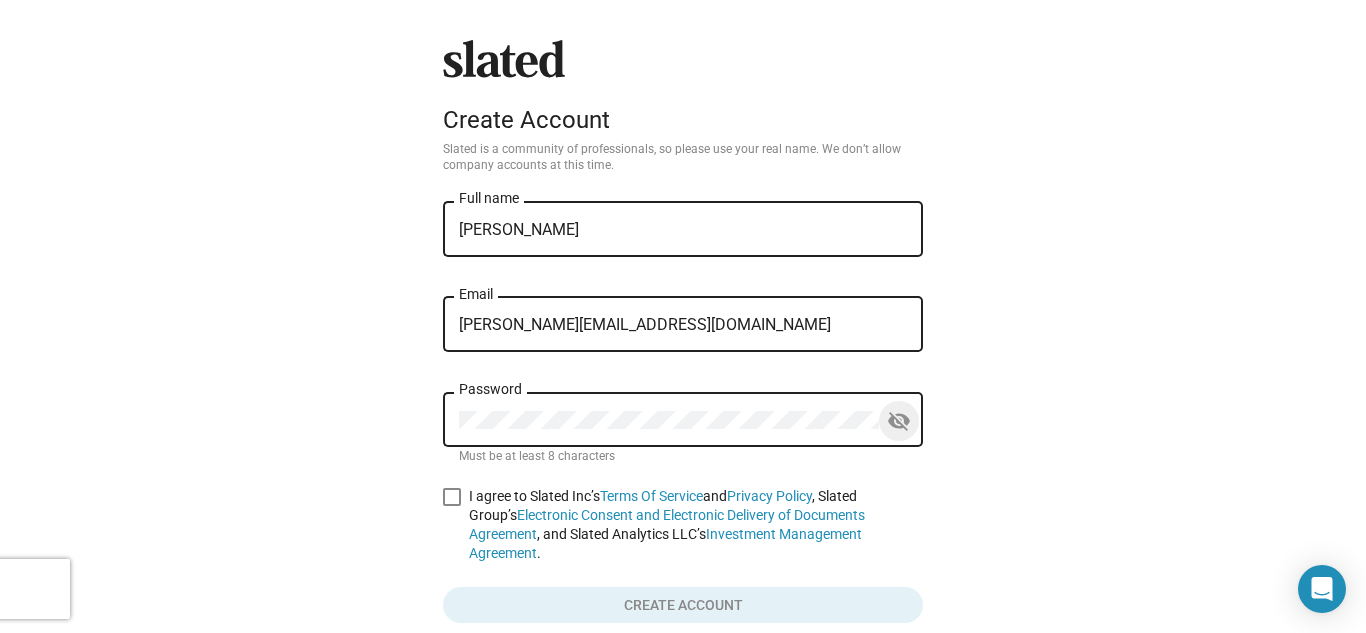 click at bounding box center (452, 497) 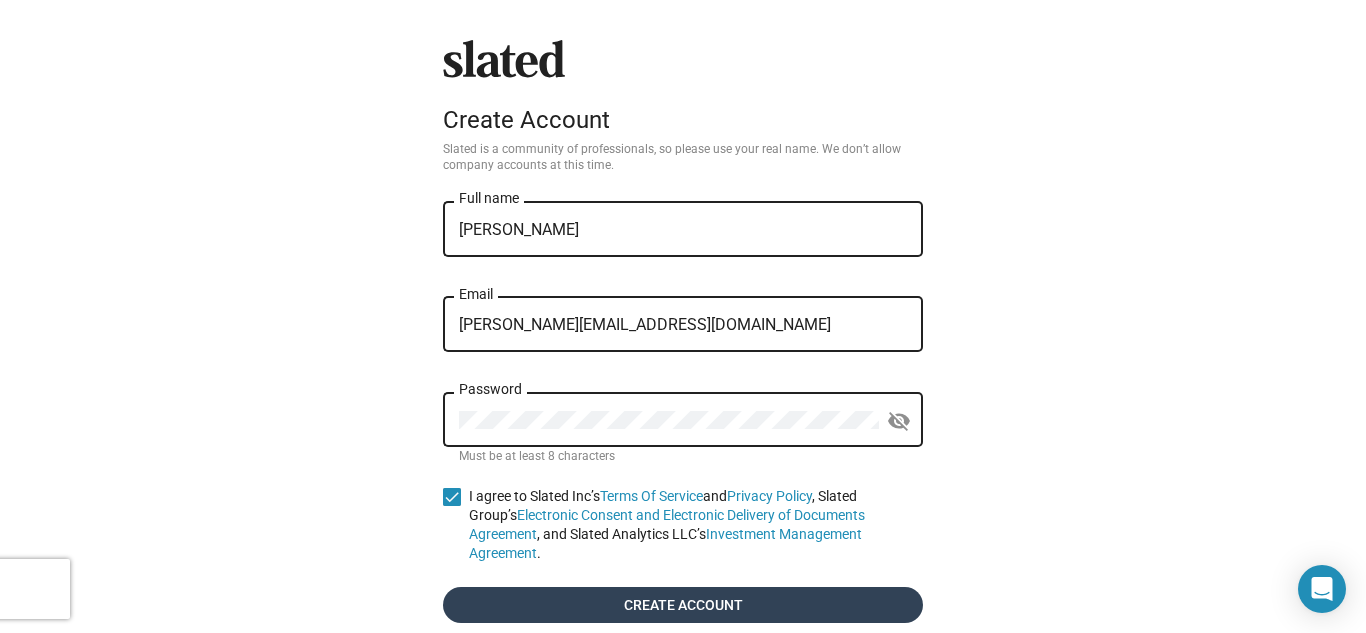 click on "Create account" 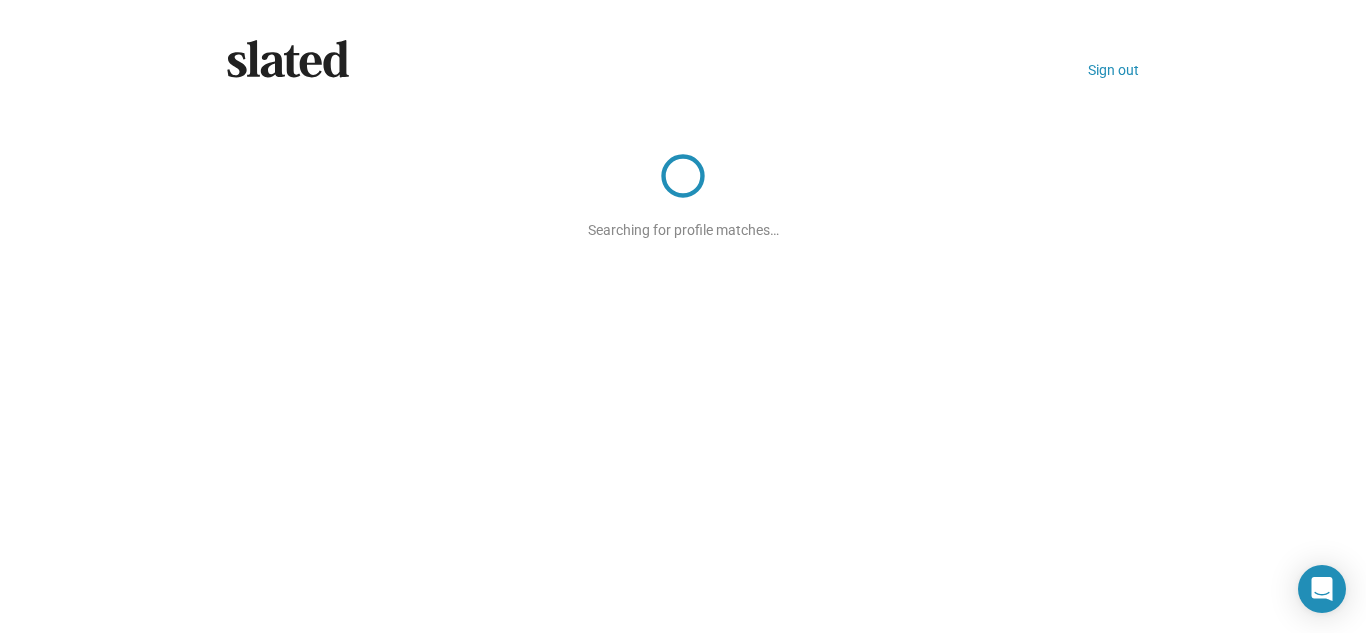 click on "Slated
Sign out Searching for profile matches…" 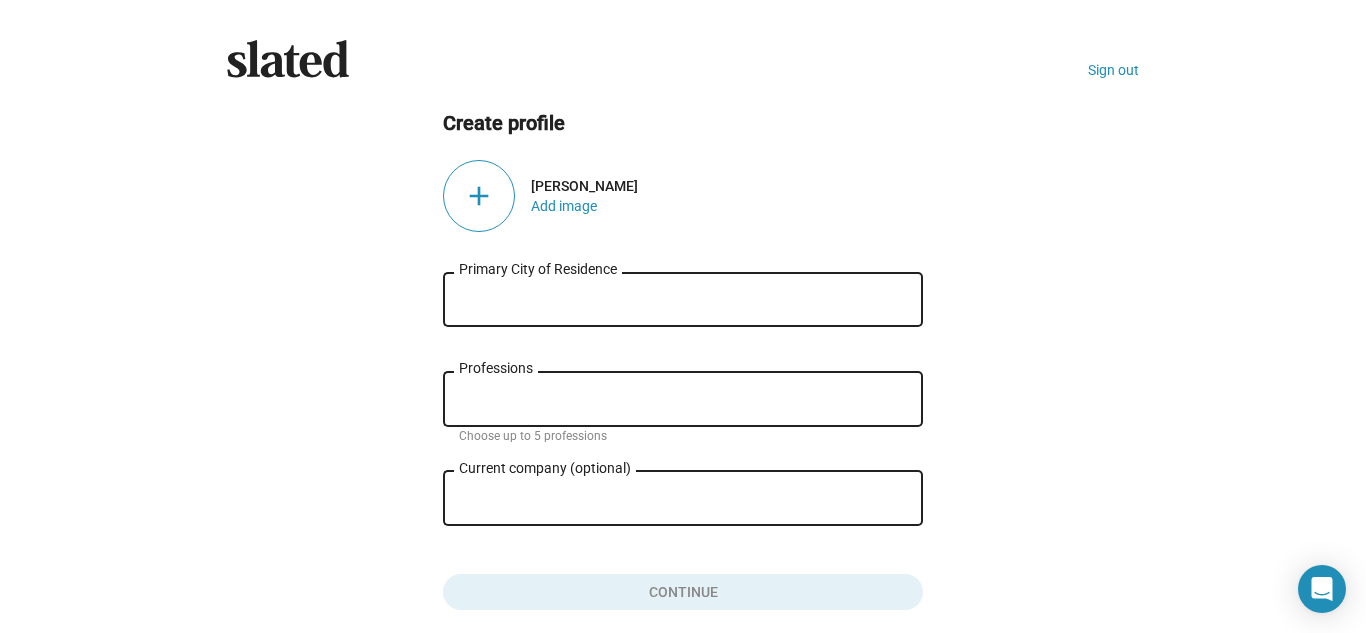 click on "Create profile add  [PERSON_NAME]  Add image   Primary City of Residence Professions Choose up to 5 professions Current company (optional) close Role at company  Continue" 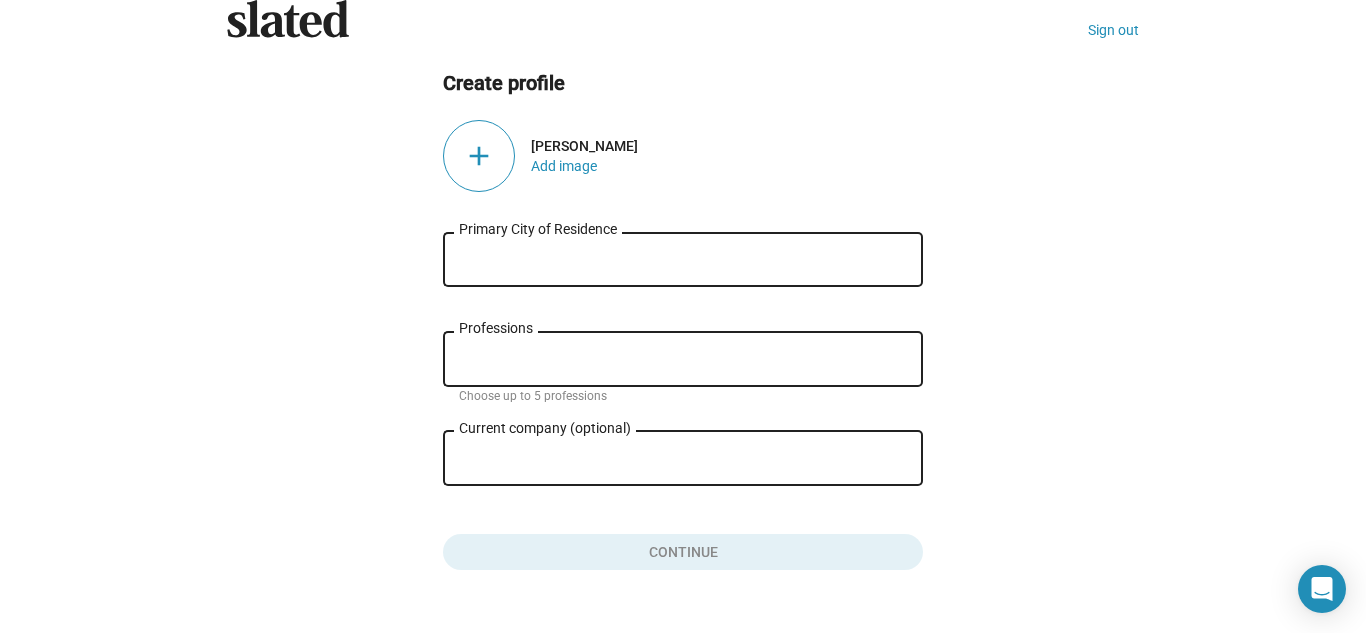 scroll, scrollTop: 80, scrollLeft: 0, axis: vertical 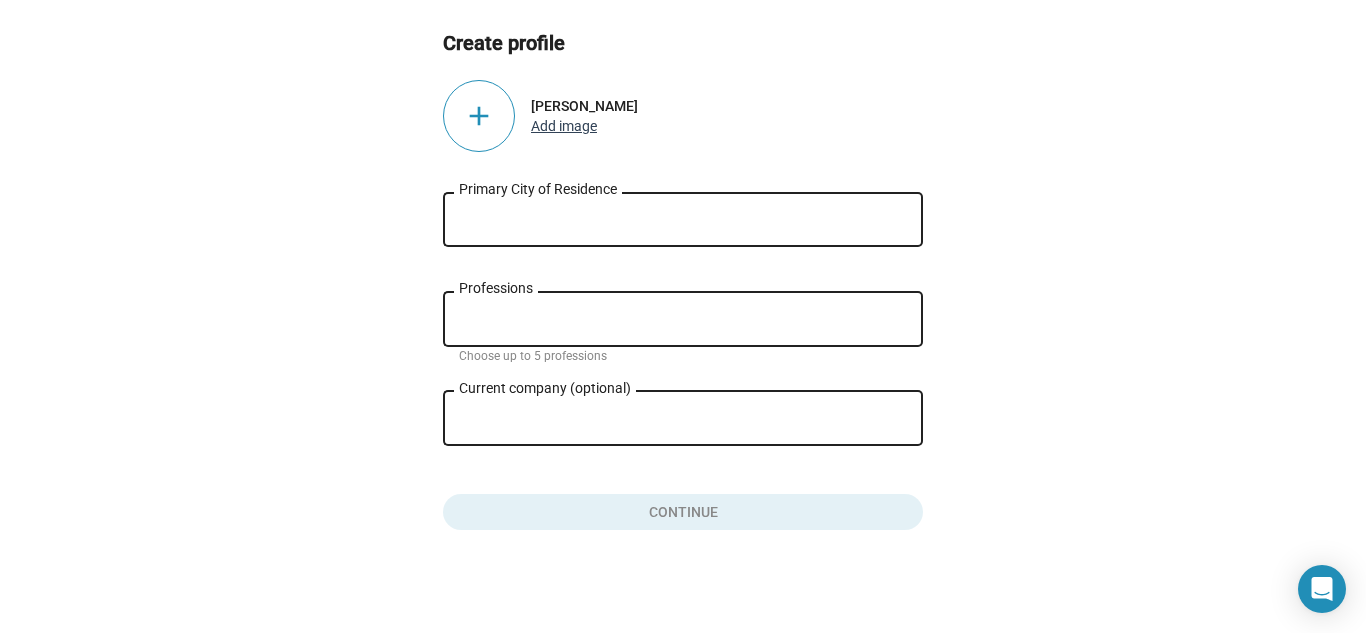 click on "Add image" 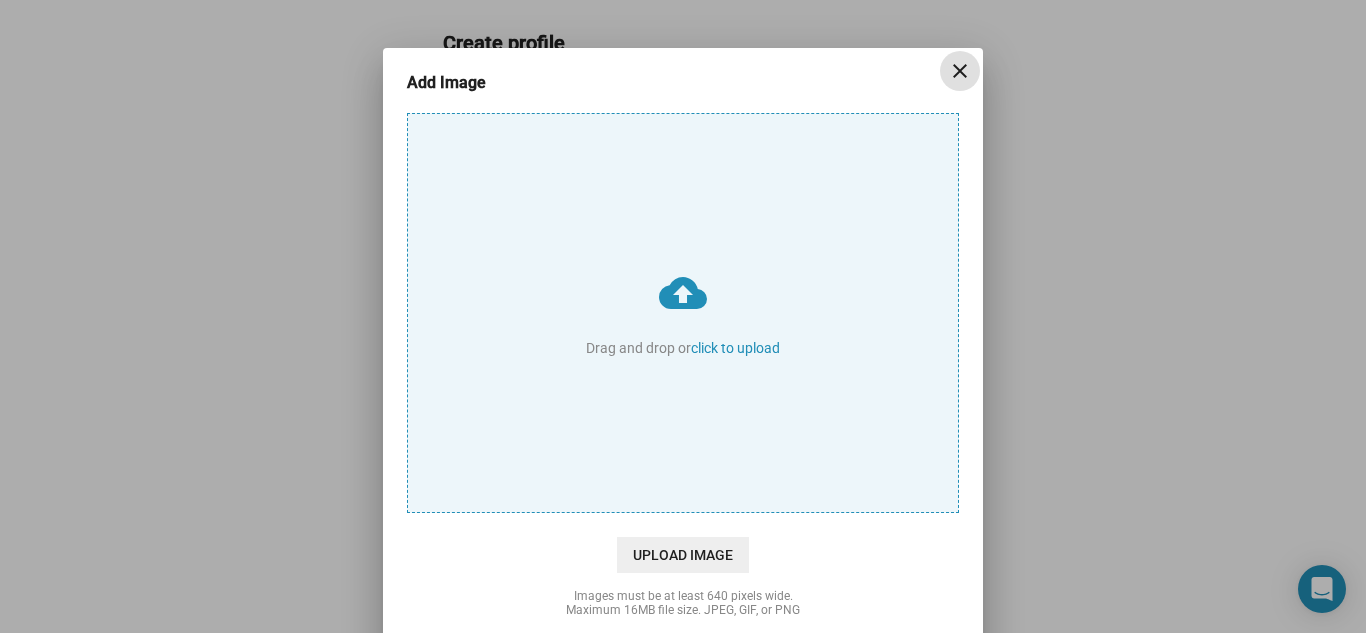 click on "cloud_upload Drag and drop or  click to upload" at bounding box center [683, 313] 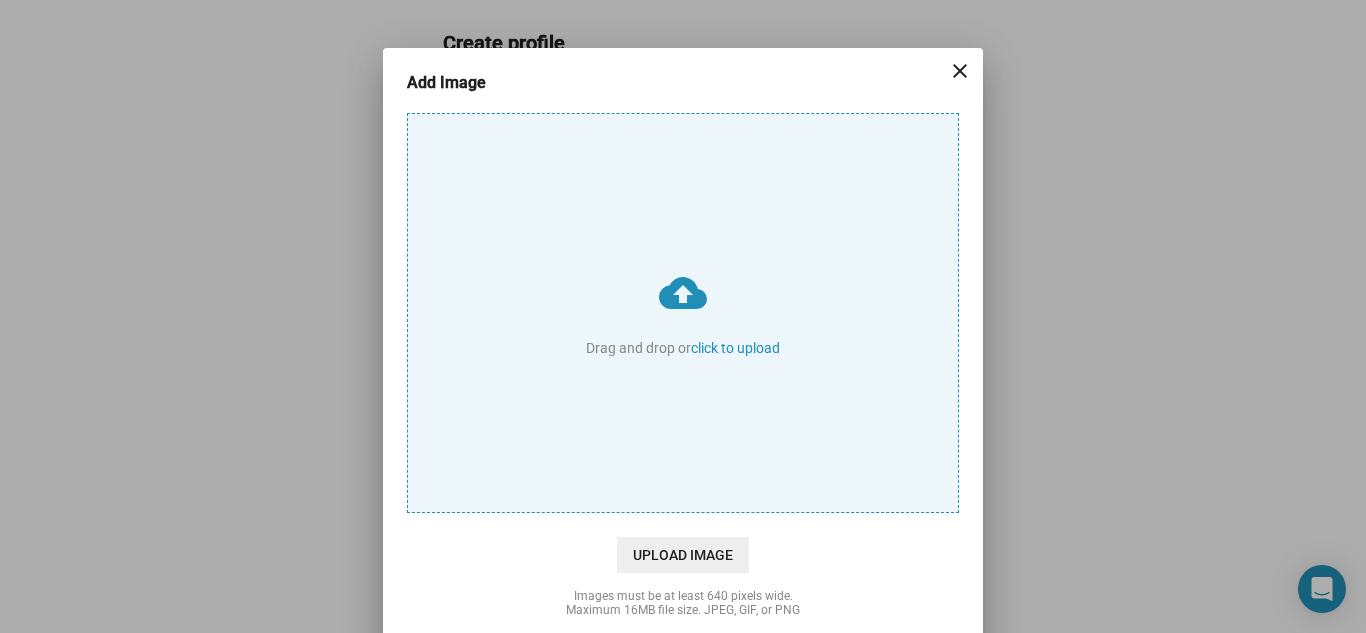 type on "C:\fakepath\Darinpresntingatuhm_kalogrant.jpg" 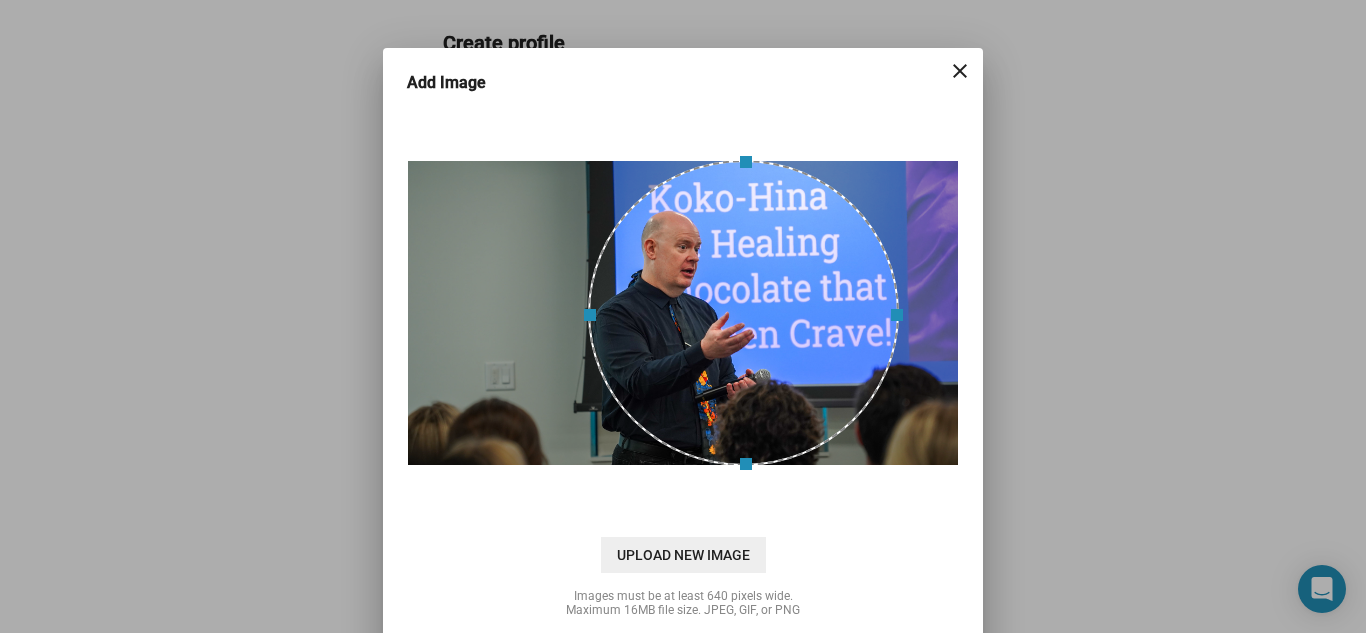 drag, startPoint x: 760, startPoint y: 319, endPoint x: 818, endPoint y: 337, distance: 60.728905 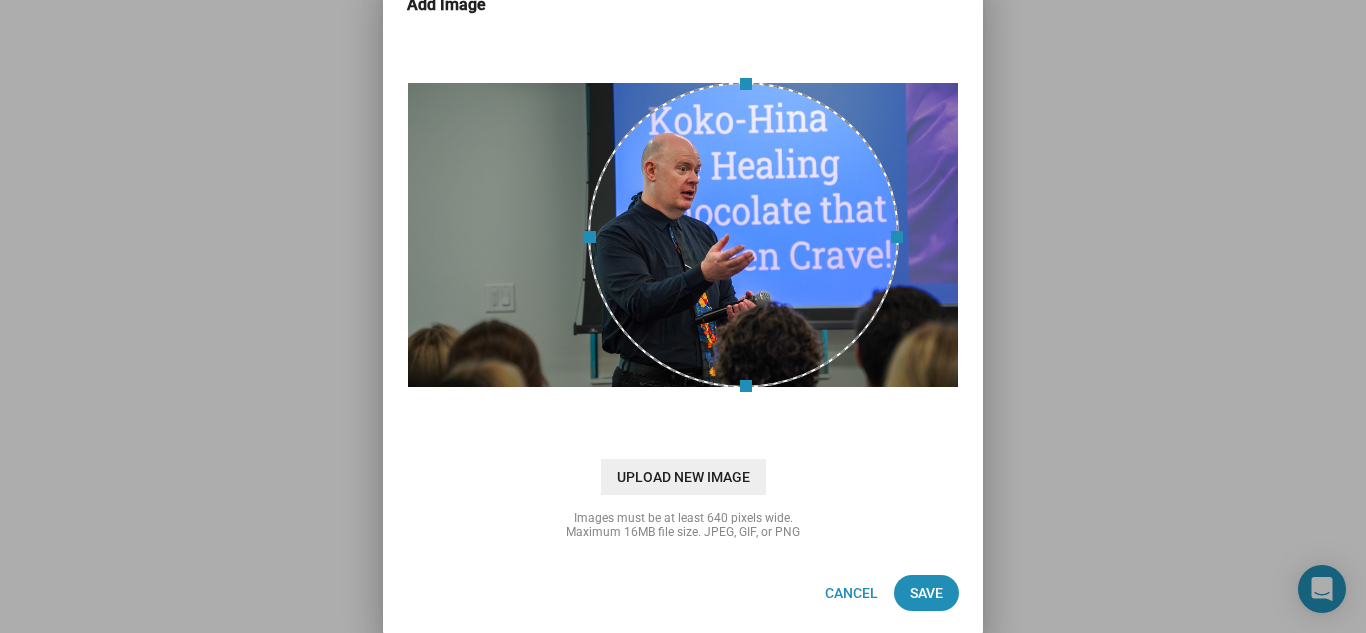 scroll, scrollTop: 80, scrollLeft: 0, axis: vertical 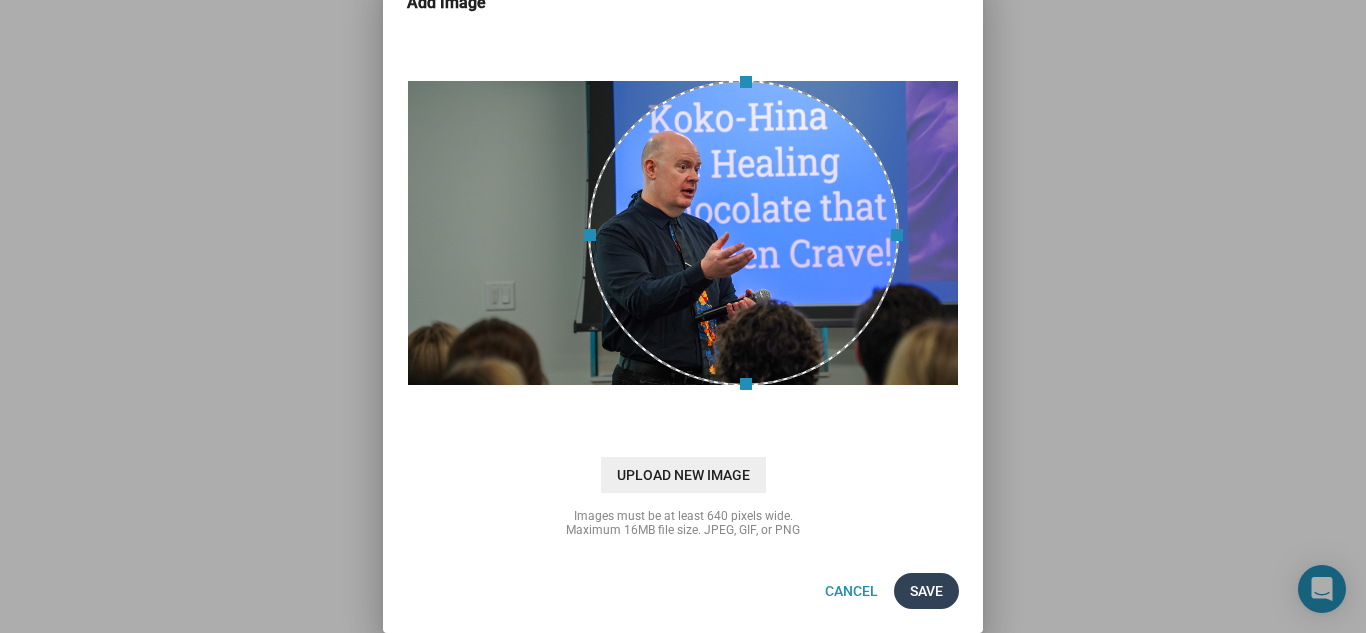 click on "Save" 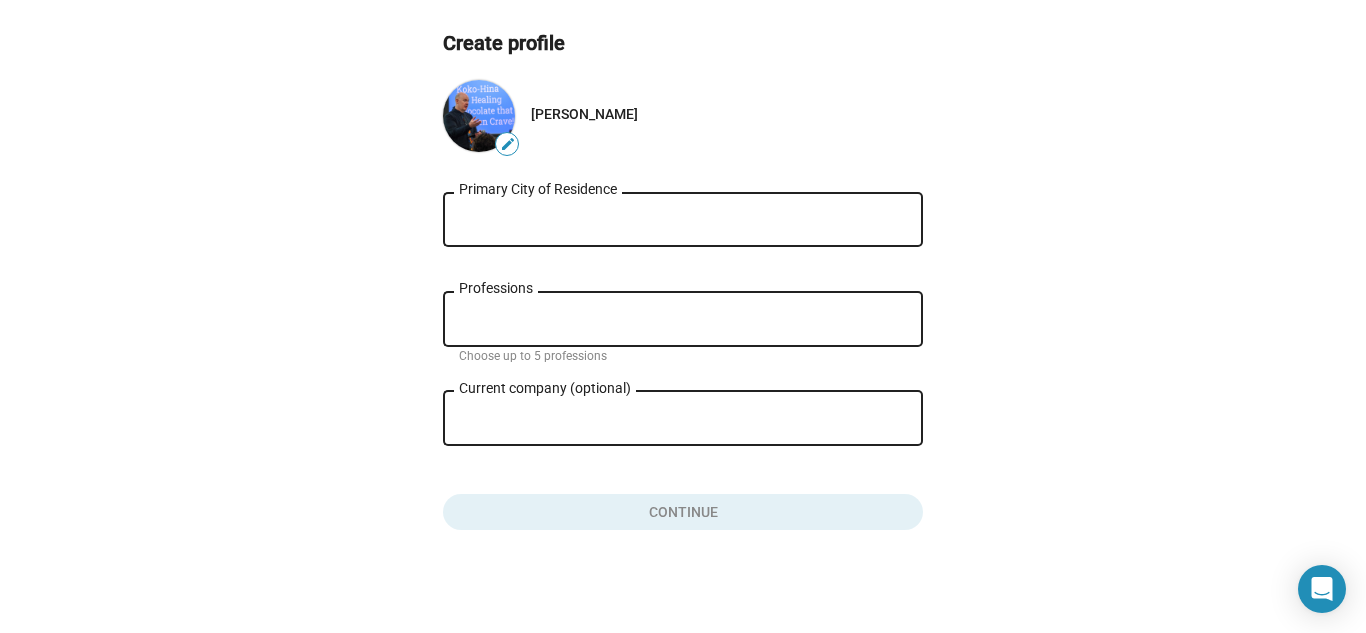 click on "Primary City of Residence" at bounding box center [683, 220] 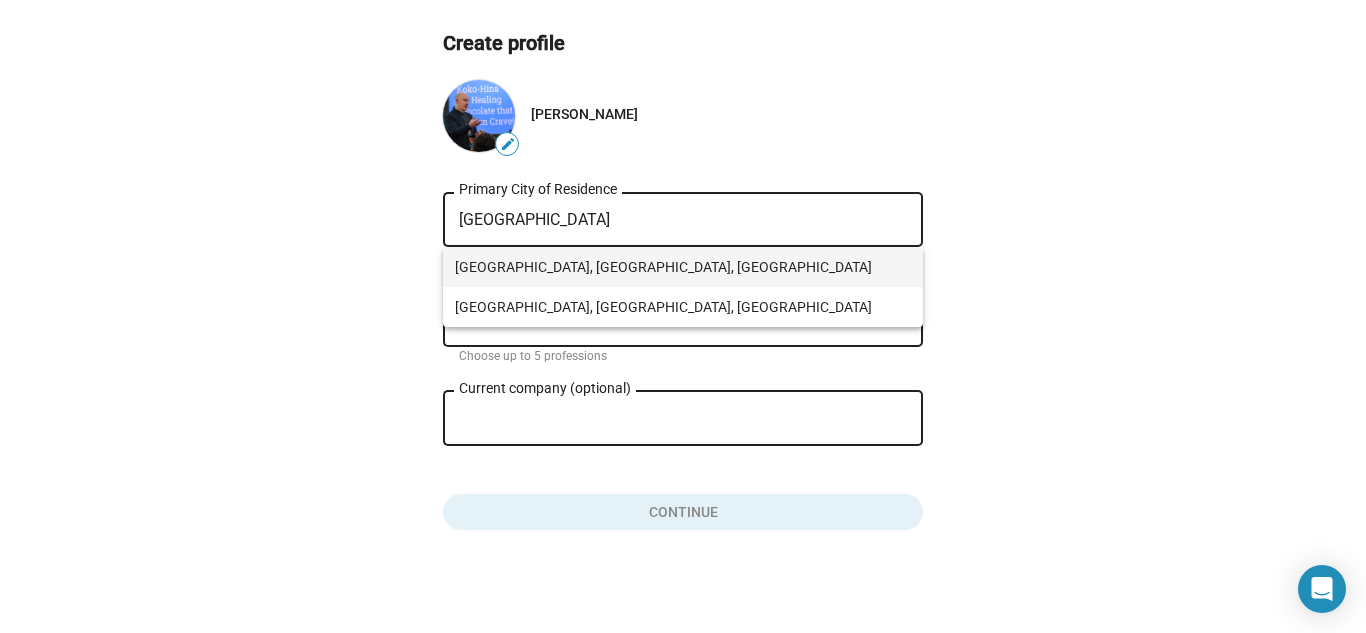 click on "[GEOGRAPHIC_DATA], [GEOGRAPHIC_DATA], [GEOGRAPHIC_DATA]" at bounding box center (683, 267) 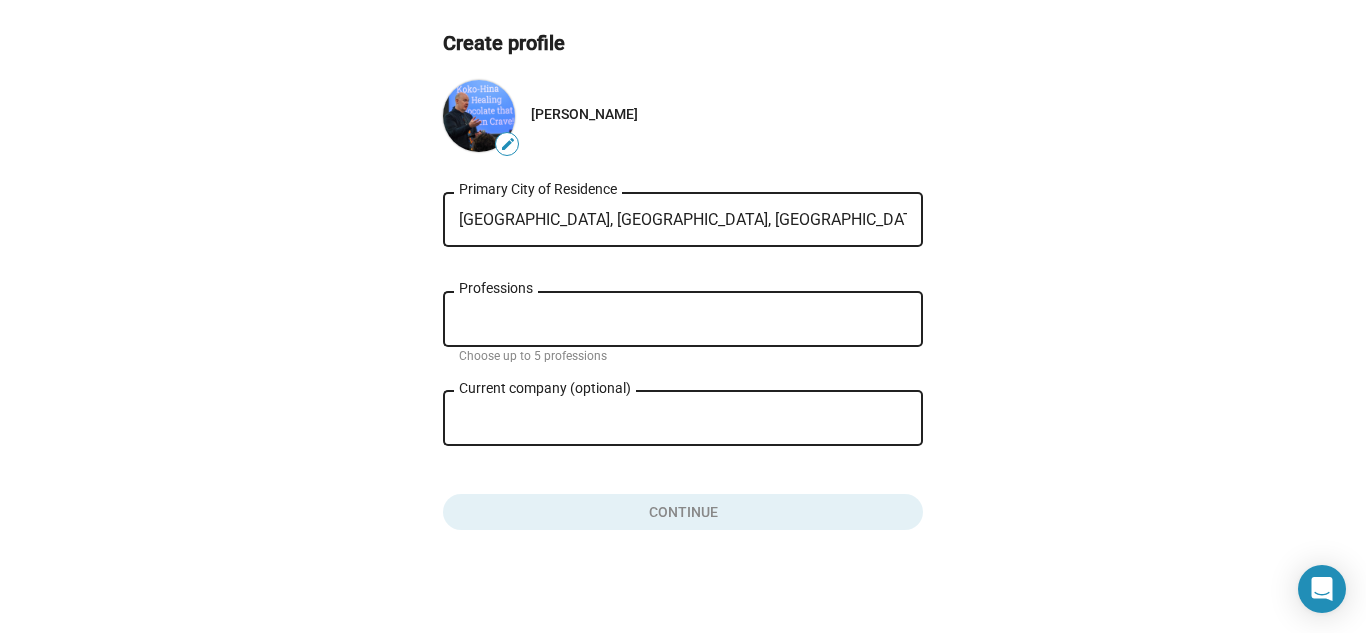 click on "Professions" at bounding box center [687, 320] 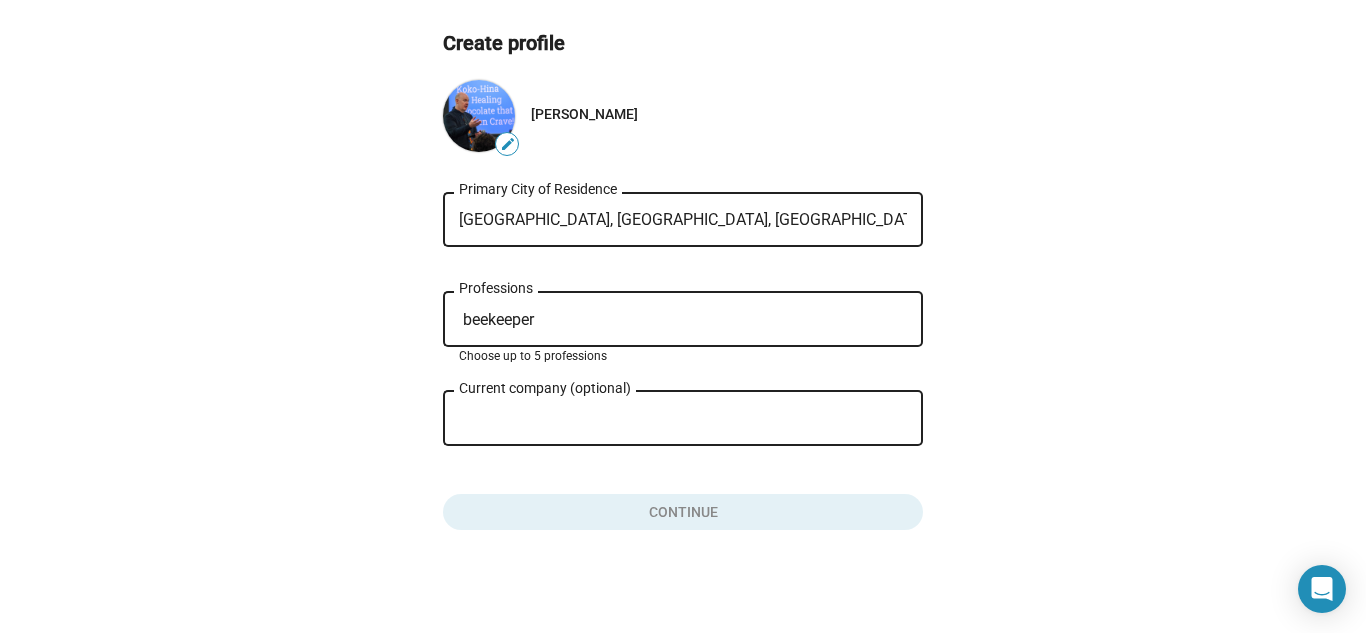 type on "beekeeper" 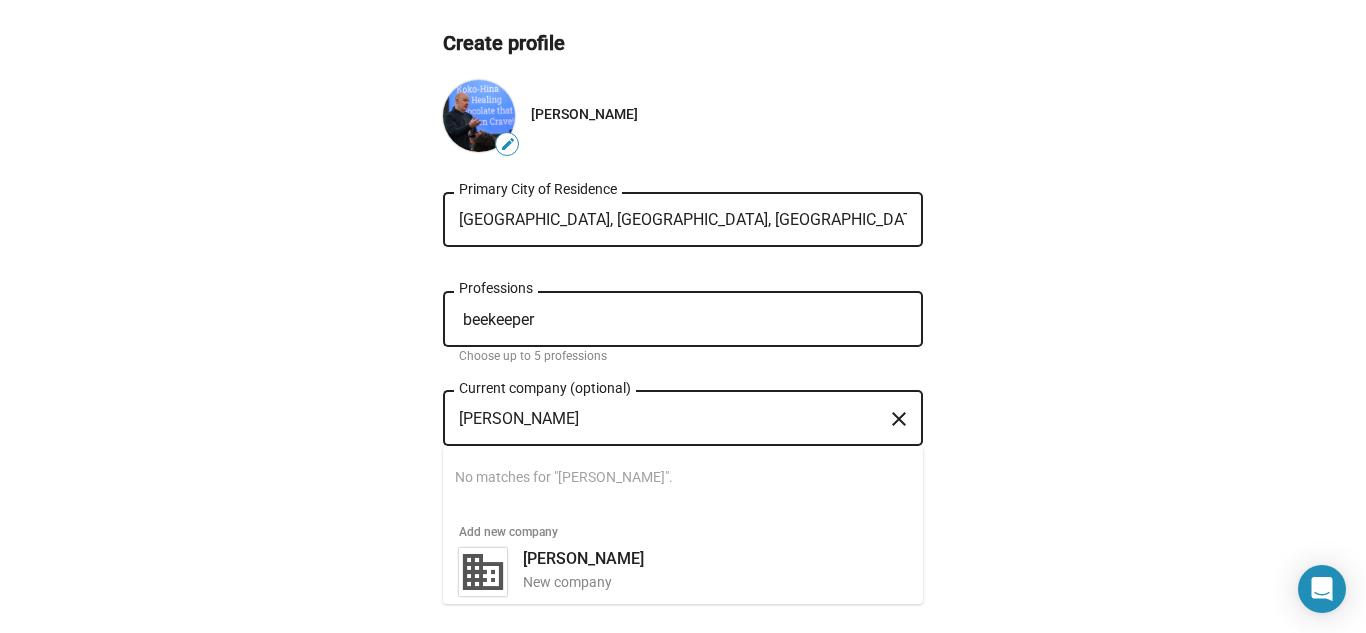 type on "[PERSON_NAME]" 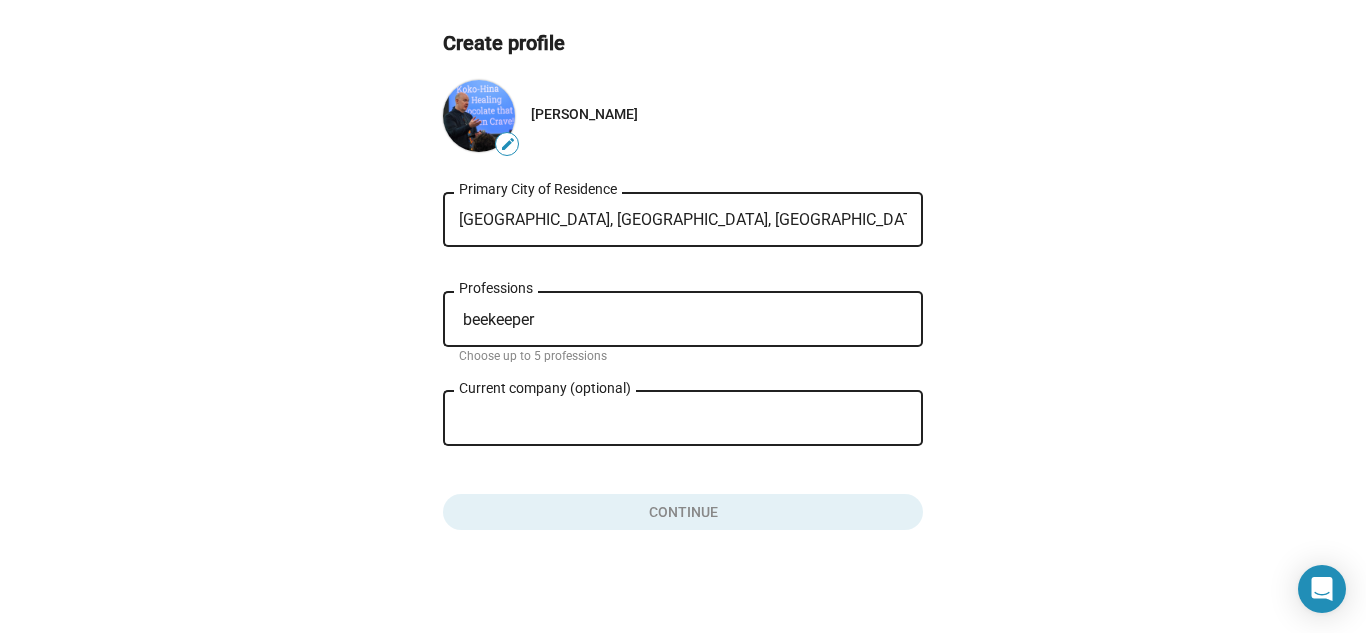 click on "[PERSON_NAME]" at bounding box center (669, 419) 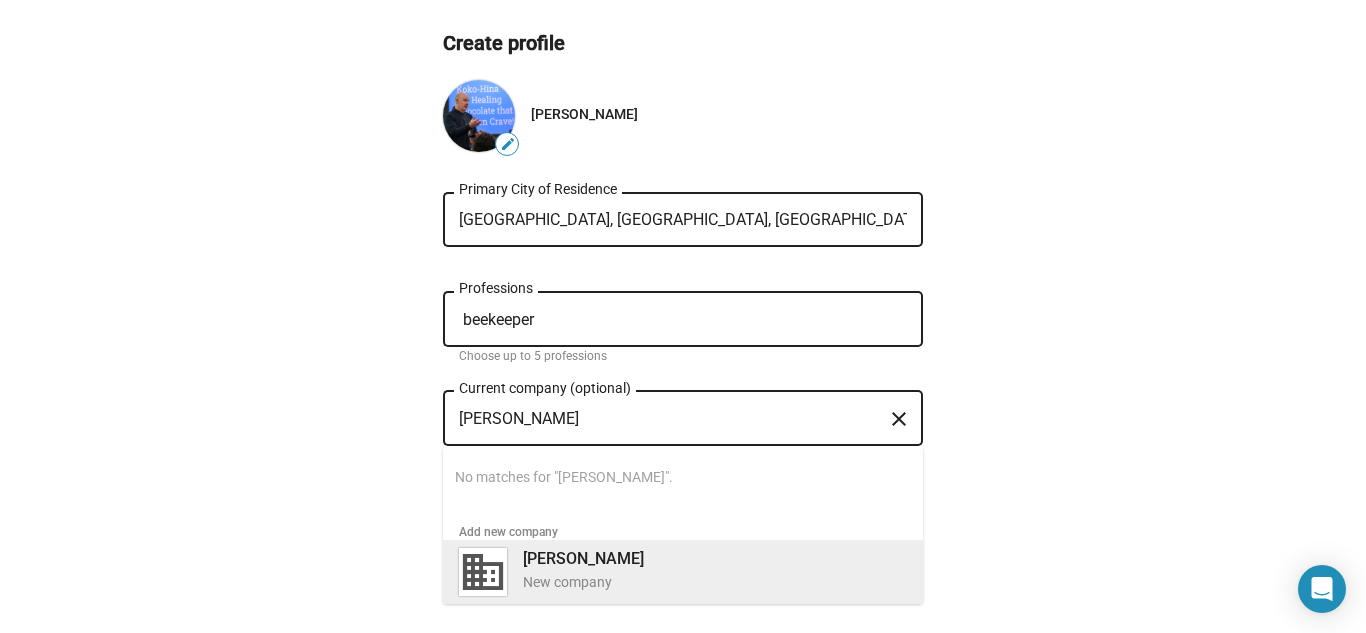 click on "[PERSON_NAME]" at bounding box center (583, 558) 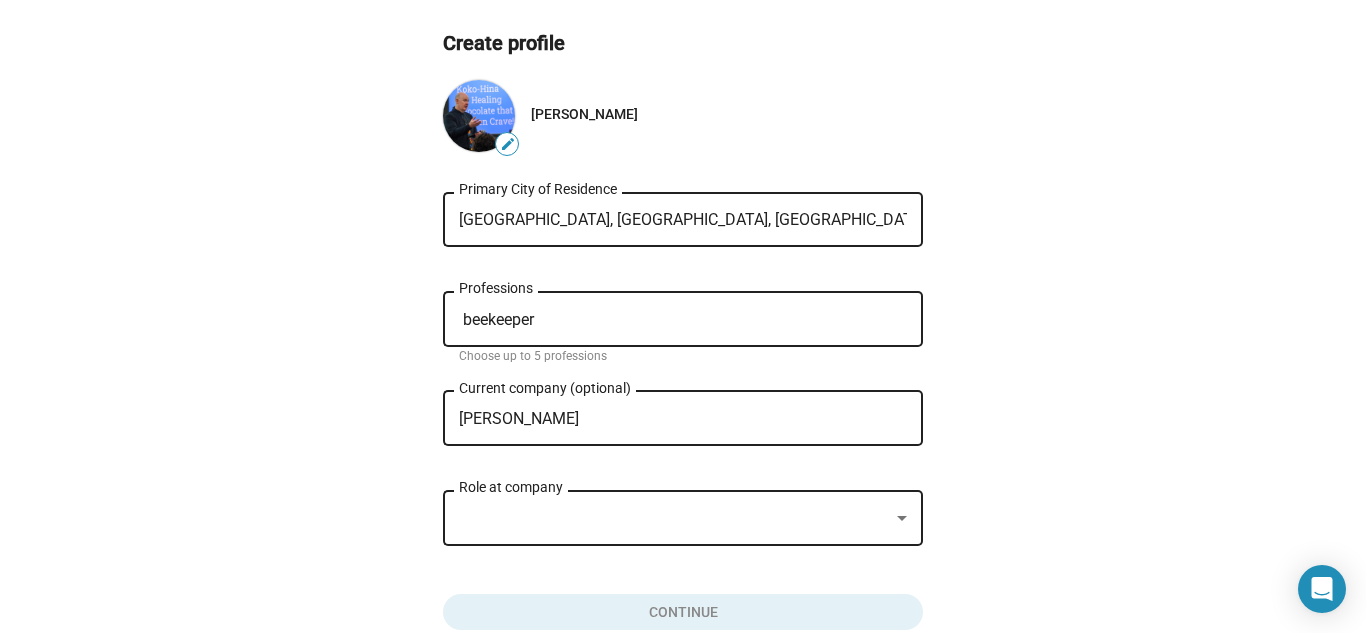 click on "Create profile edit  [PERSON_NAME]    [GEOGRAPHIC_DATA], [GEOGRAPHIC_DATA], [DEMOGRAPHIC_DATA] Primary City of Residence beekeeper Professions Choose up to 5 professions Koko Hina Current company (optional) close Role at company  Continue" 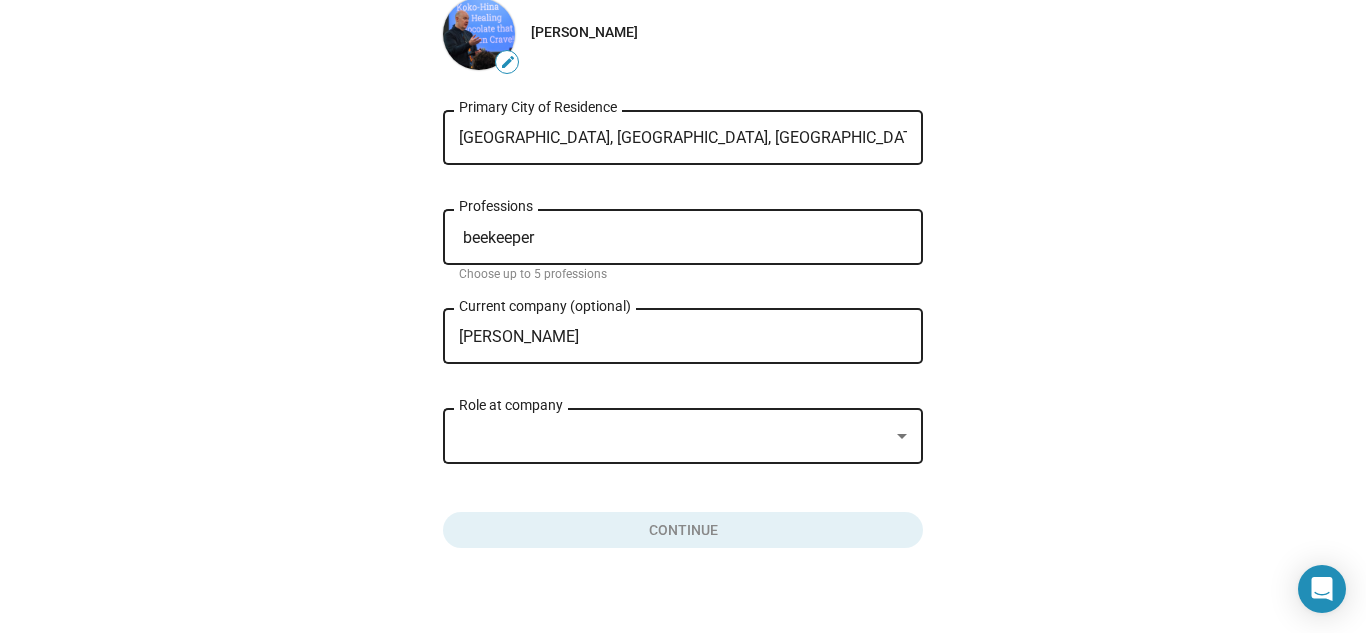 scroll, scrollTop: 185, scrollLeft: 0, axis: vertical 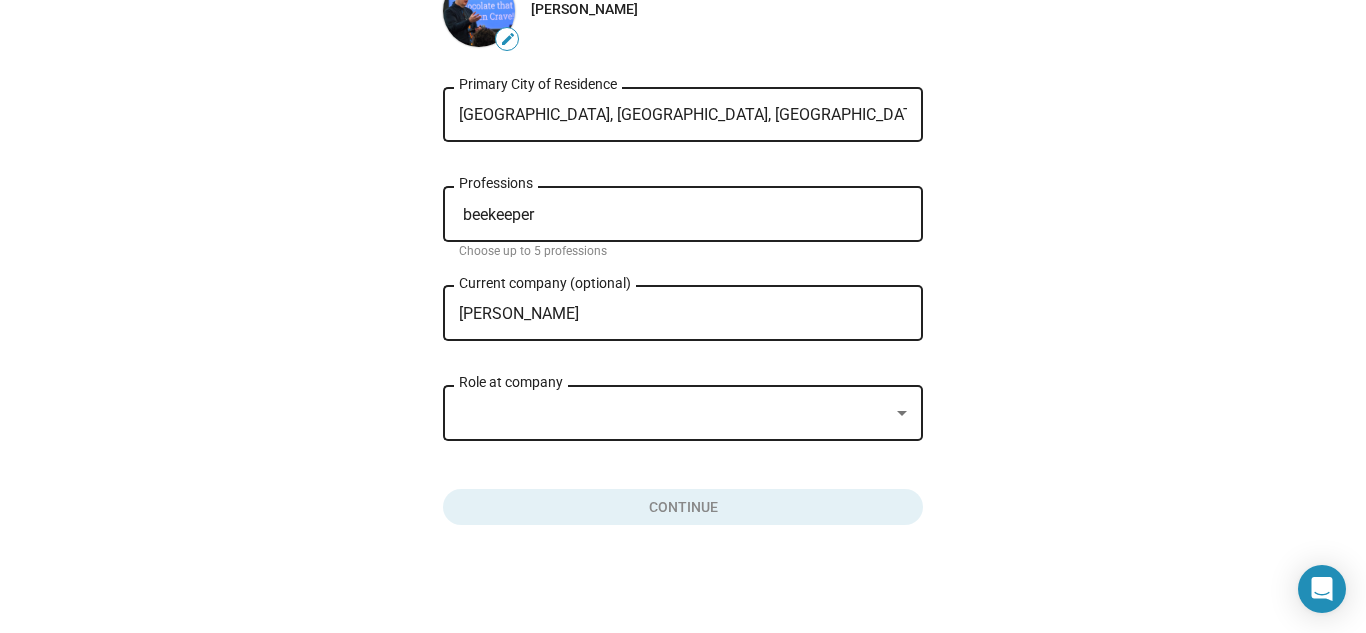 click at bounding box center (674, 413) 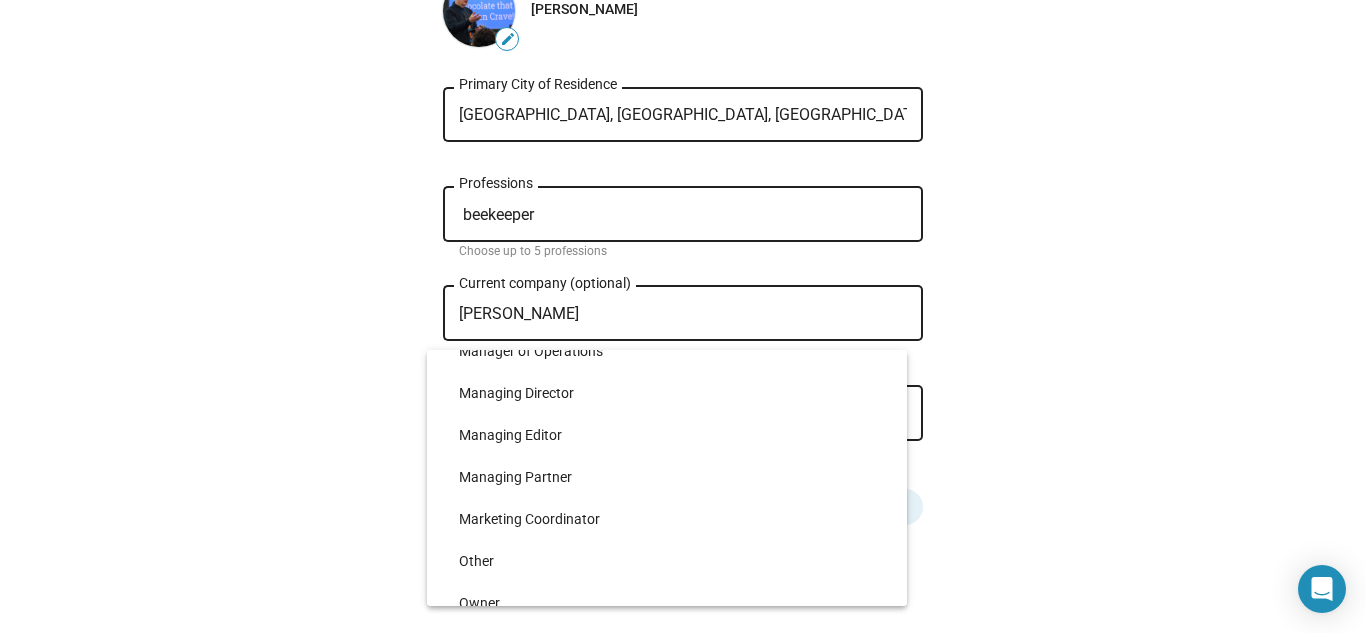 scroll, scrollTop: 4243, scrollLeft: 0, axis: vertical 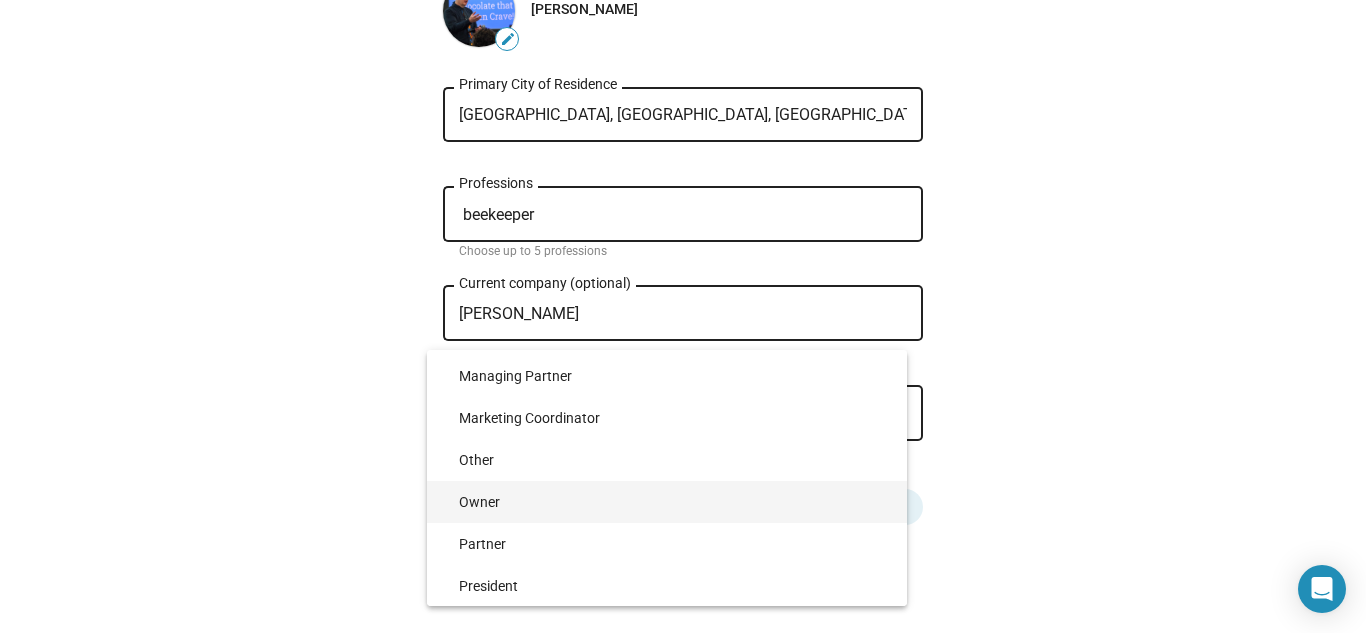 click on "Owner" at bounding box center [675, 502] 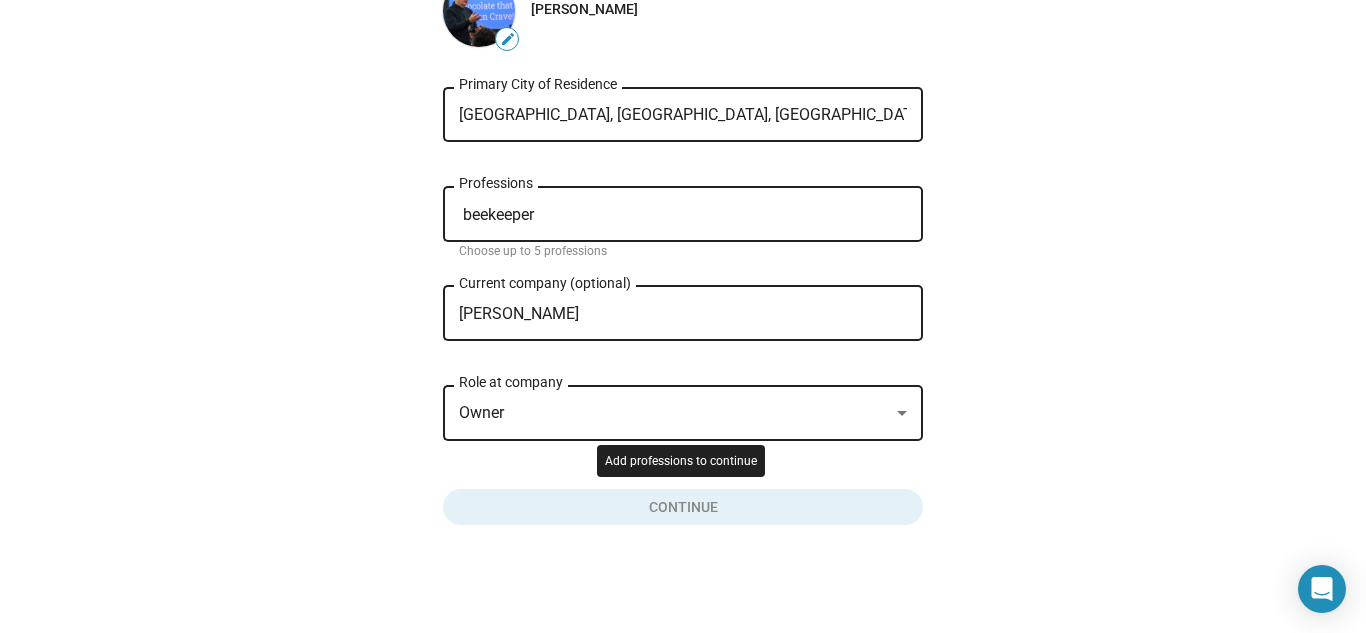 click 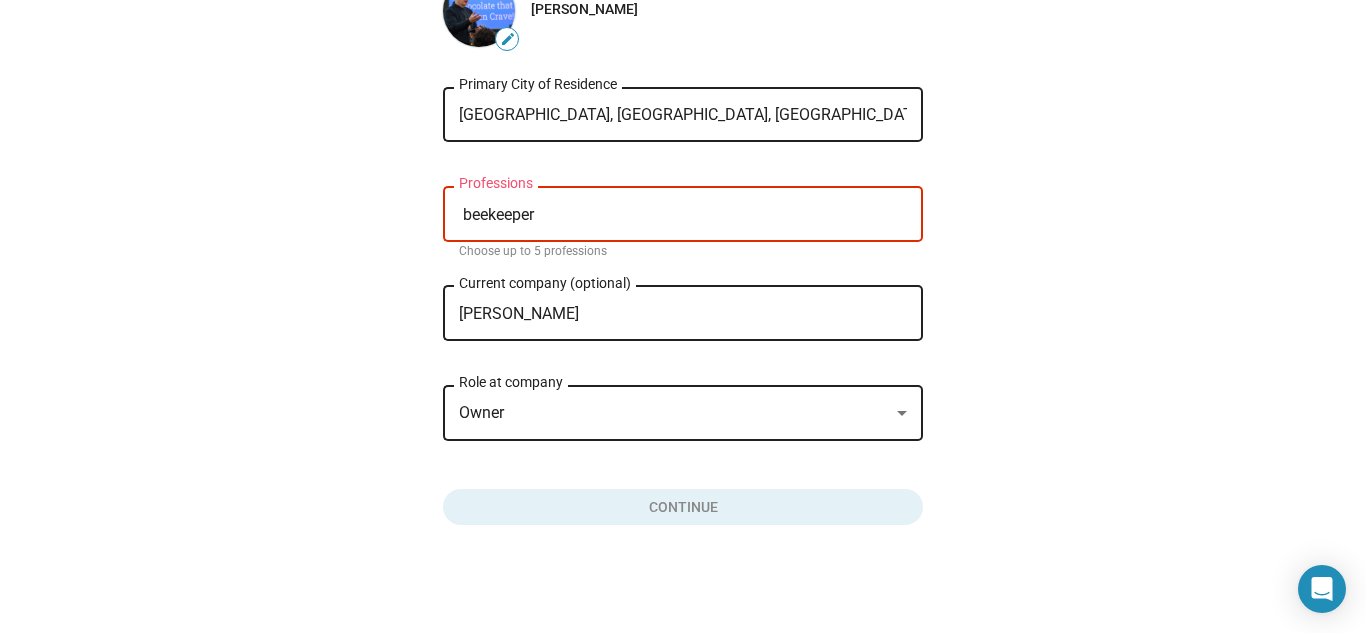click on "beekeeper" at bounding box center (687, 215) 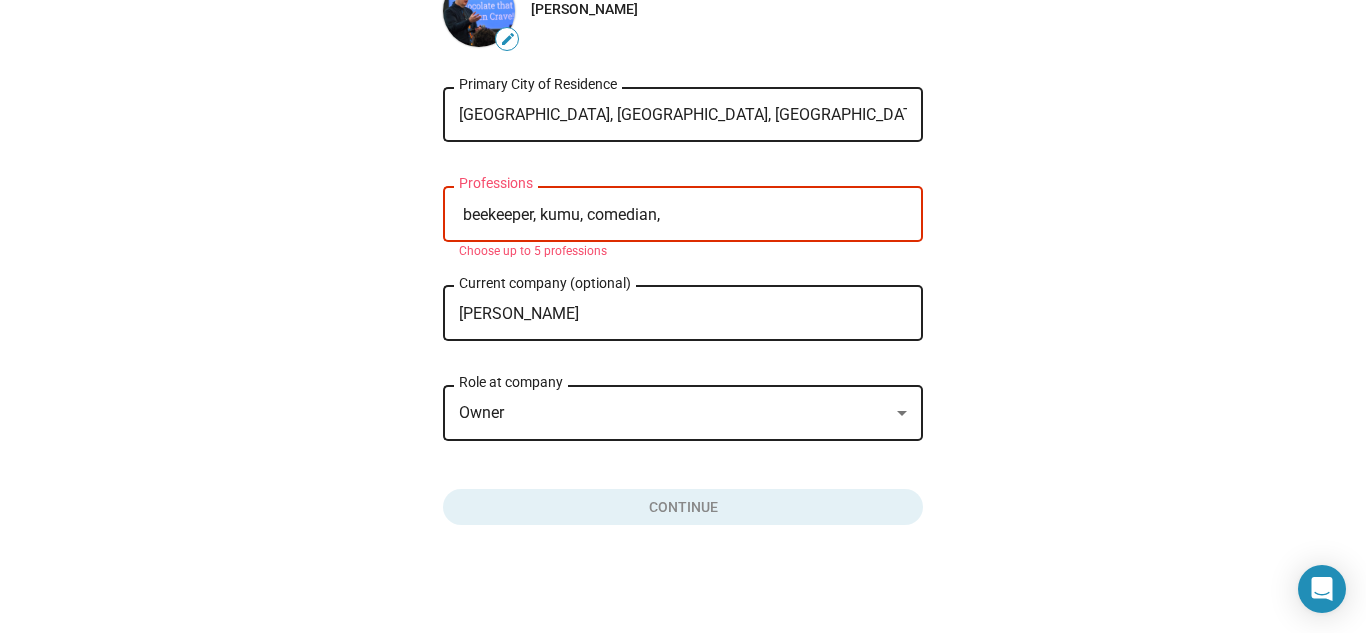 click on "beekeeper, kumu, comedian," at bounding box center (687, 215) 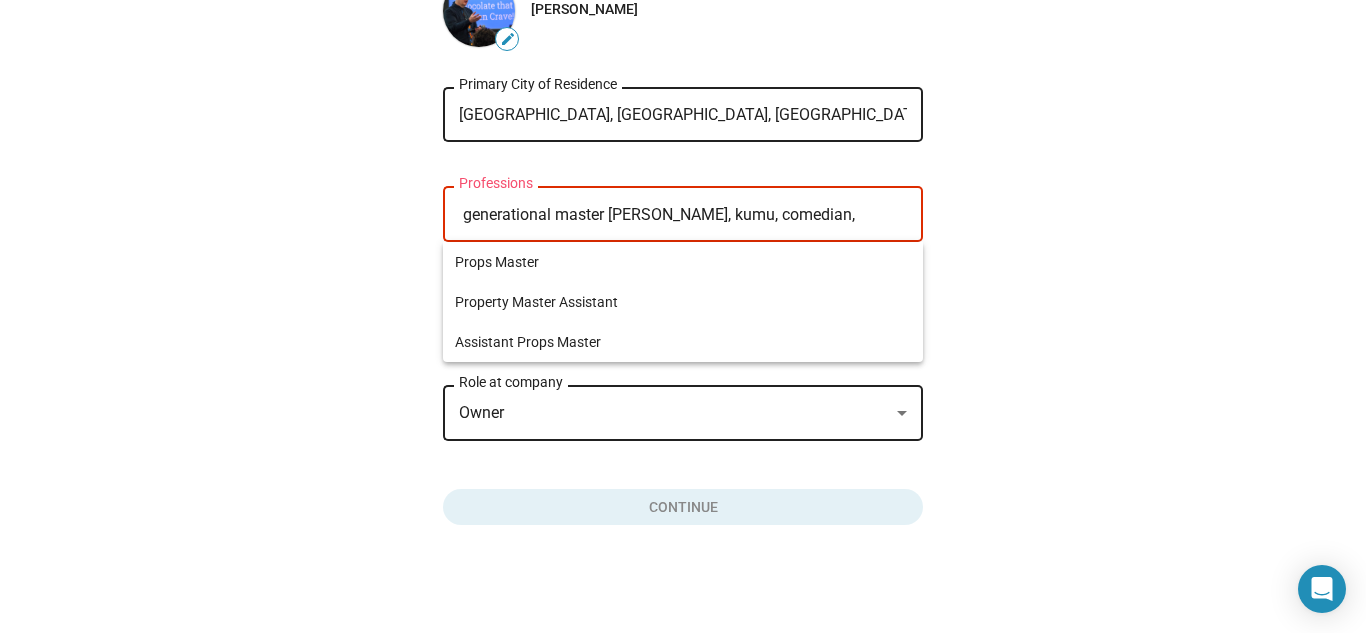 click on "generational master [PERSON_NAME], kumu, comedian," at bounding box center (687, 215) 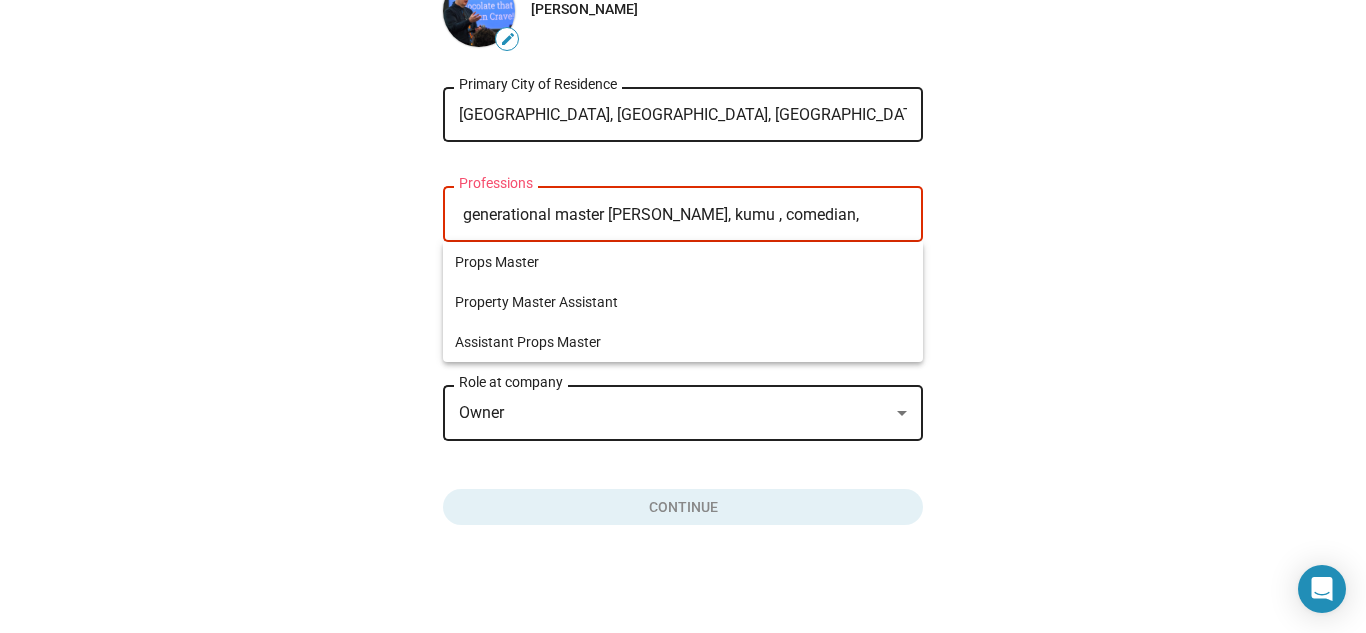 paste on "laau lapaau" 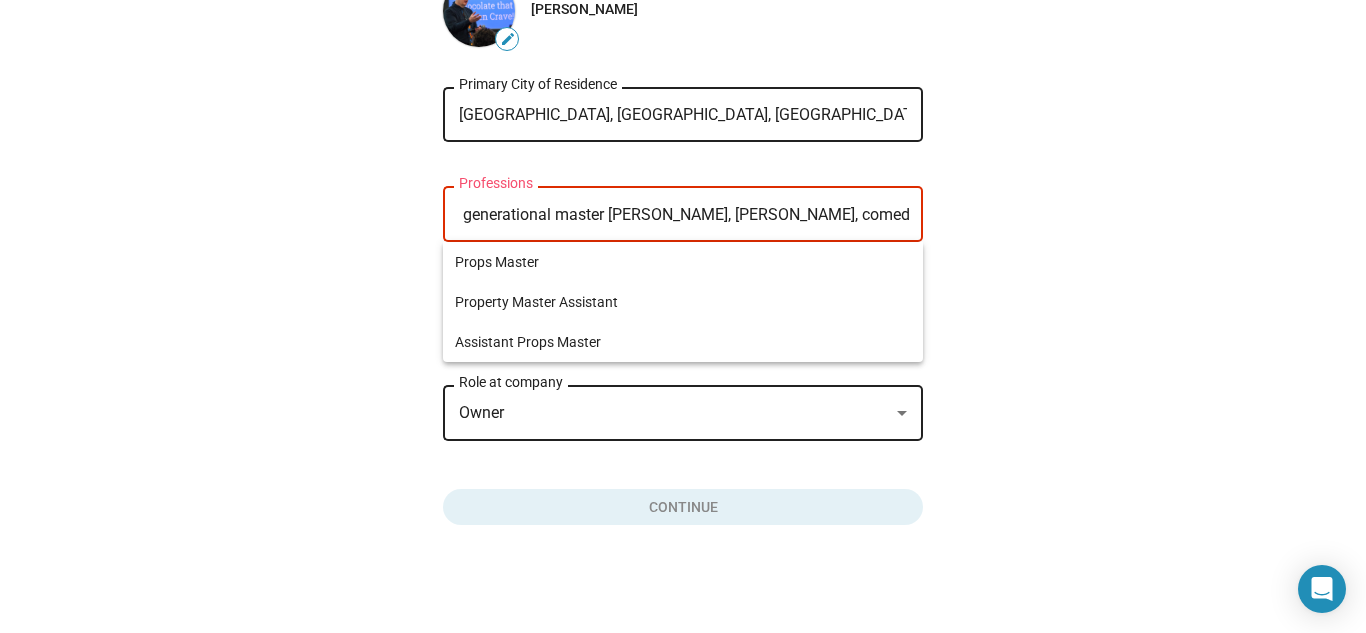 click on "generational master [PERSON_NAME], [PERSON_NAME], comedian," at bounding box center (687, 215) 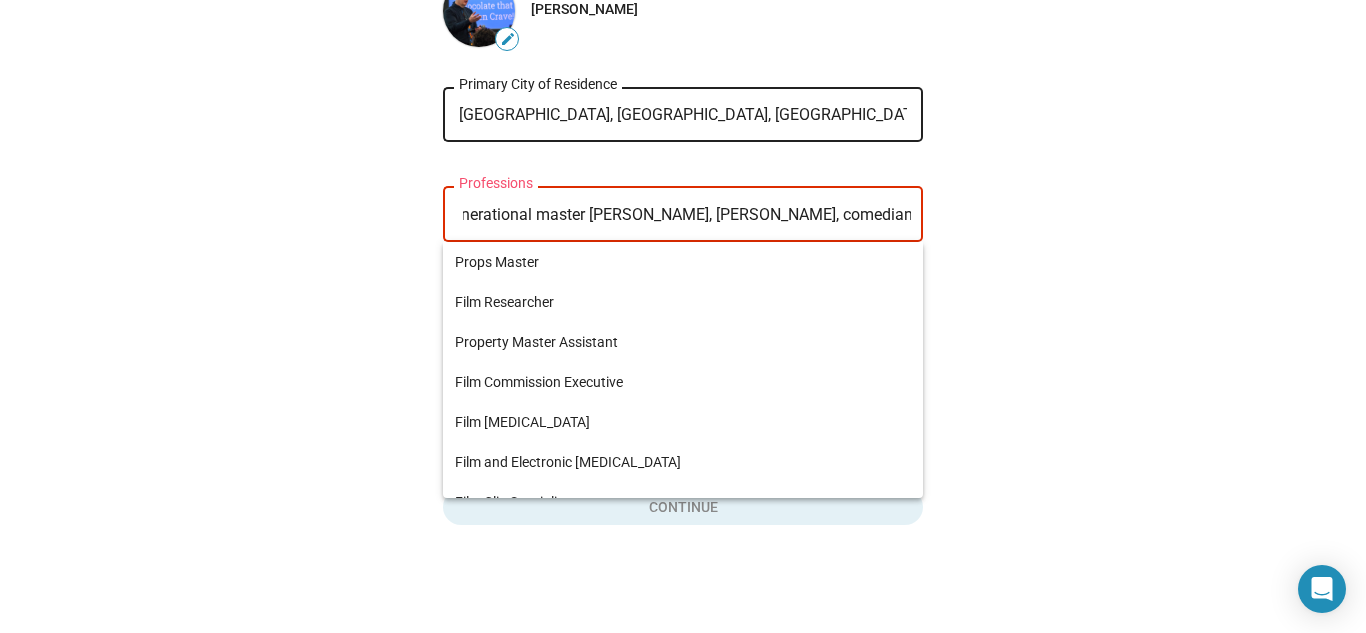 scroll, scrollTop: 0, scrollLeft: 15, axis: horizontal 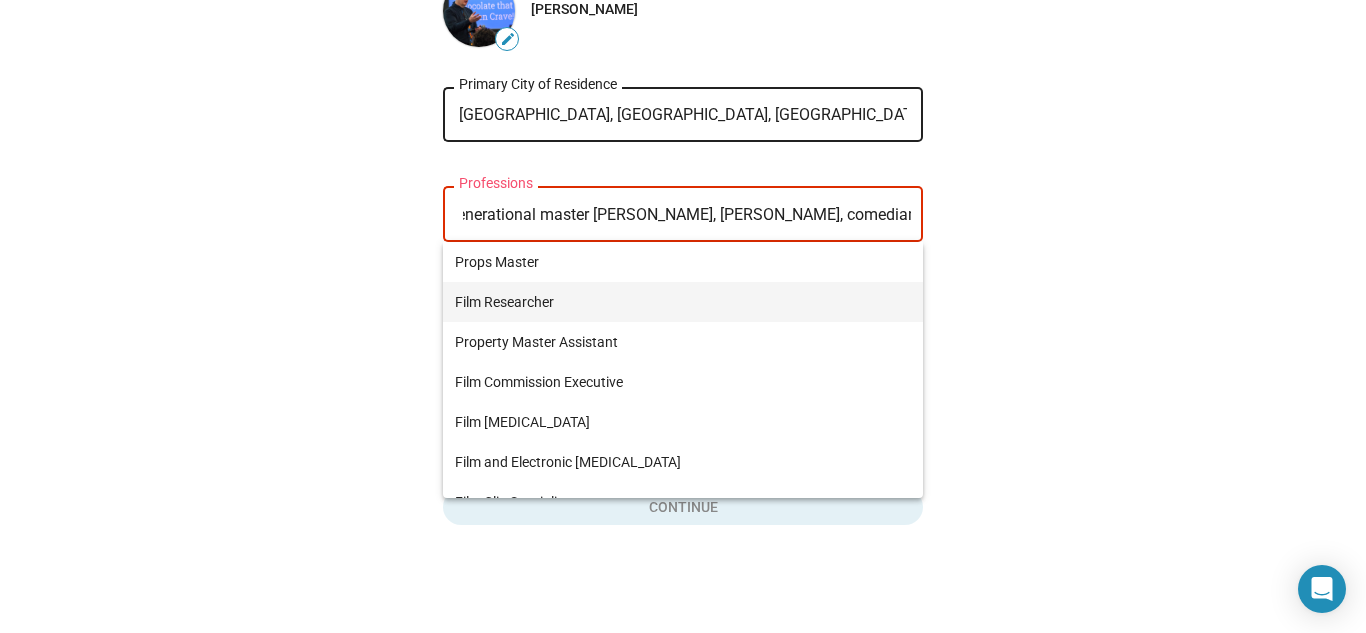type on "generational master [PERSON_NAME], [PERSON_NAME], comedian, film" 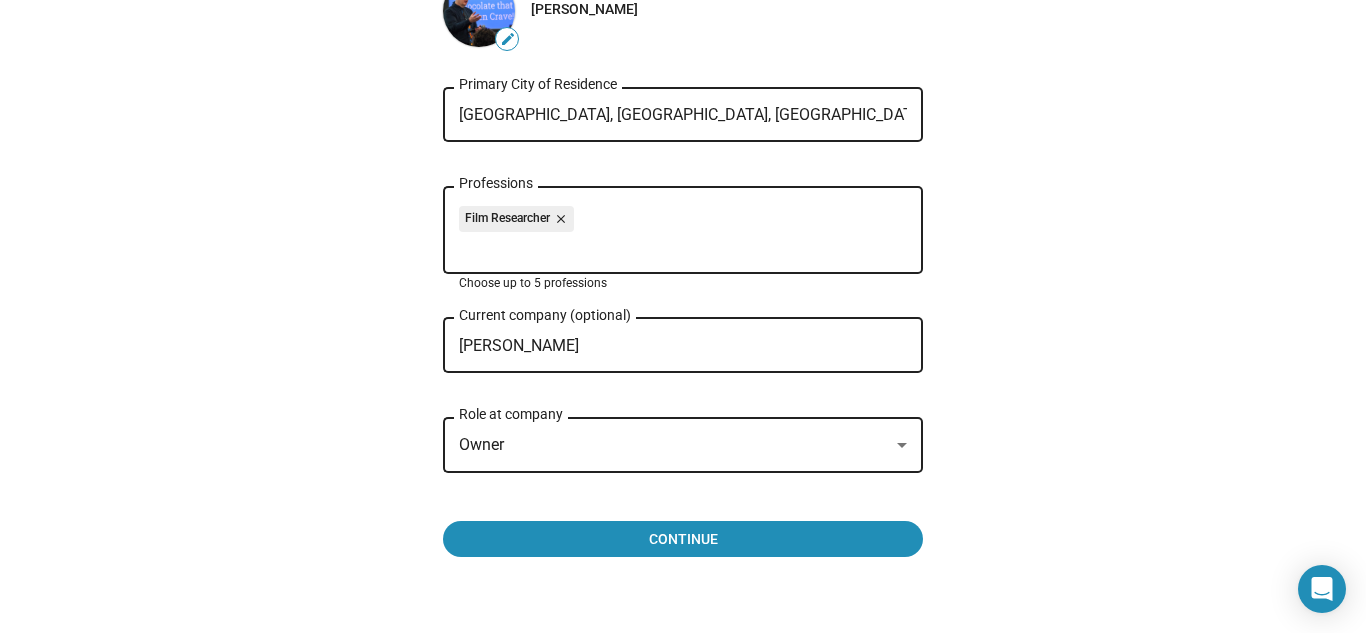 scroll, scrollTop: 0, scrollLeft: 0, axis: both 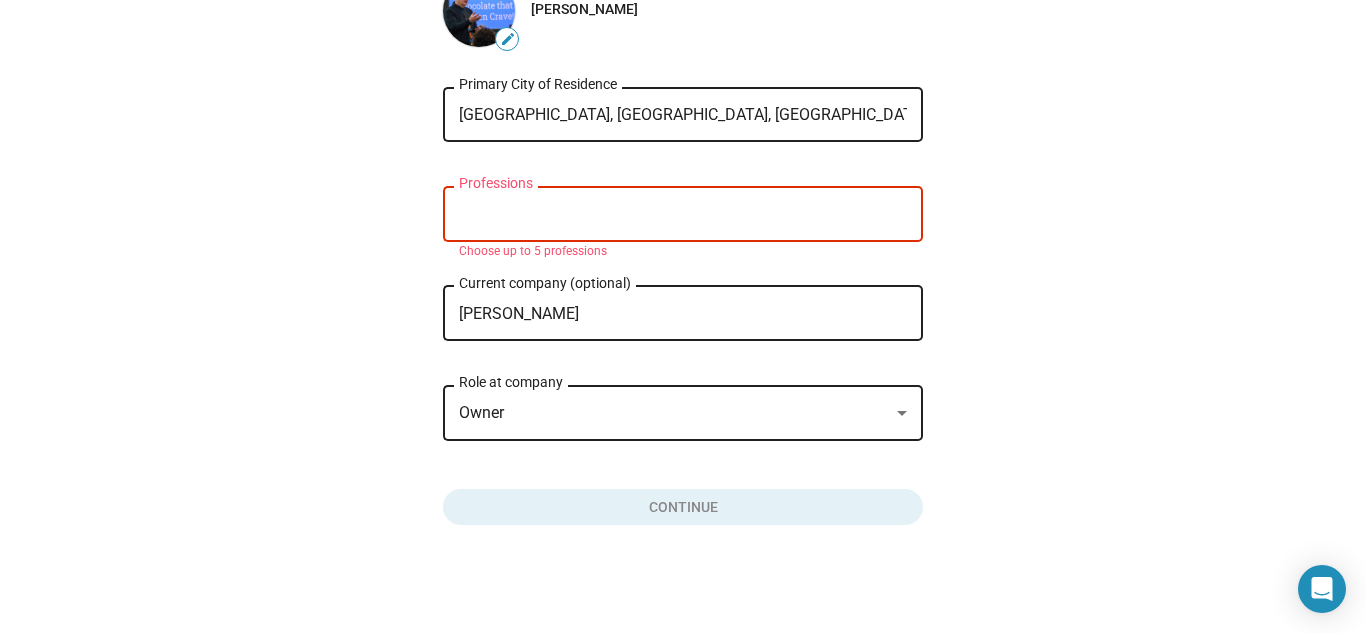 click on "Professions" at bounding box center (687, 215) 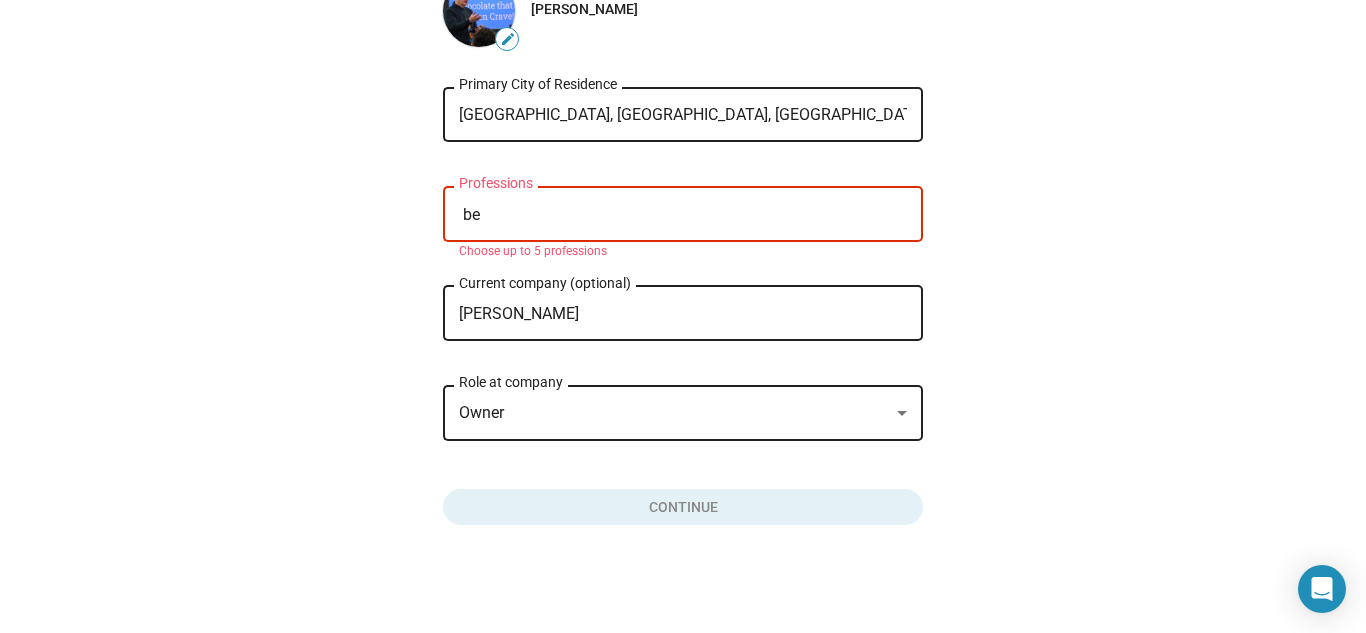 type on "b" 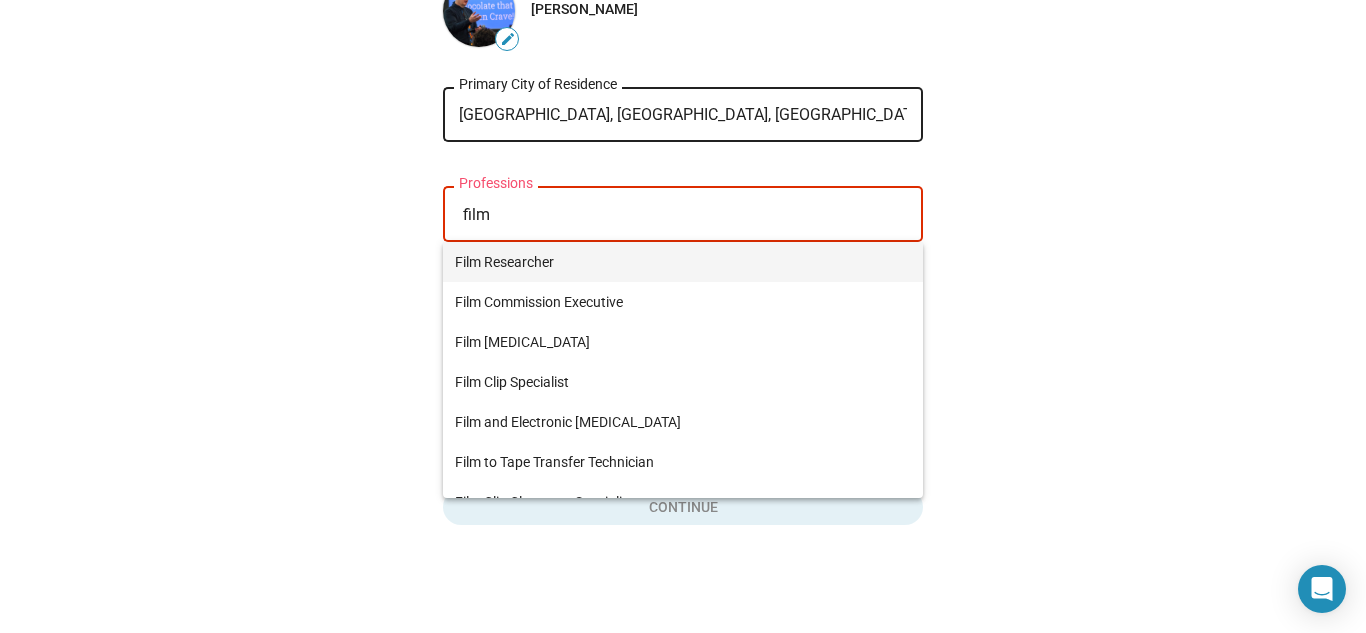 type on "film" 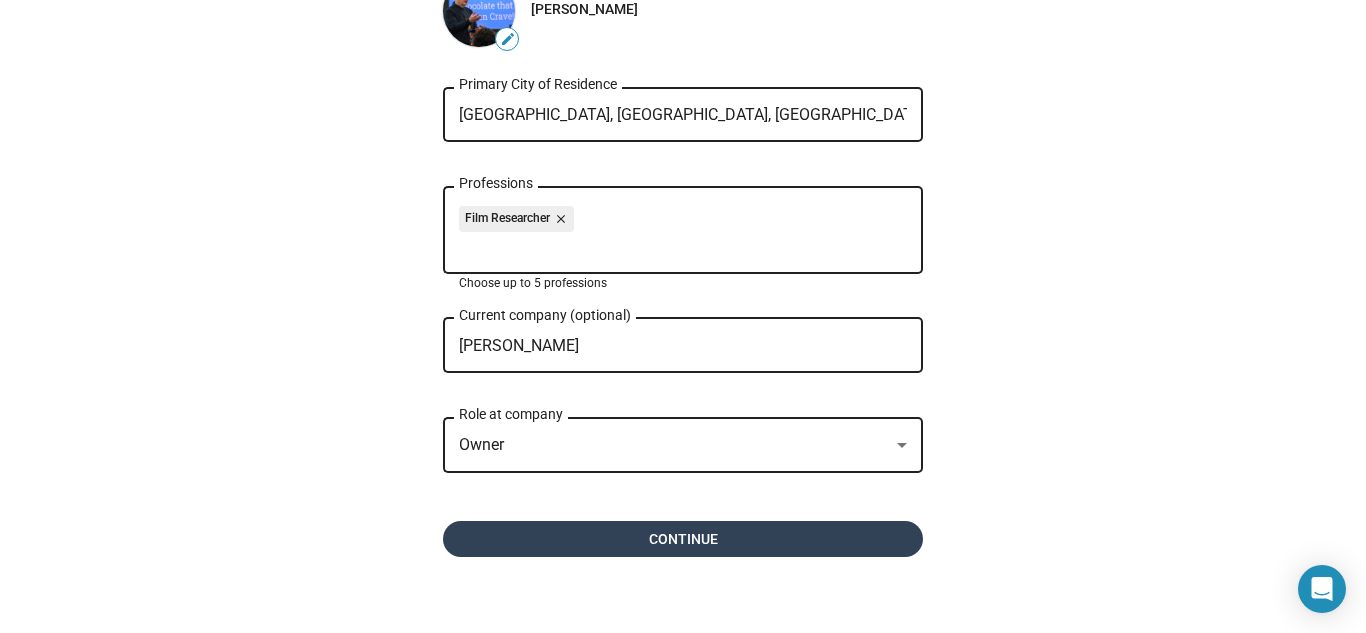 click on "Continue" 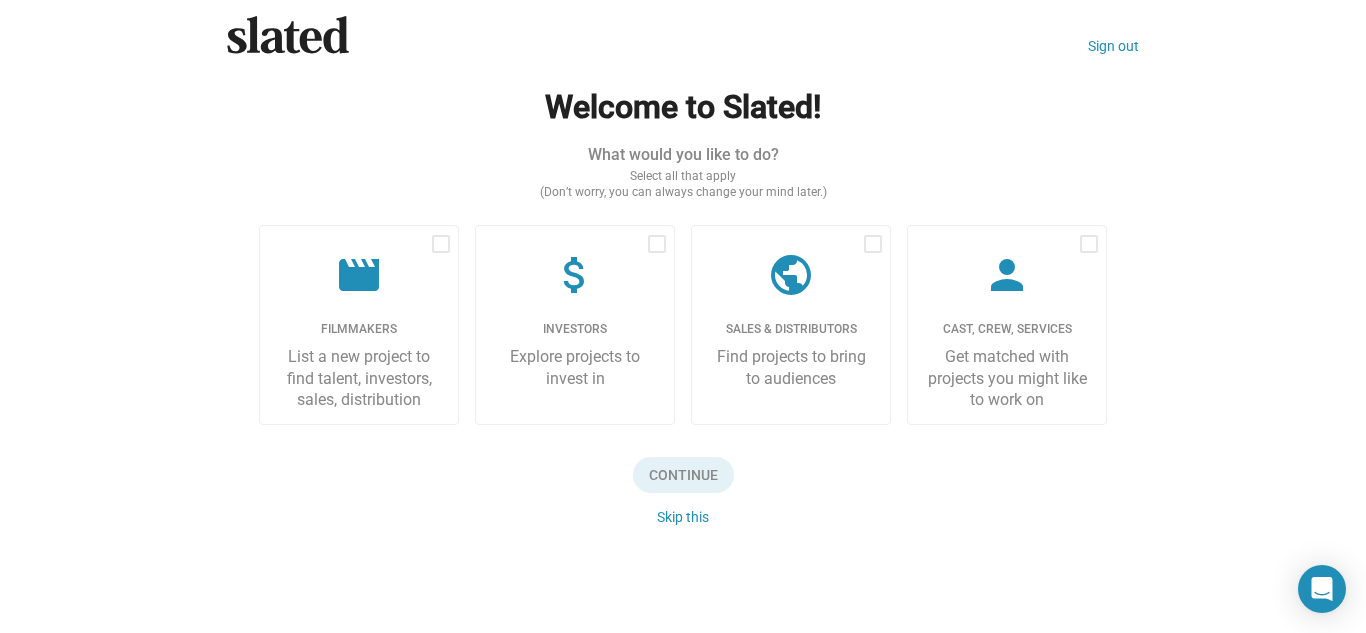 scroll, scrollTop: 24, scrollLeft: 0, axis: vertical 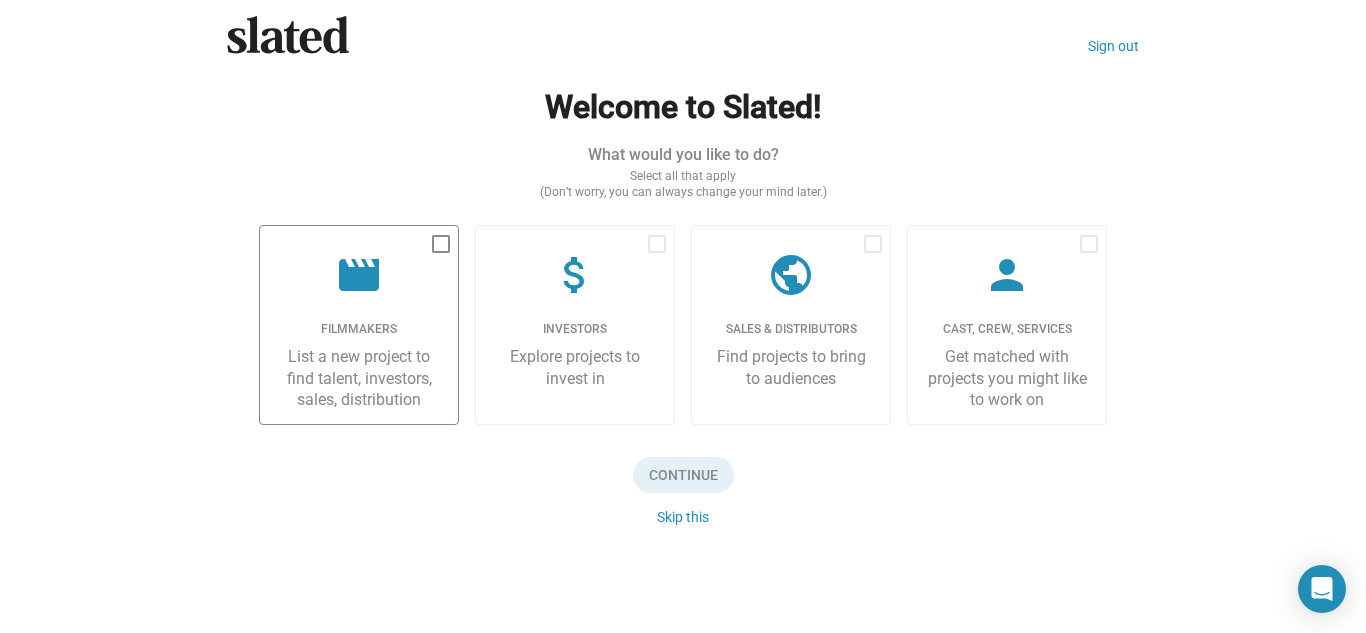 click at bounding box center [441, 244] 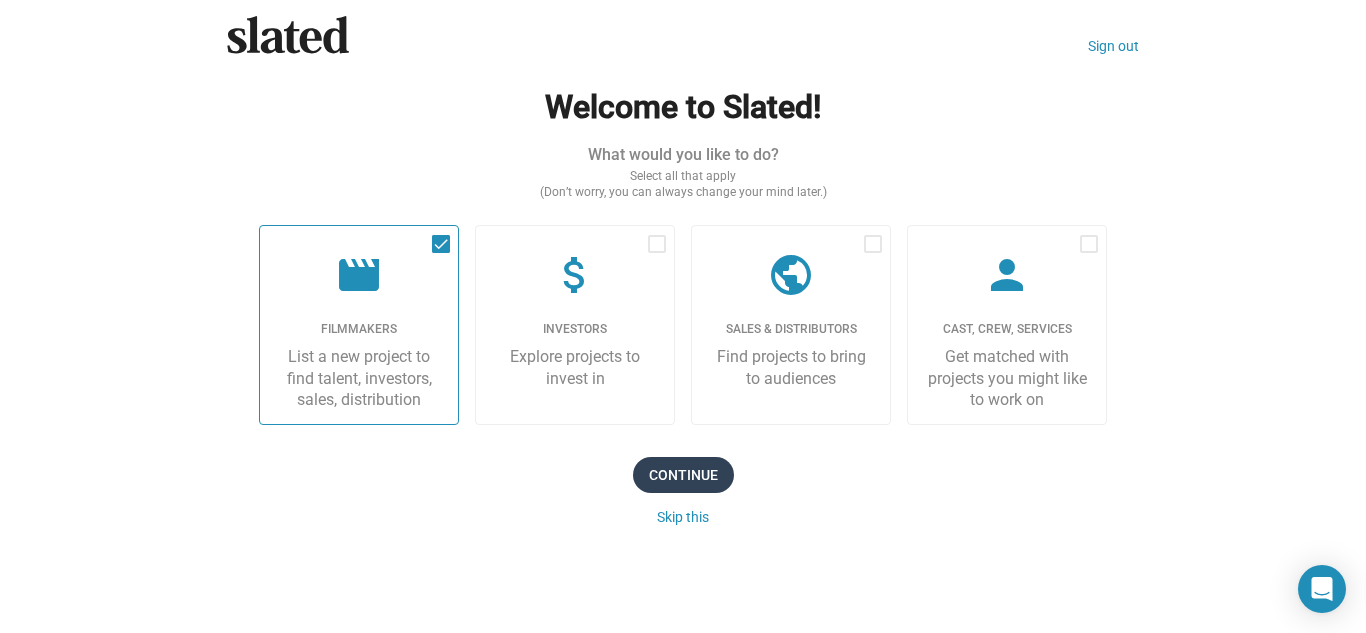 click on "Continue" 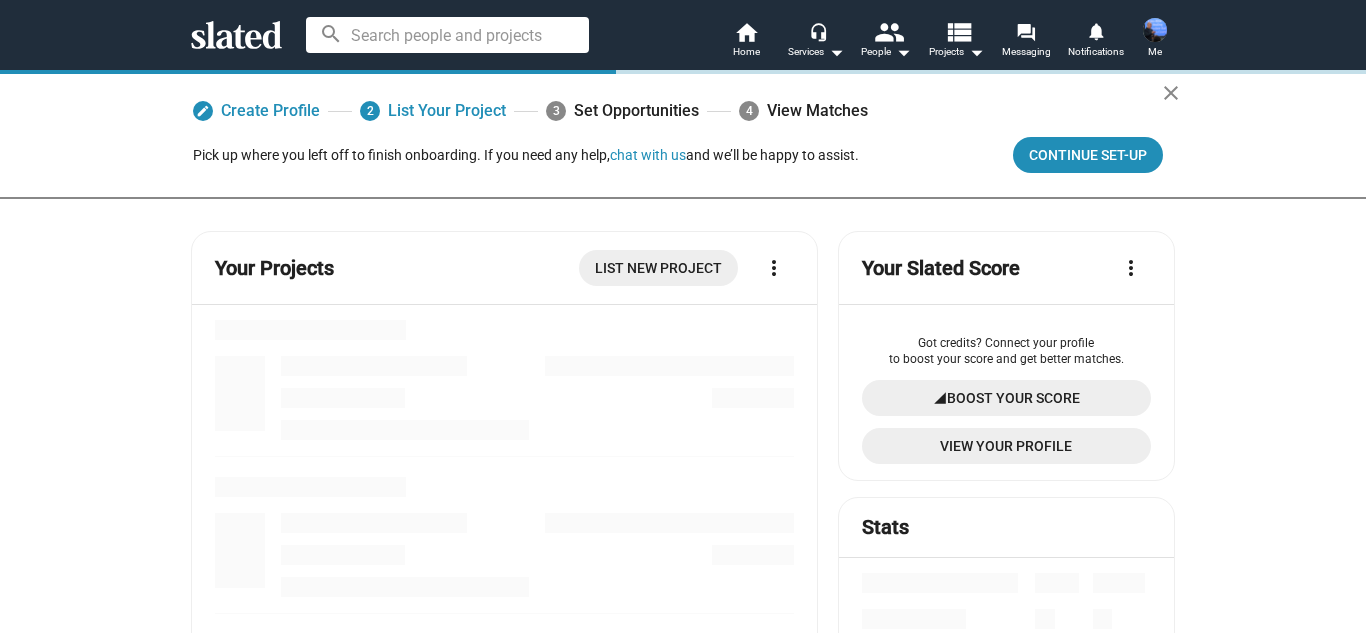 scroll, scrollTop: 0, scrollLeft: 0, axis: both 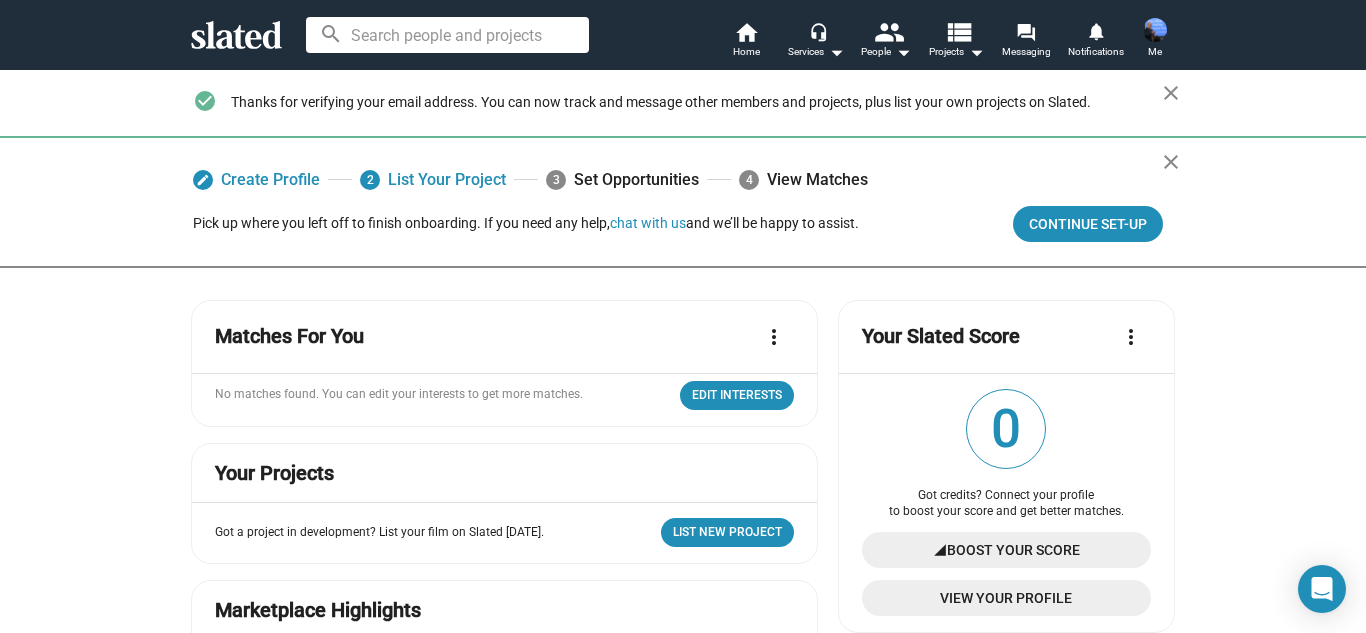 click on "Matches For You  more_vert  No matches found. You can edit your interests to get more matches.  Edit Interests Your Projects Got a project in development? List your film on Slated today. List New Project Marketplace Highlights New People View all 35  Jeremy Brooks  Producer Track 33  yousuf pirzada  Director,  Producer,  Production Assistant,  Writer Track 30  NIcholas Tomnay  Director,  Editor,  Producer,  Writer Track 18  Gurdeep Singh  Editor Track 11  Brette Taylor  Actor,  Photographer,  Producer,  Writer Track Trending People View all 21  Surya Thotapalli  Development Executive,  Distribution Executive,  Executive Producer,  Producer,  Sales Executive,  Writer Track 8  Kevin Kreider  Actor,  Producer Track 51  Lukas Gage  Actor Track 48  Karri Miles  Casting,  Producer,  Production Coordinator Track 2  Francesco Marzola  Music,  Music Composer,  Original Score Composer,  Sound Designer Track New Projects View all 49 Something Track 27 The PARKER TRIBE Track 45 GREENLIGHT GANG Track 43 Cinghiale Track 42" 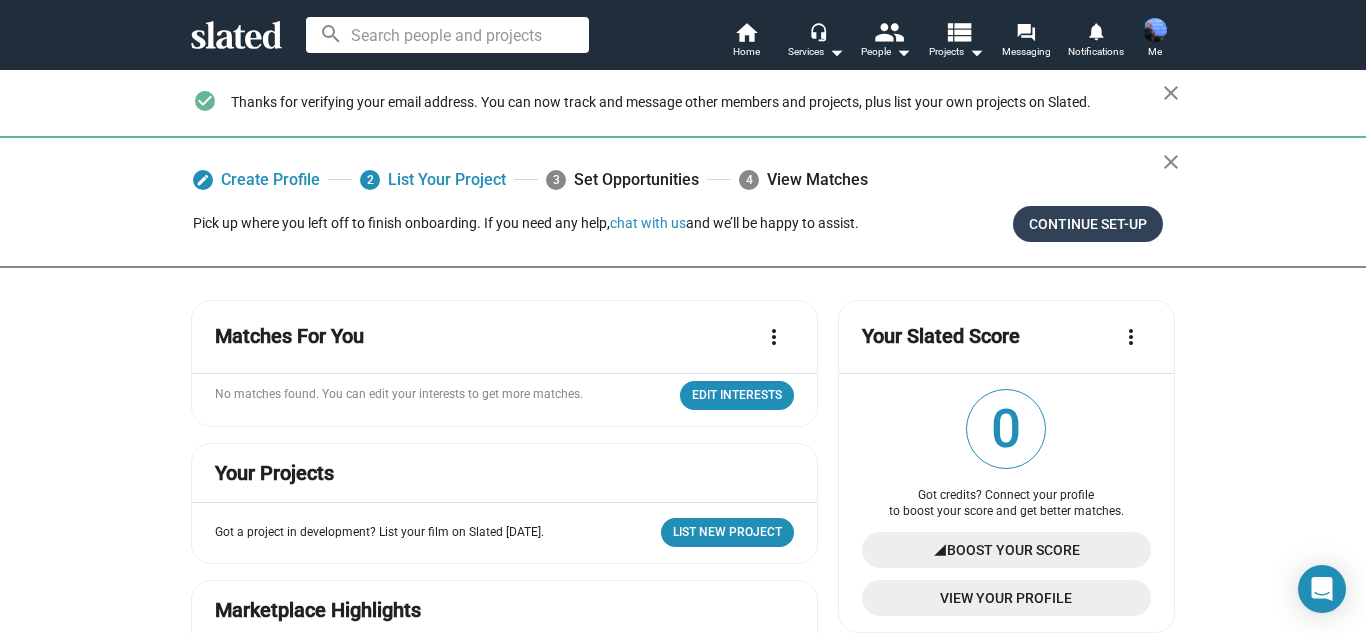 click on "Continue Set-up" 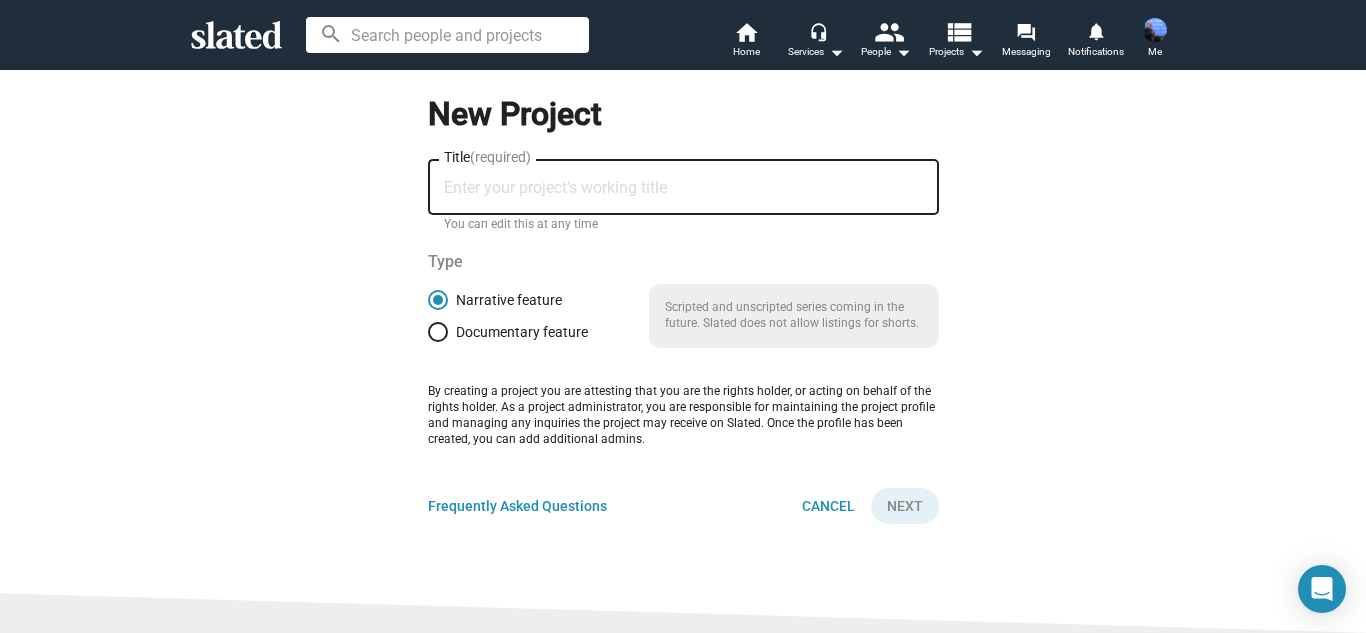 click at bounding box center [438, 332] 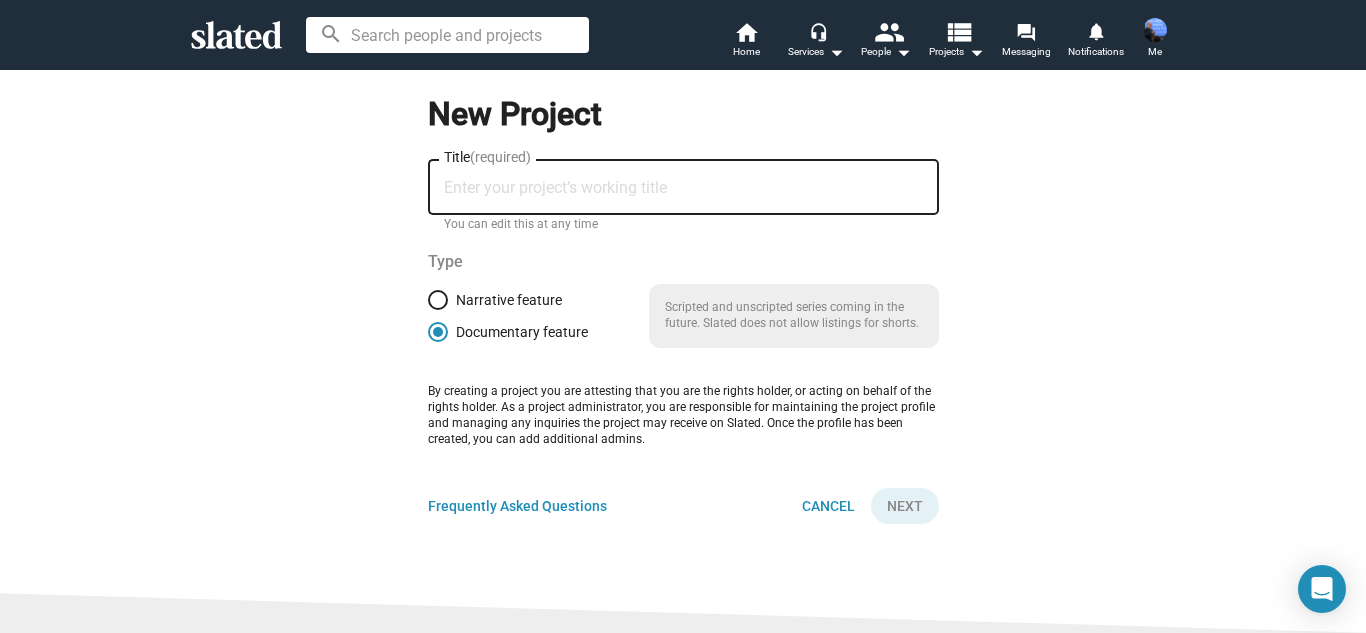 click at bounding box center (438, 300) 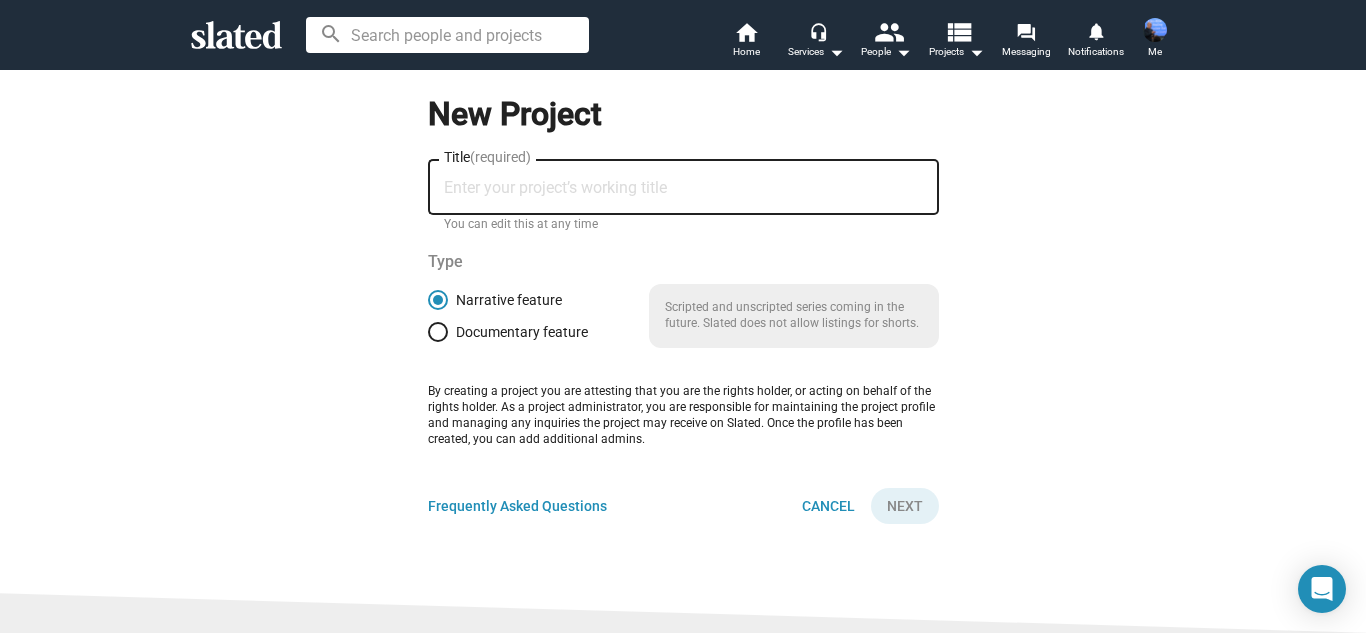click on "Title  (required)" at bounding box center [683, 188] 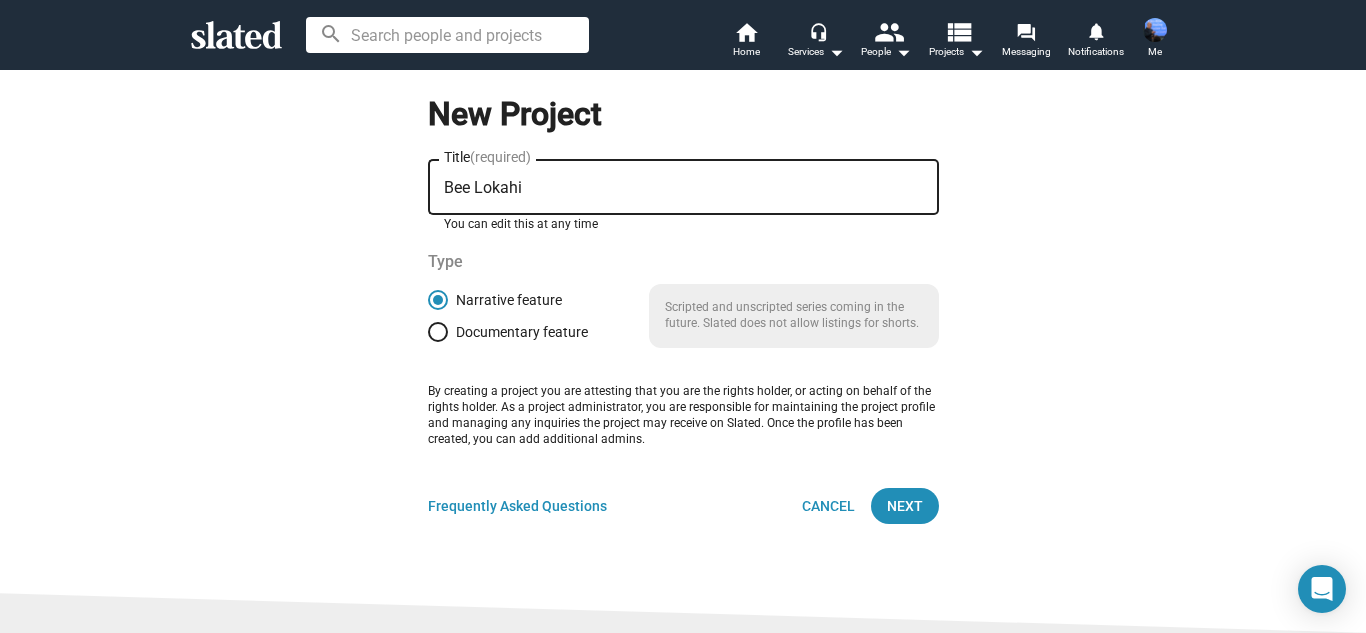type on "Bee Lokahi" 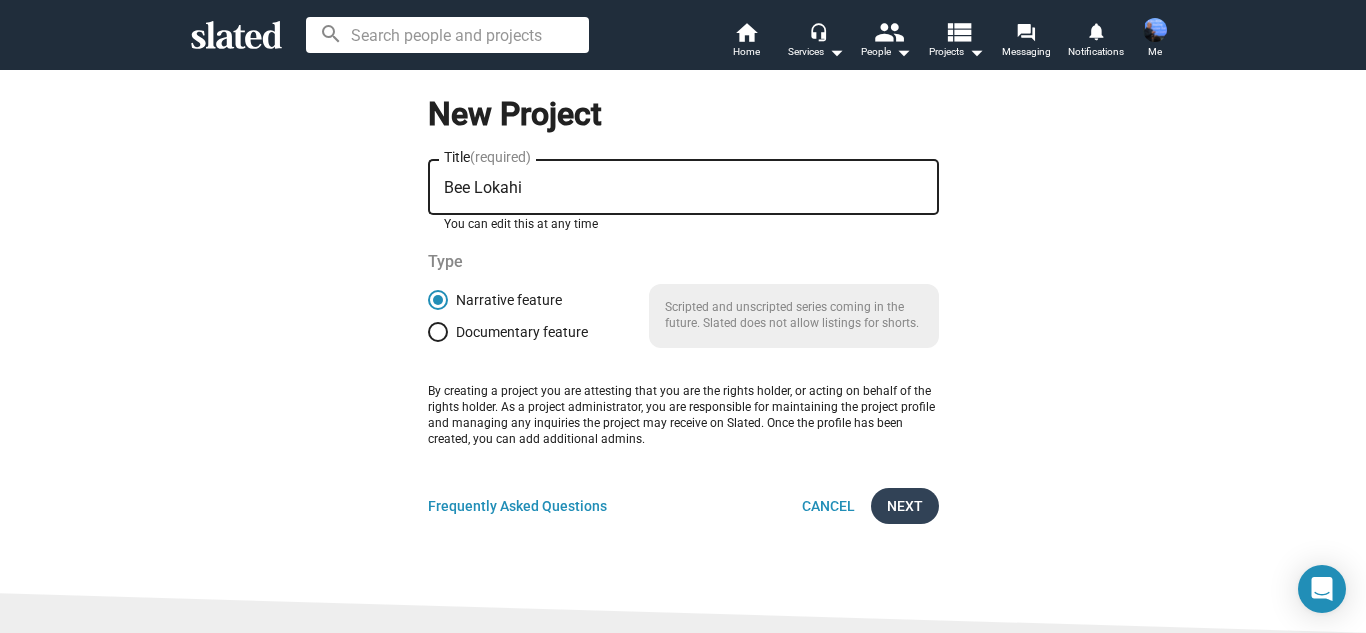 click on "Next" 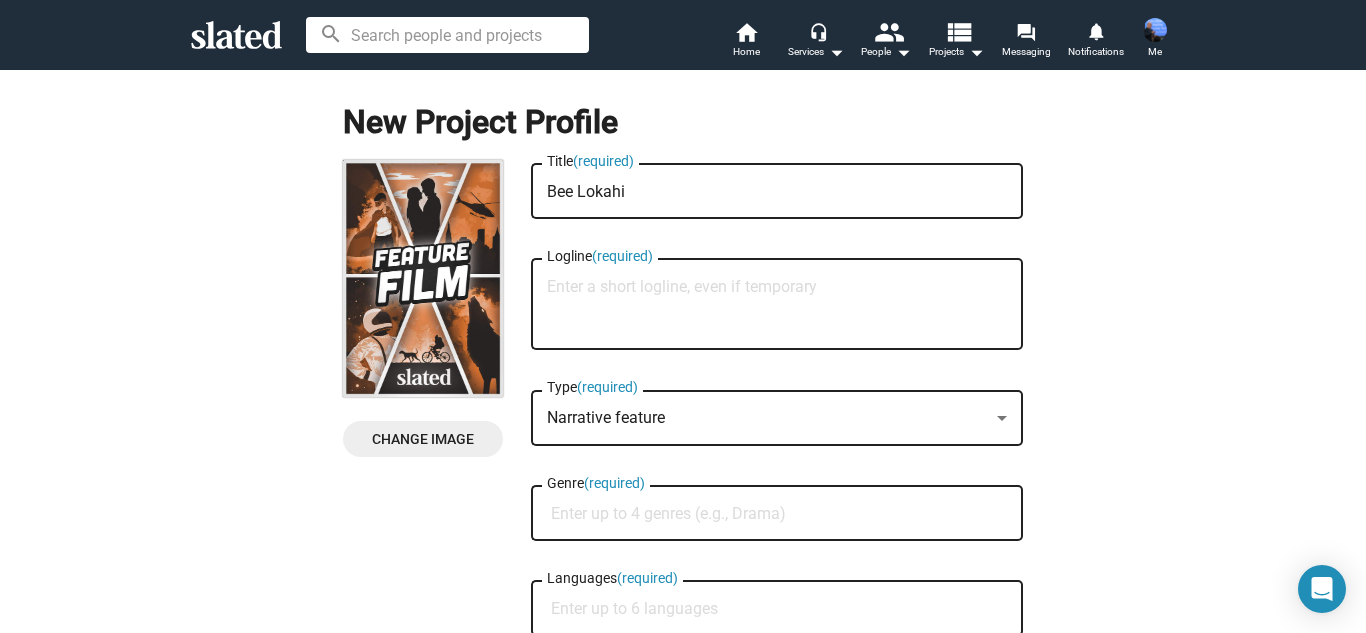 click 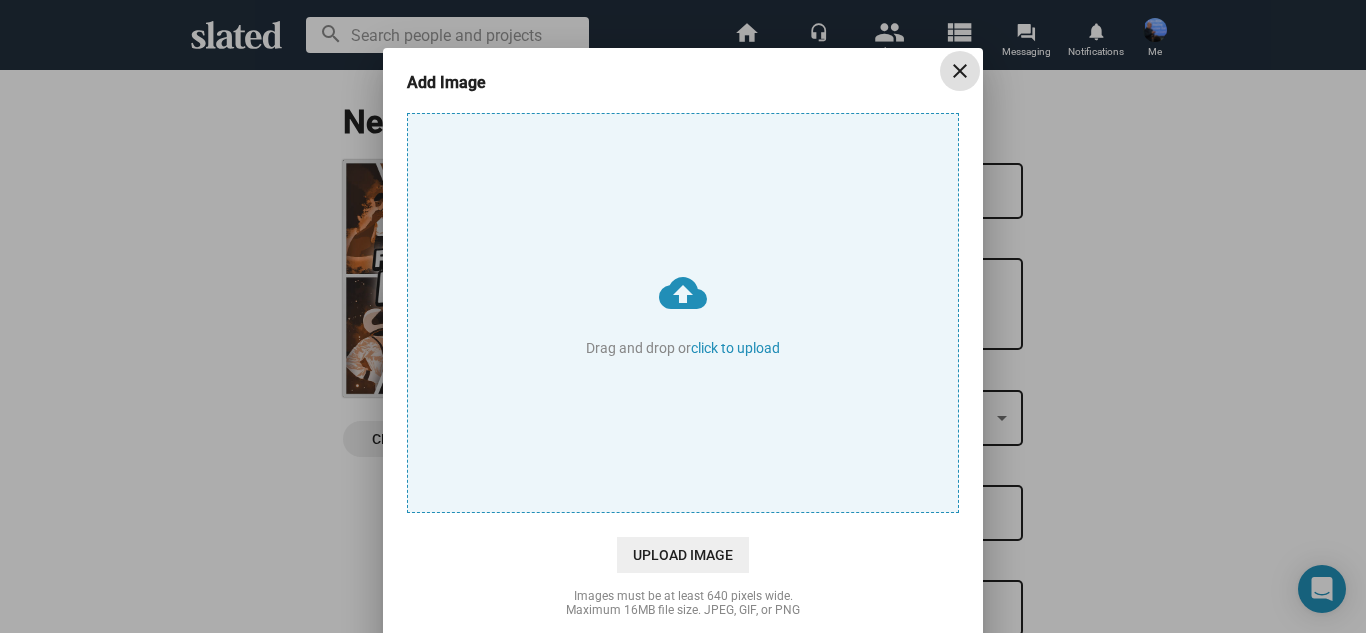 click on "cloud_upload Drag and drop or  click to upload" at bounding box center (683, 313) 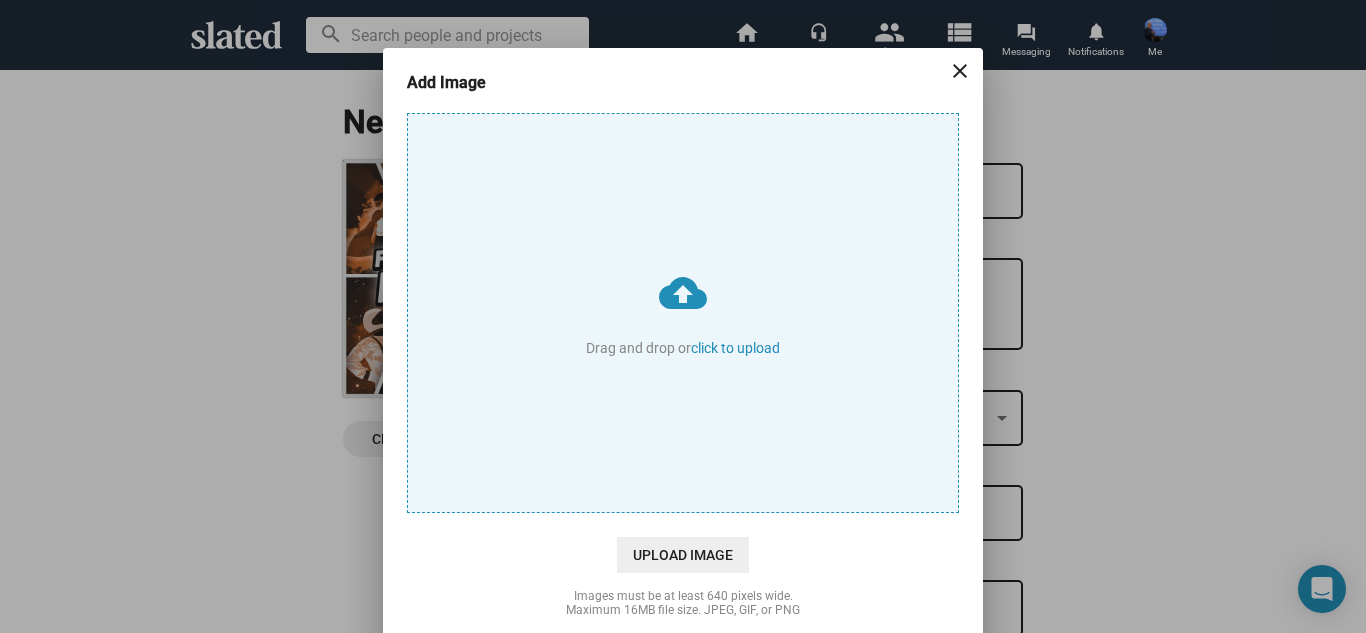 type on "C:\fakepath\Ed and Honey.JPG" 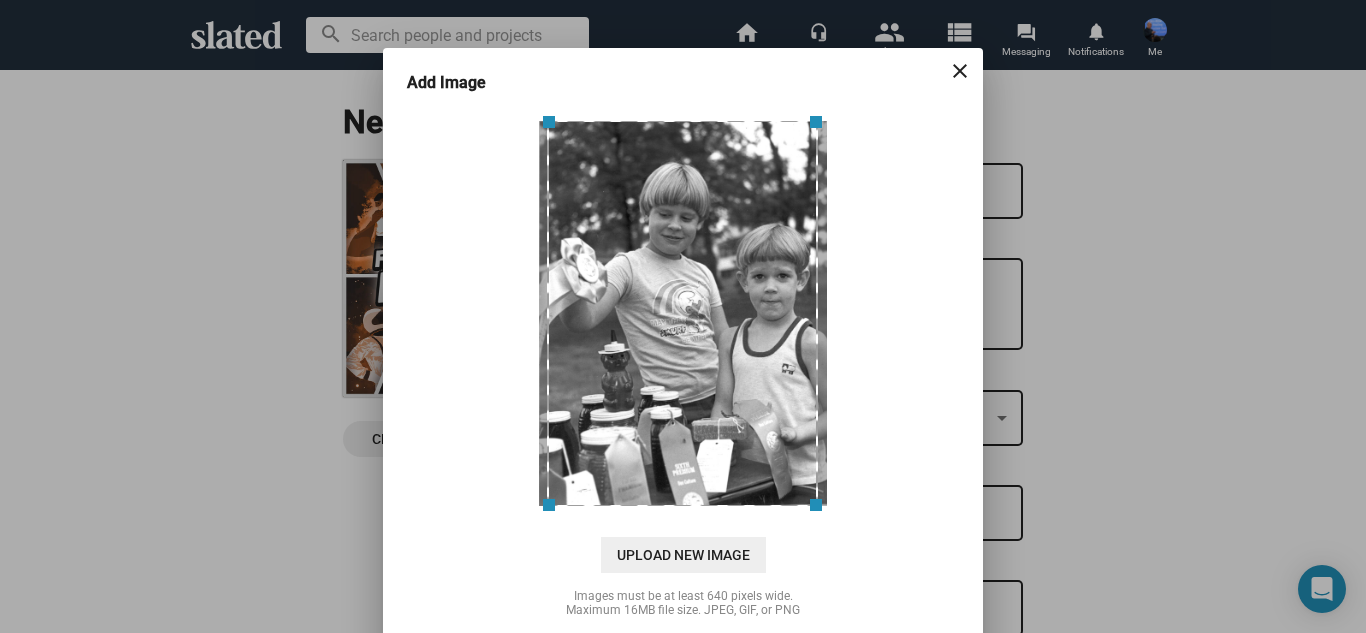 click on "cloud_upload Drag and drop or  click to upload Upload New Image" 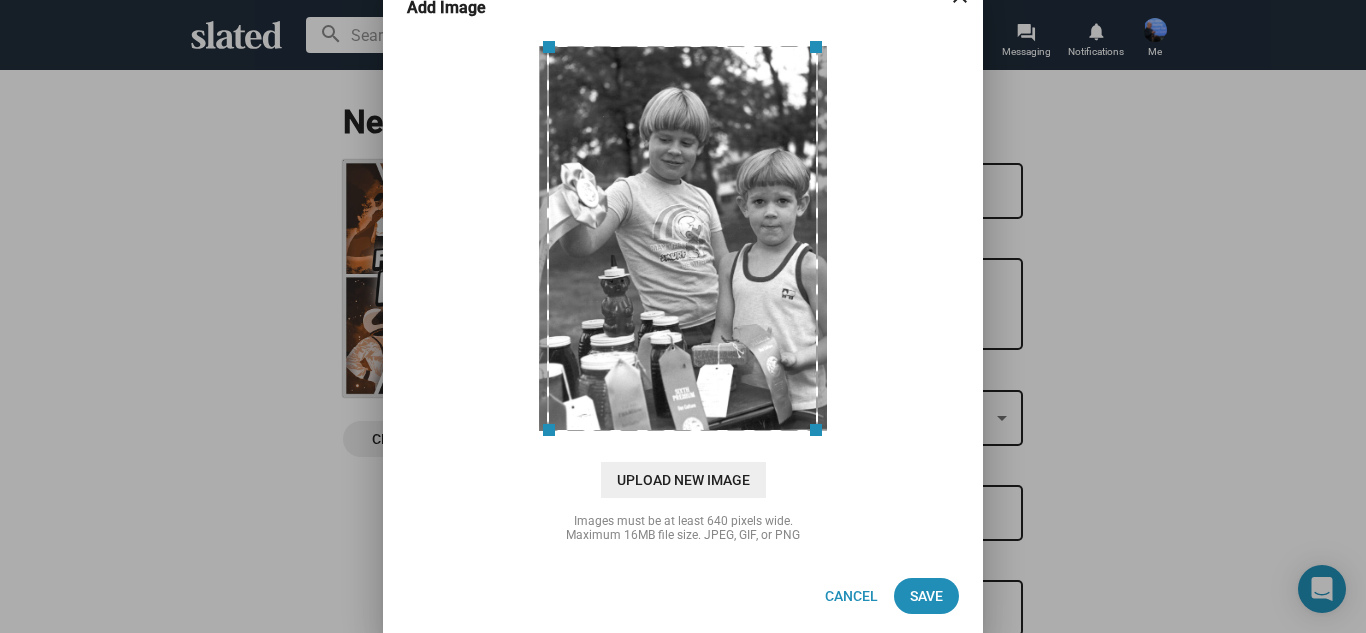 scroll, scrollTop: 80, scrollLeft: 0, axis: vertical 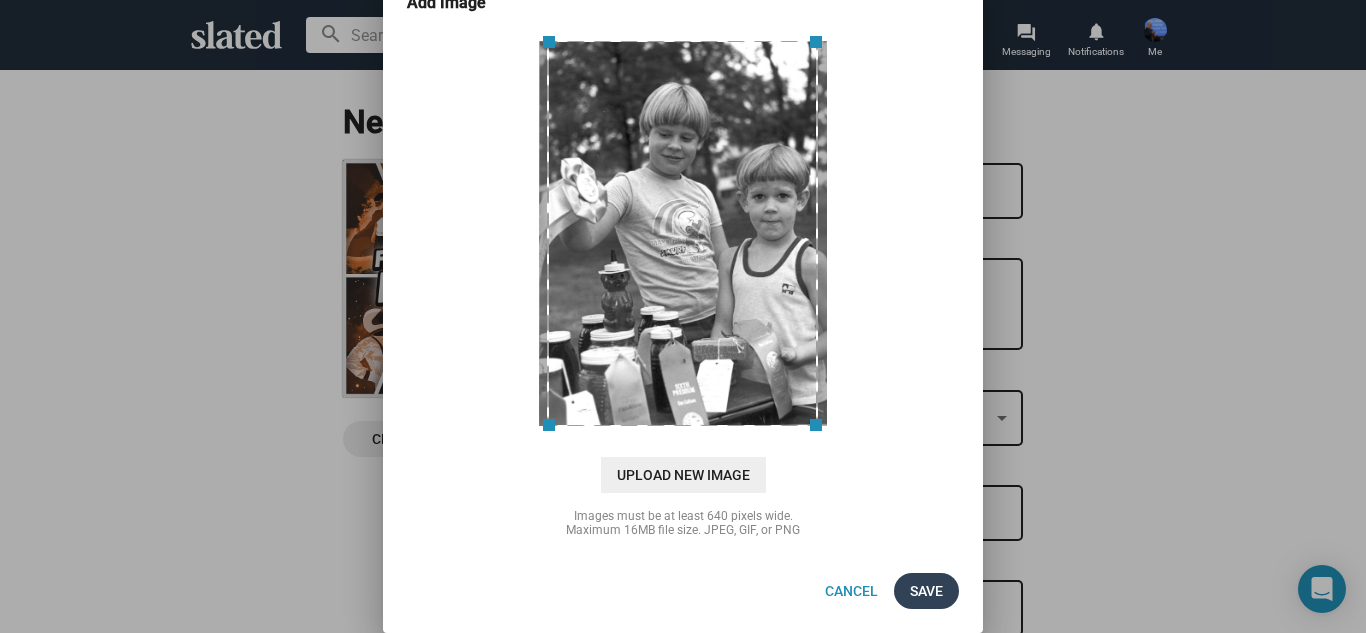 click on "Save" 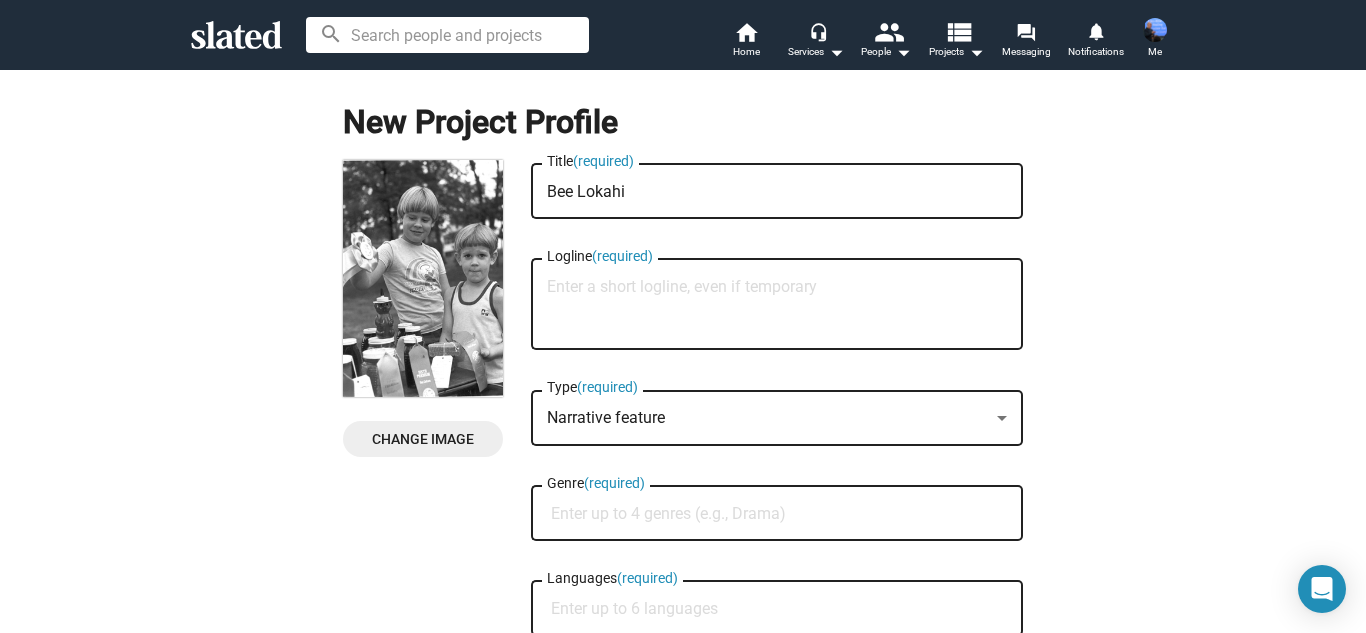 click on "Logline  (required)" at bounding box center (777, 305) 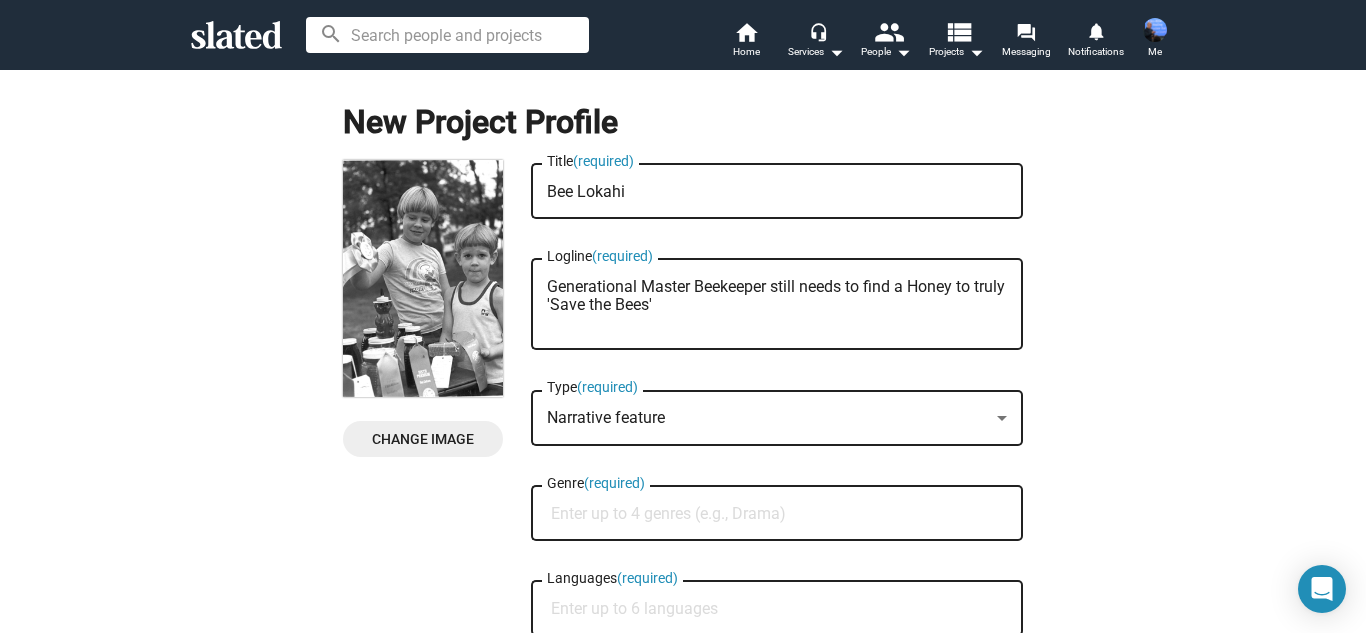 type on "Generational Master Beekeeper still needs to find a Honey to truly 'Save the Bees'" 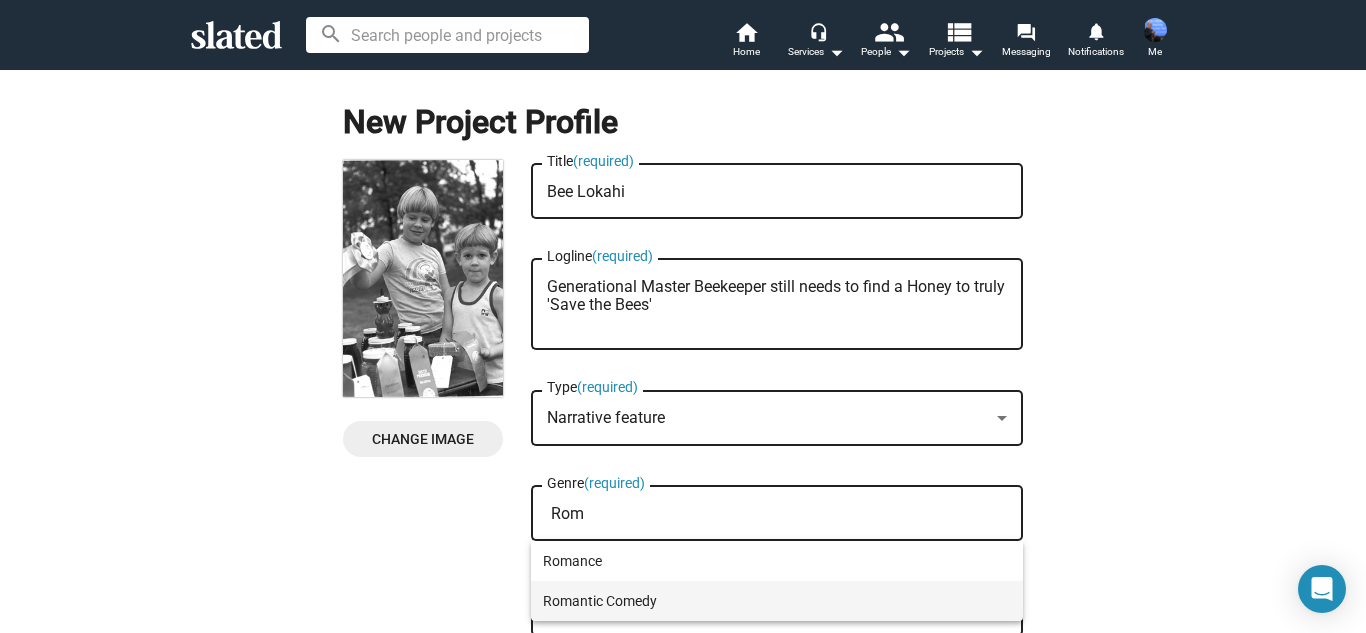 type on "Rom" 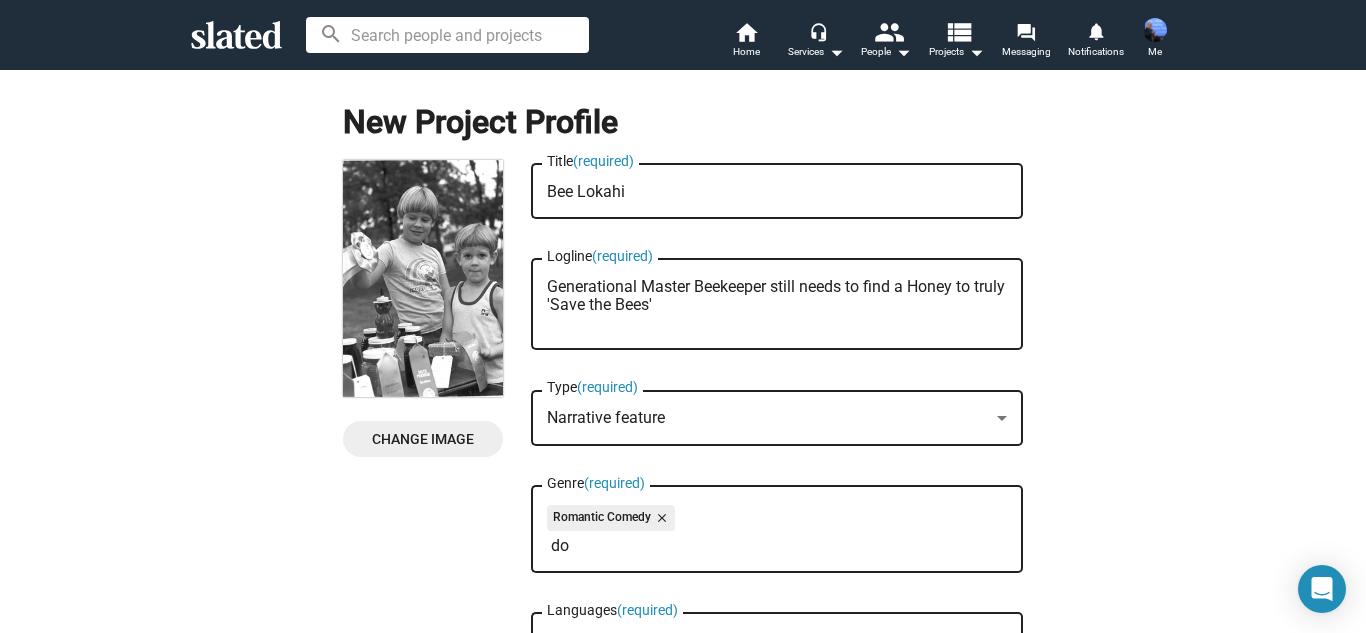 type on "d" 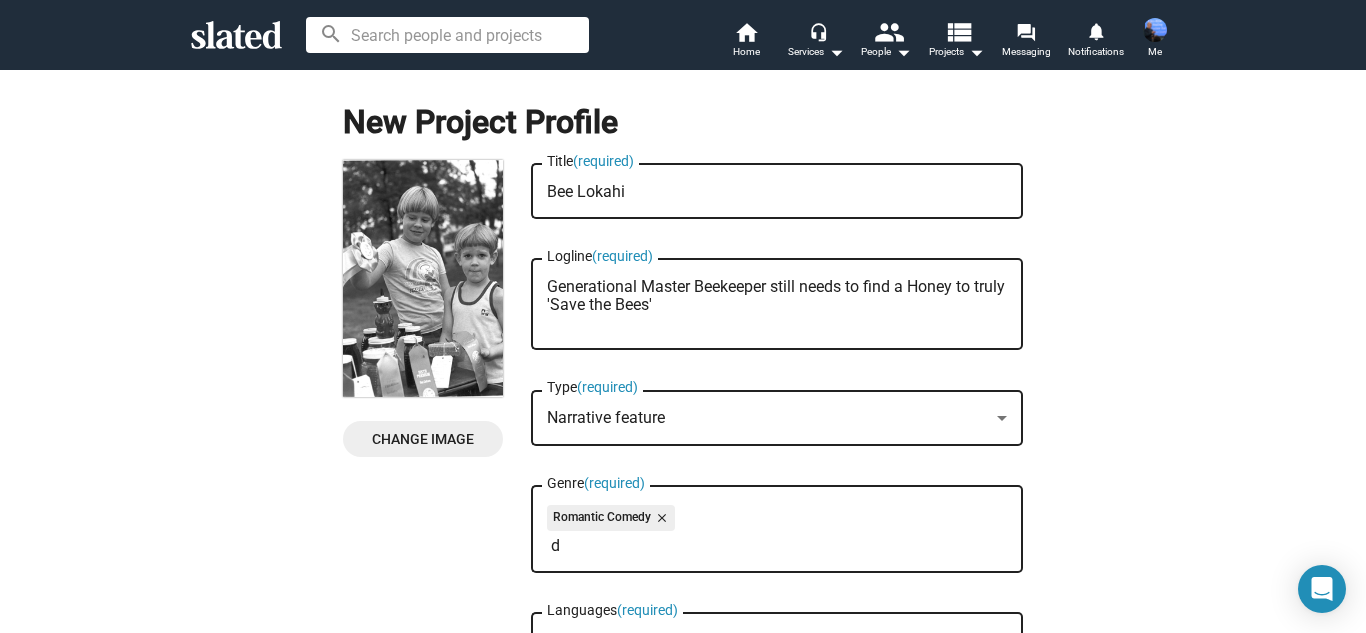 type 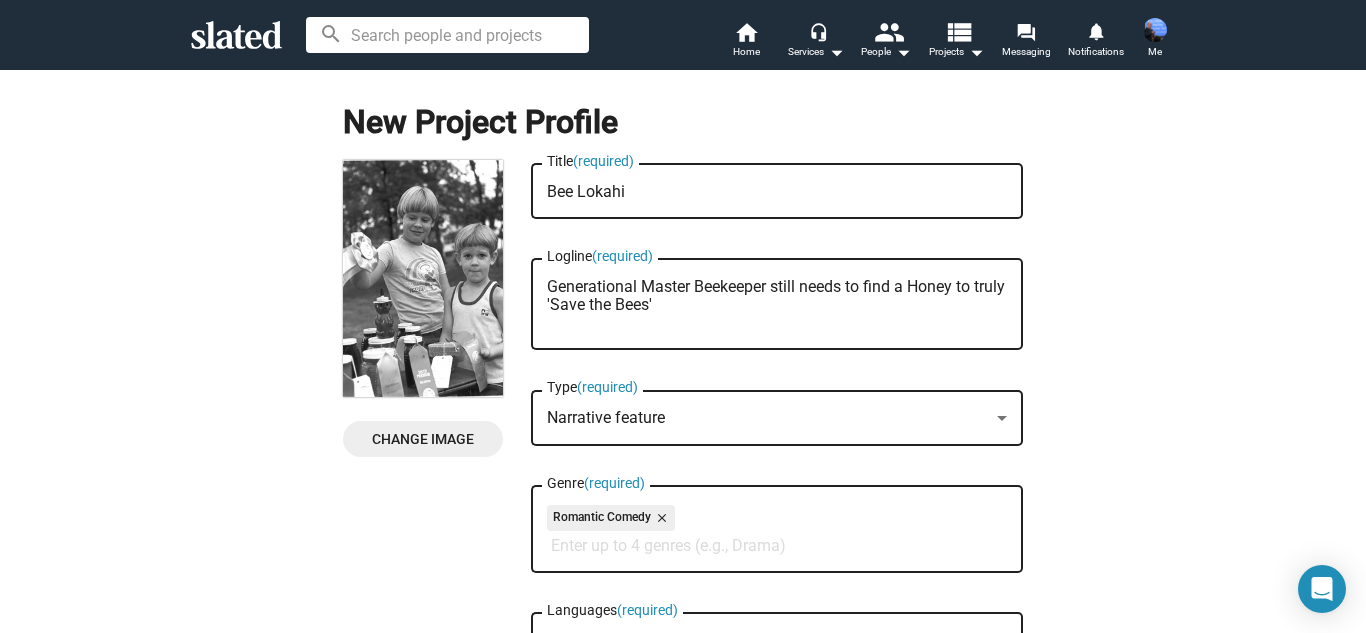 click on "Change Image   Change Image  Bee Lokahi Title  (required) Generational Master Beekeeper still needs to find a Honey to truly 'Save the Bees' Logline  (required) Narrative feature Type  (required) Romantic Comedy close Genre  (required) Languages  (required) Development Stage  (required) Production start date You can edit these at any time  Initial project visibility:  visibility_off  Hidden  Frequently Asked Questions FAQ Cancel & Delete Save" 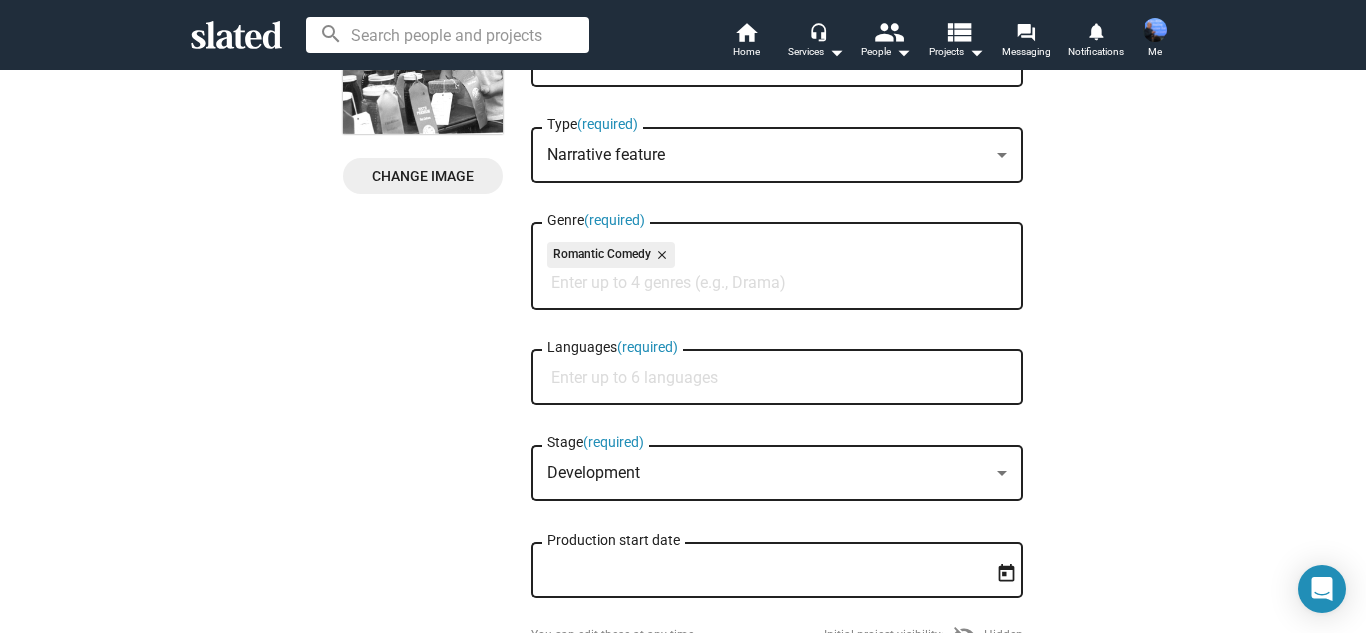 scroll, scrollTop: 280, scrollLeft: 0, axis: vertical 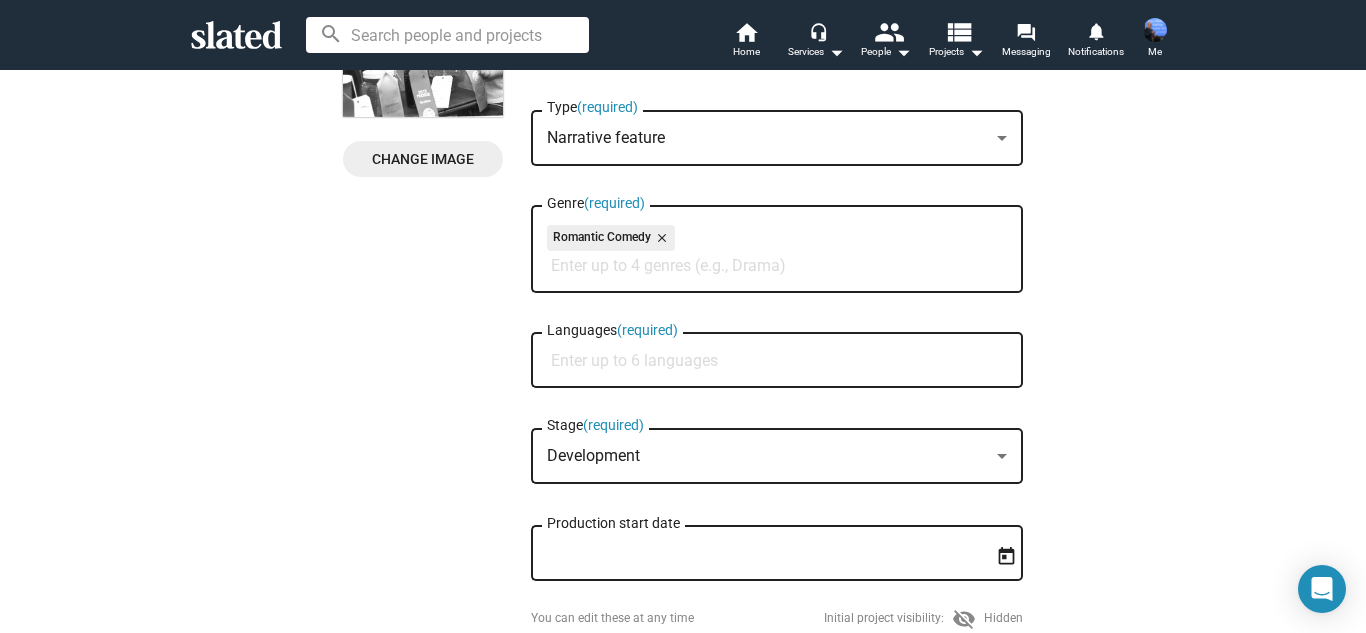 click on "Languages  (required)" at bounding box center [781, 361] 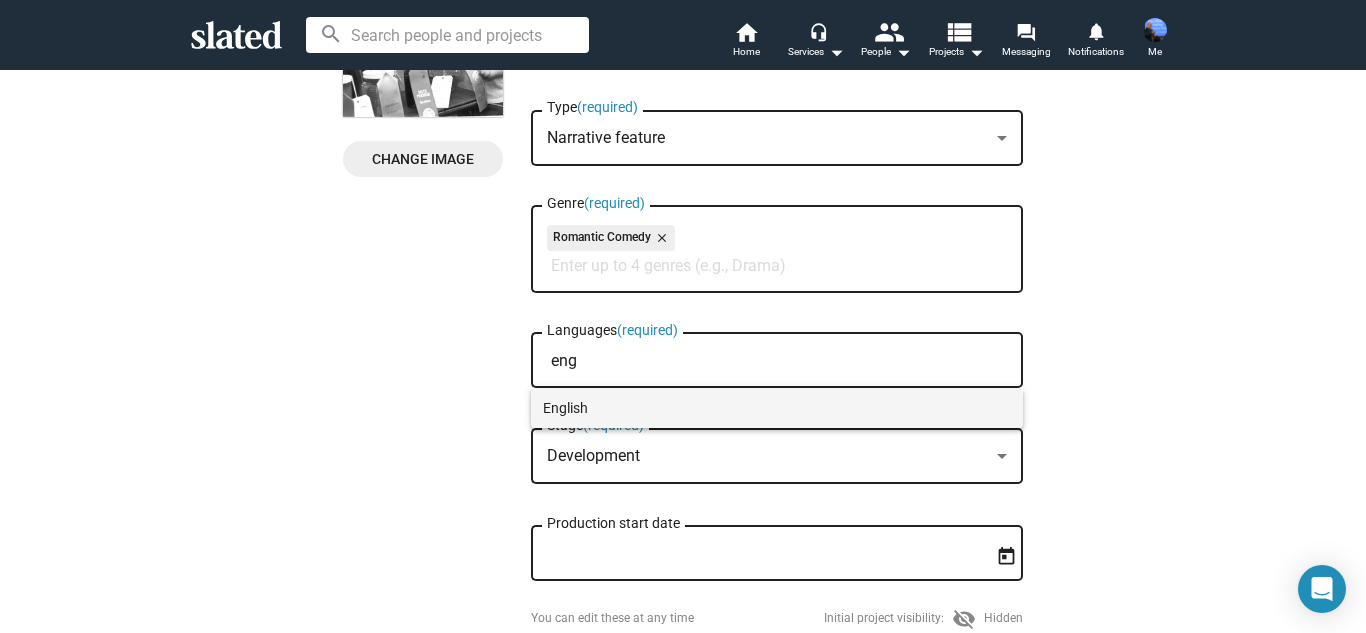 type on "eng" 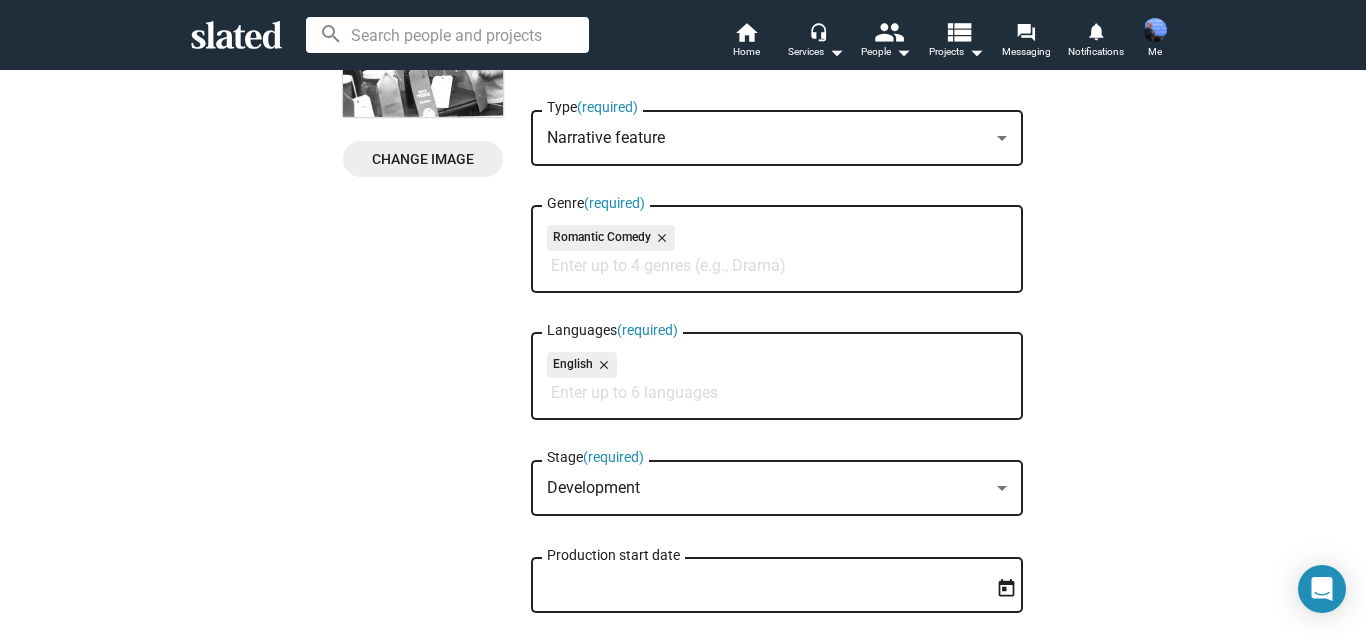 click at bounding box center (1002, 488) 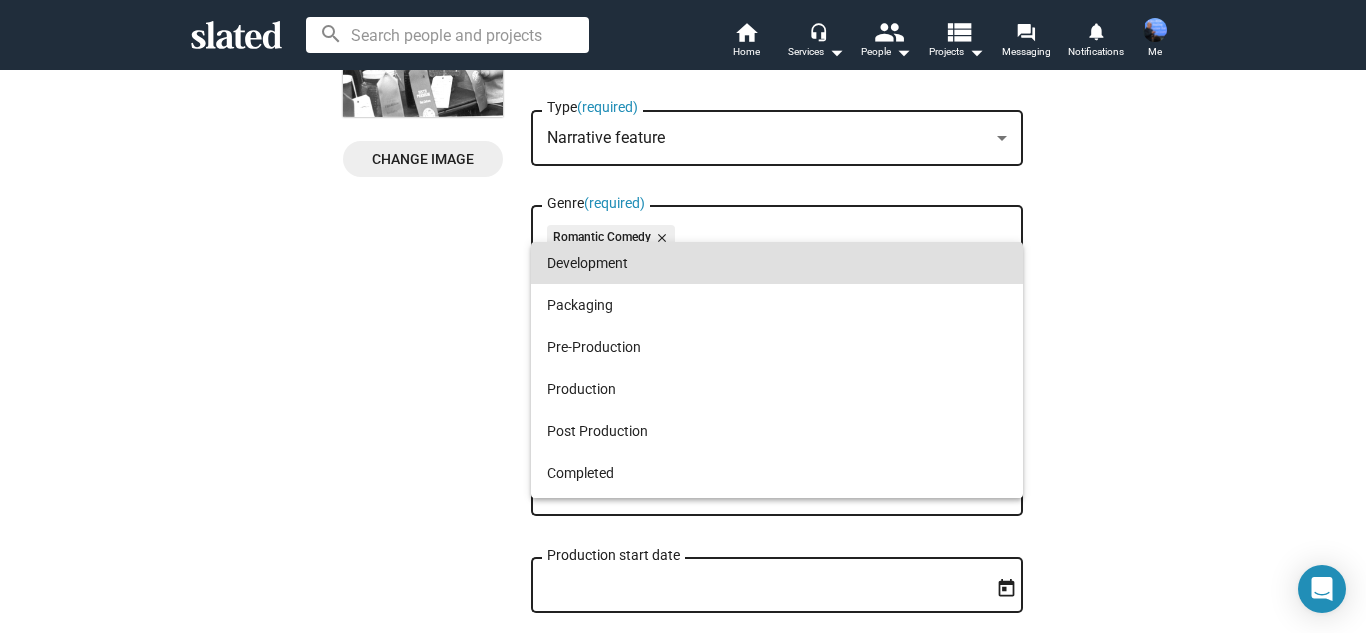 click on "Development" at bounding box center (777, 263) 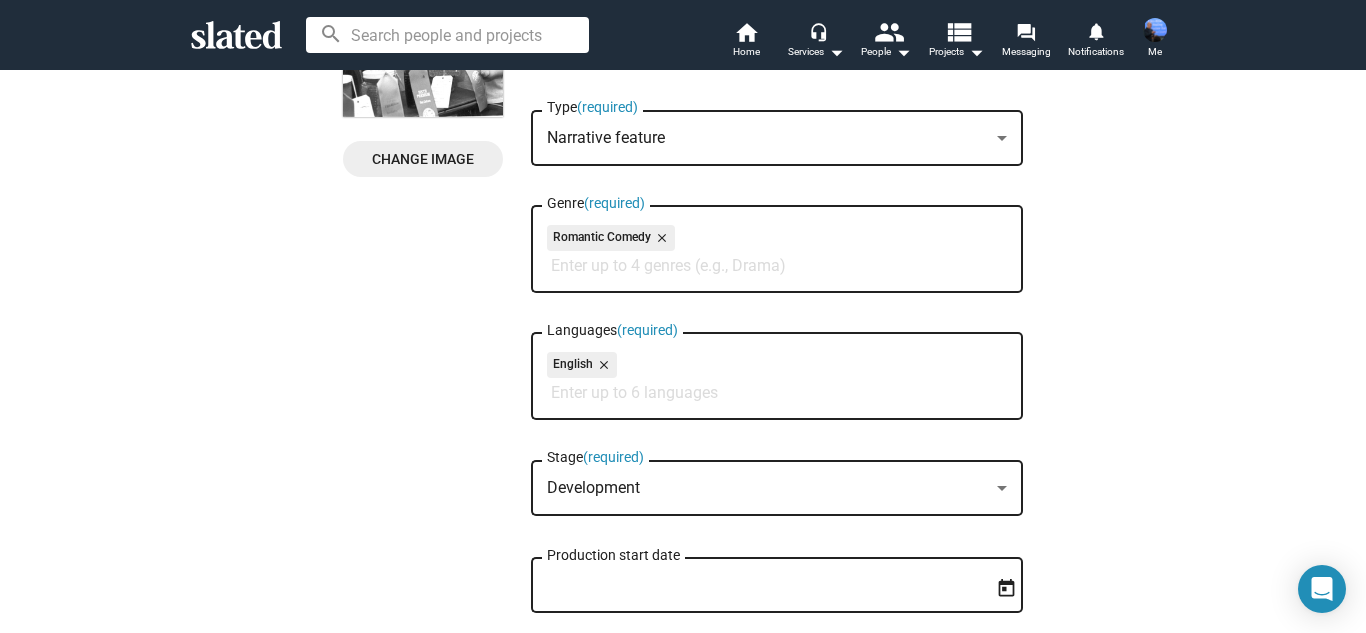 click on "Change Image   Change Image  Bee Lokahi Title  (required) Generational Master Beekeeper still needs to find a Honey to truly 'Save the Bees' Logline  (required) Narrative feature Type  (required) Romantic Comedy close Genre  (required) English close Languages  (required) Development Stage  (required) Production start date You can edit these at any time  Initial project visibility:  visibility_off  Hidden  Frequently Asked Questions FAQ Cancel & Delete Save" 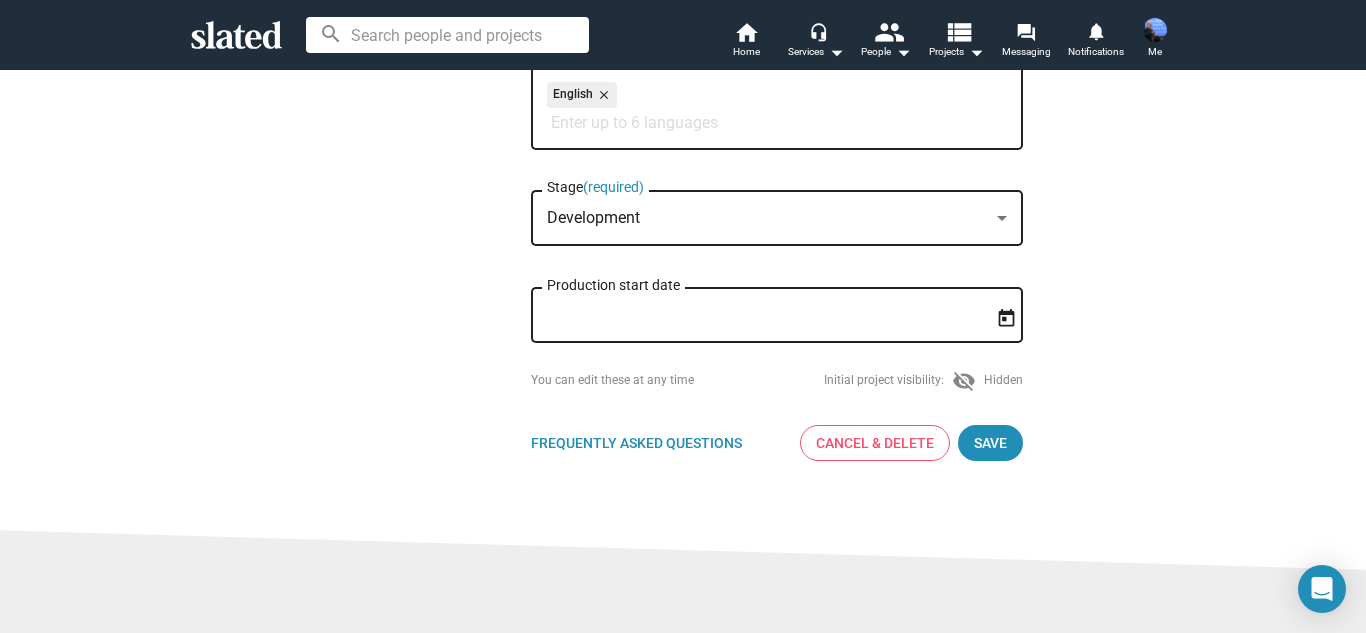 scroll, scrollTop: 600, scrollLeft: 0, axis: vertical 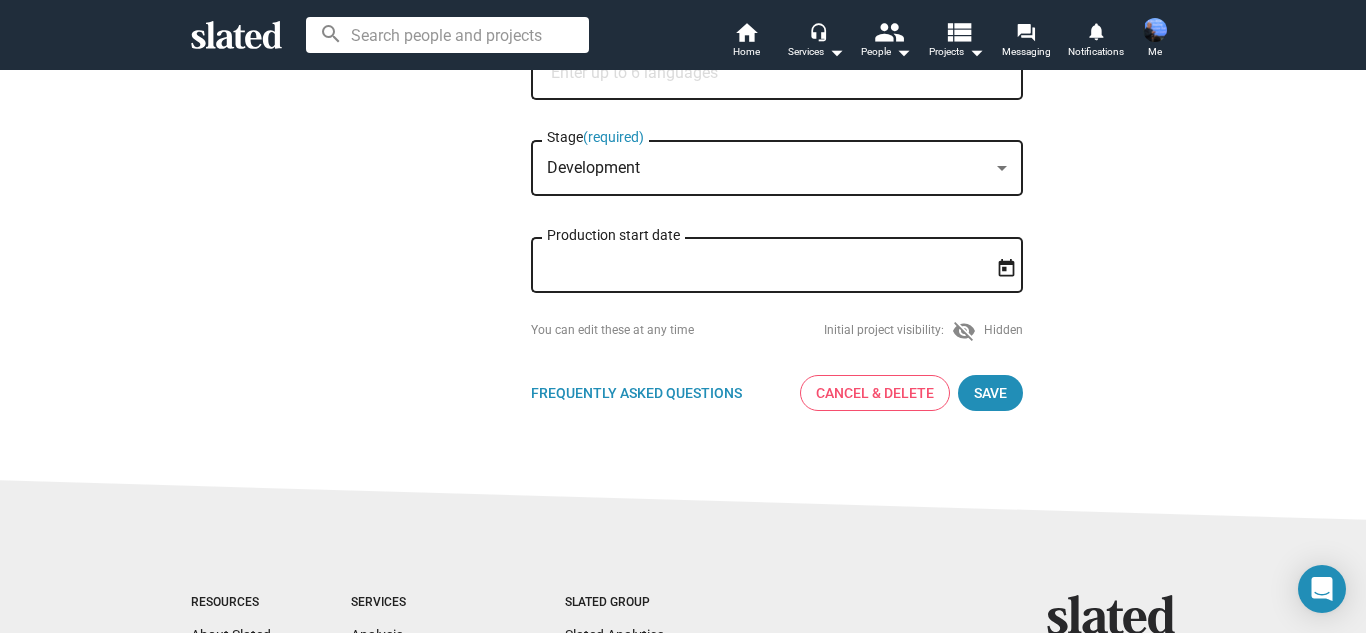 click 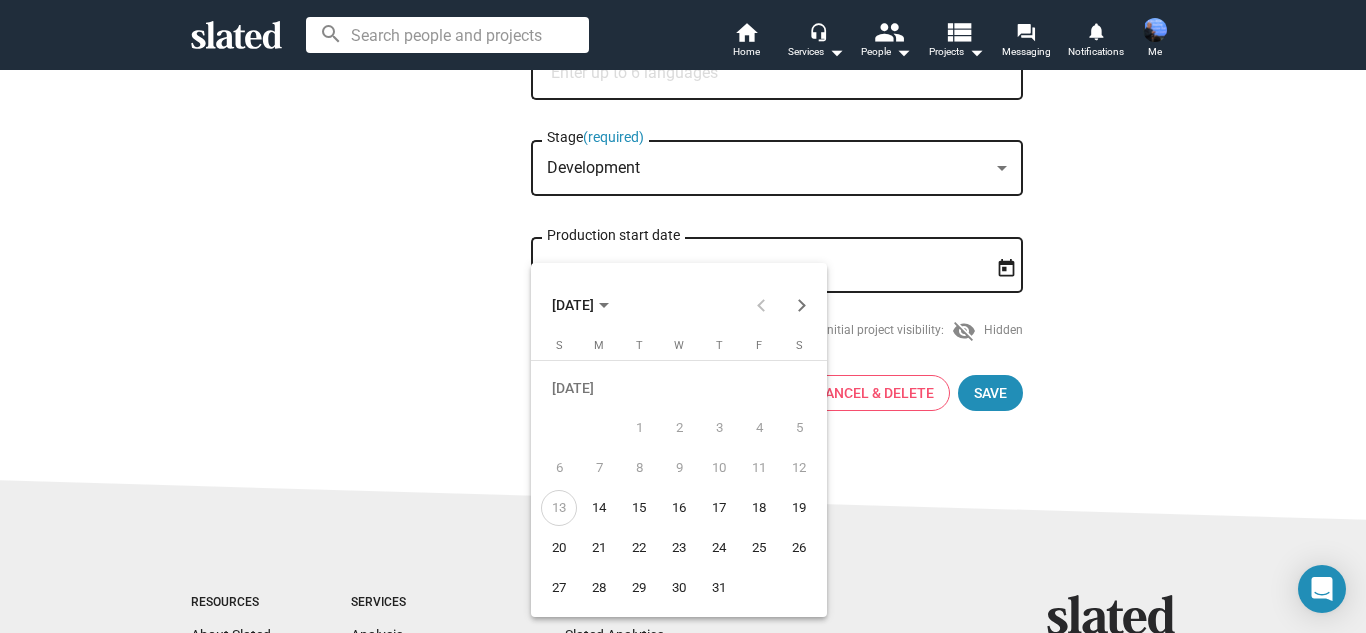 click on "31" at bounding box center (719, 588) 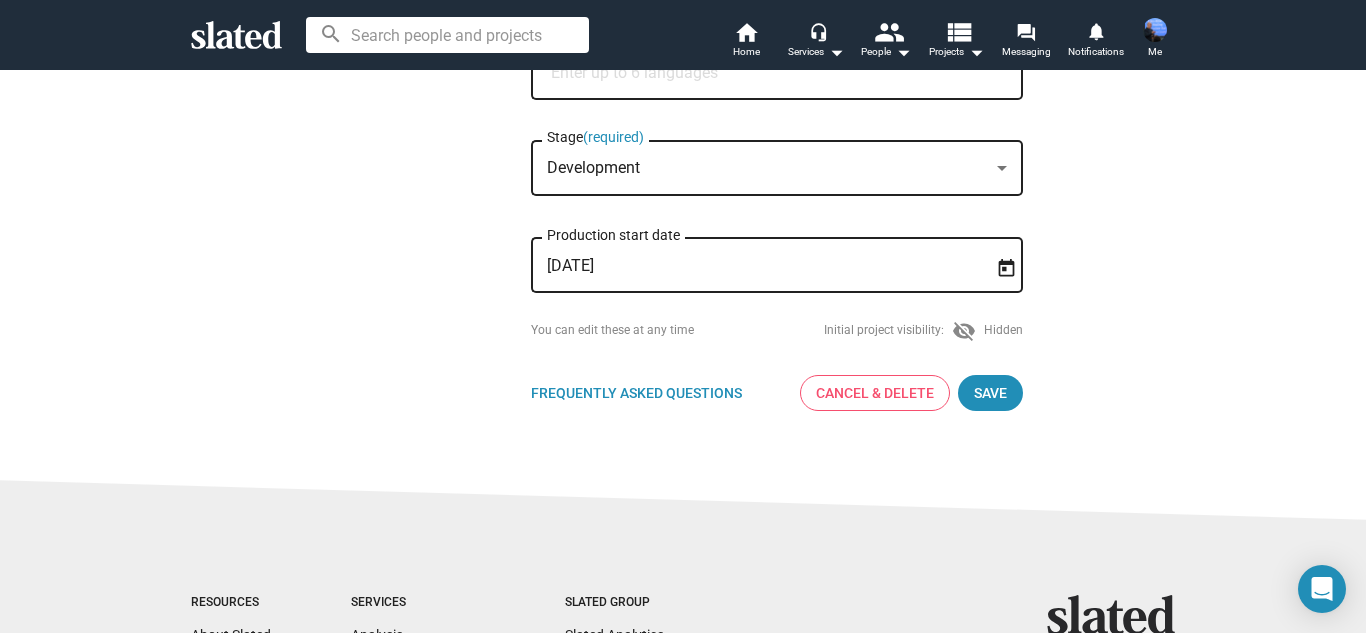 click on "New Project Profile  Change Image   Change Image  Bee Lokahi Title  (required) Generational Master Beekeeper still needs to find a Honey to truly 'Save the Bees' Logline  (required) Narrative feature Type  (required) Romantic Comedy close Genre  (required) English close Languages  (required) Development Stage  (required) 7/31/2025 Production start date You can edit these at any time  Initial project visibility:  visibility_off  Hidden  Frequently Asked Questions FAQ Cancel & Delete Save" 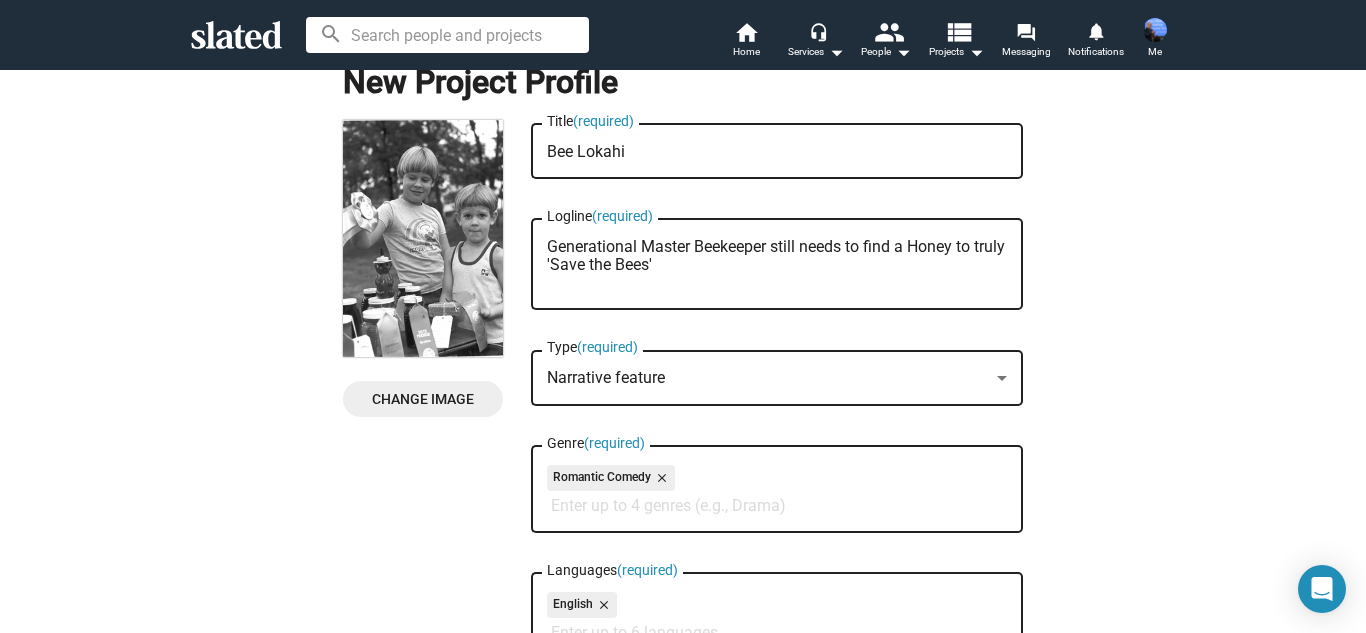 scroll, scrollTop: 0, scrollLeft: 0, axis: both 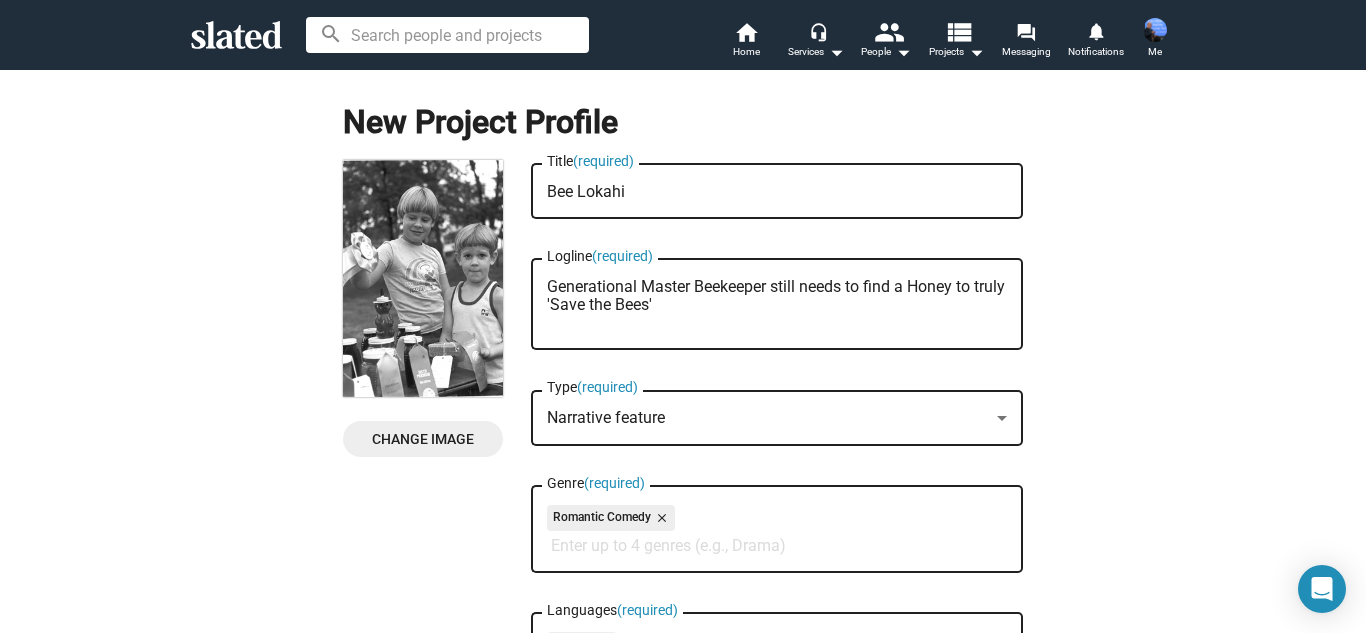 click at bounding box center (1002, 418) 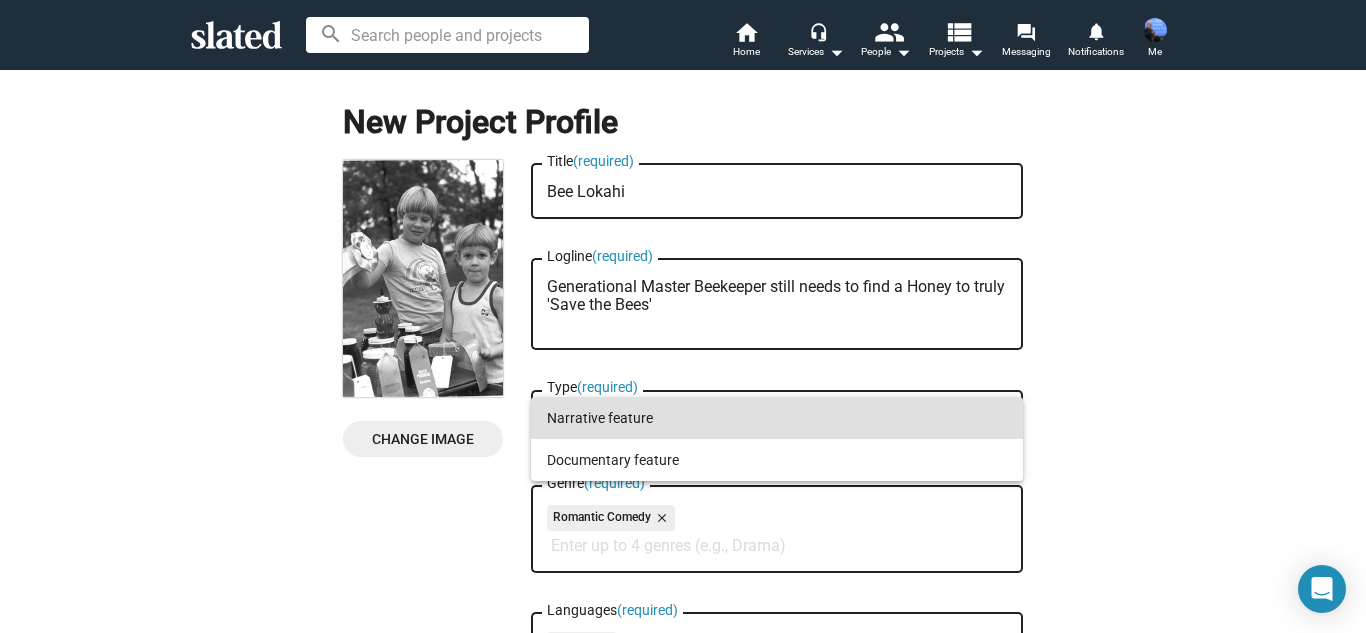 click on "Narrative feature" at bounding box center [777, 418] 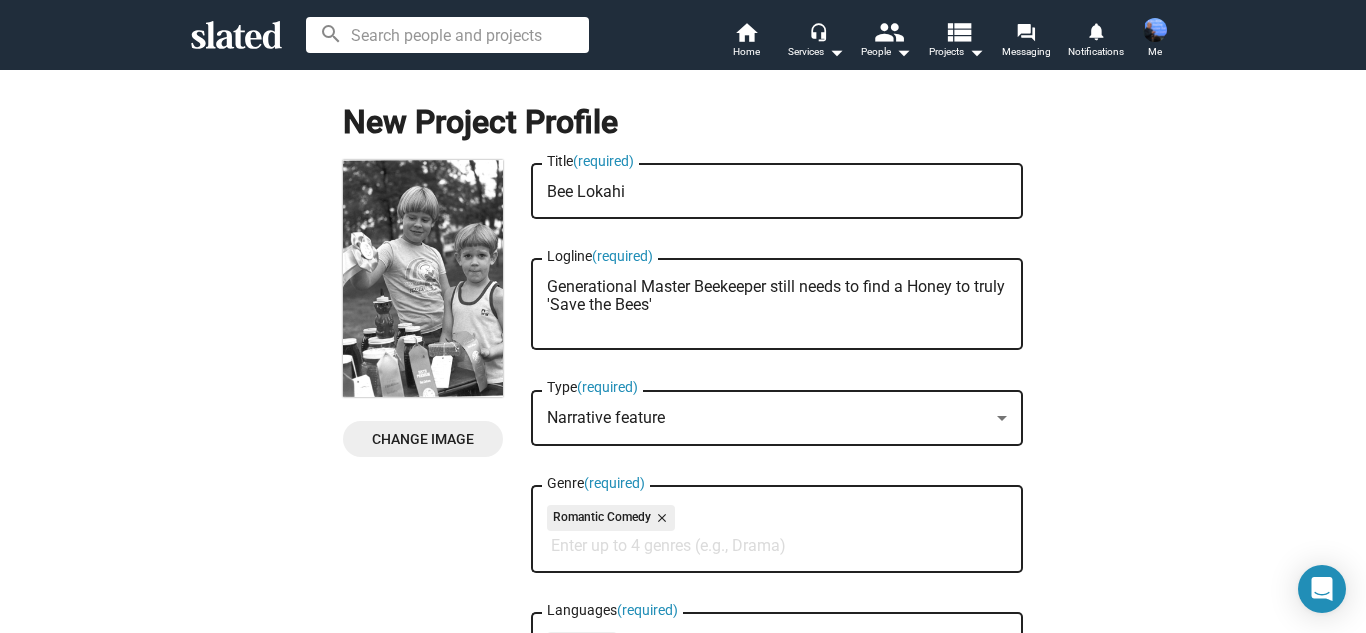 click on "New Project Profile  Change Image   Change Image  Bee Lokahi Title  (required) Generational Master Beekeeper still needs to find a Honey to truly 'Save the Bees' Logline  (required) Narrative feature Type  (required) Romantic Comedy close Genre  (required) English close Languages  (required) Development Stage  (required) 7/31/2025 Production start date You can edit these at any time  Initial project visibility:  visibility_off  Hidden  Frequently Asked Questions FAQ Cancel & Delete Save" 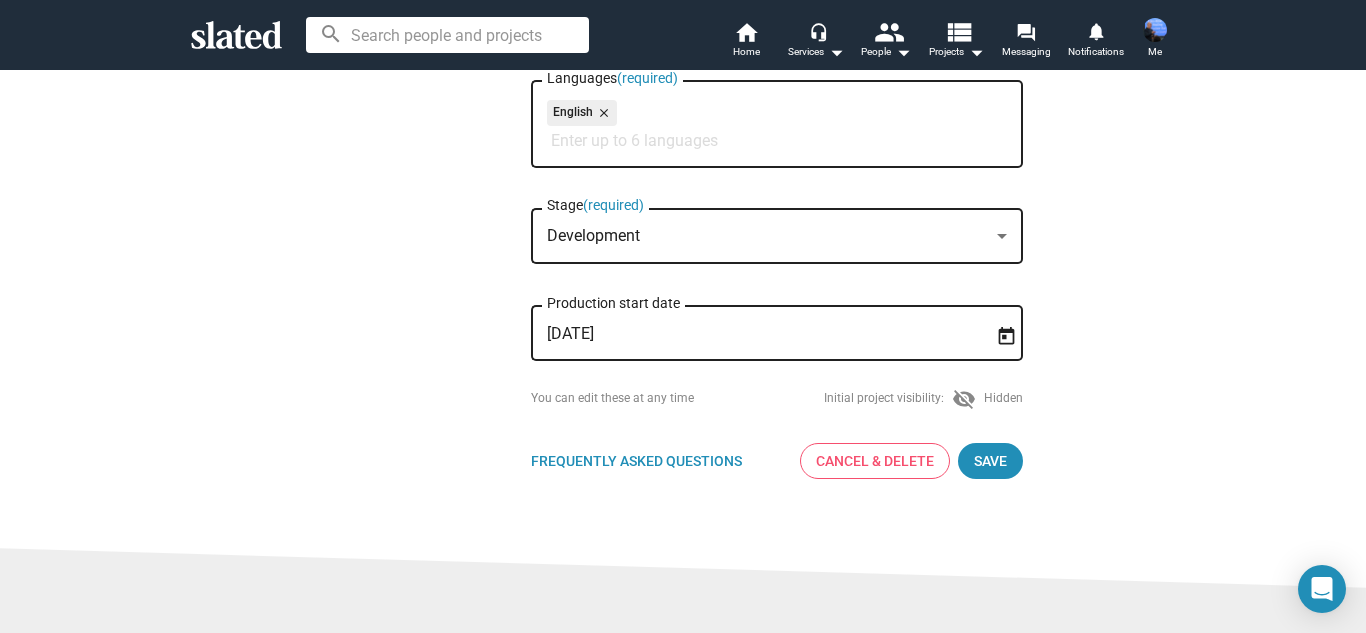 scroll, scrollTop: 640, scrollLeft: 0, axis: vertical 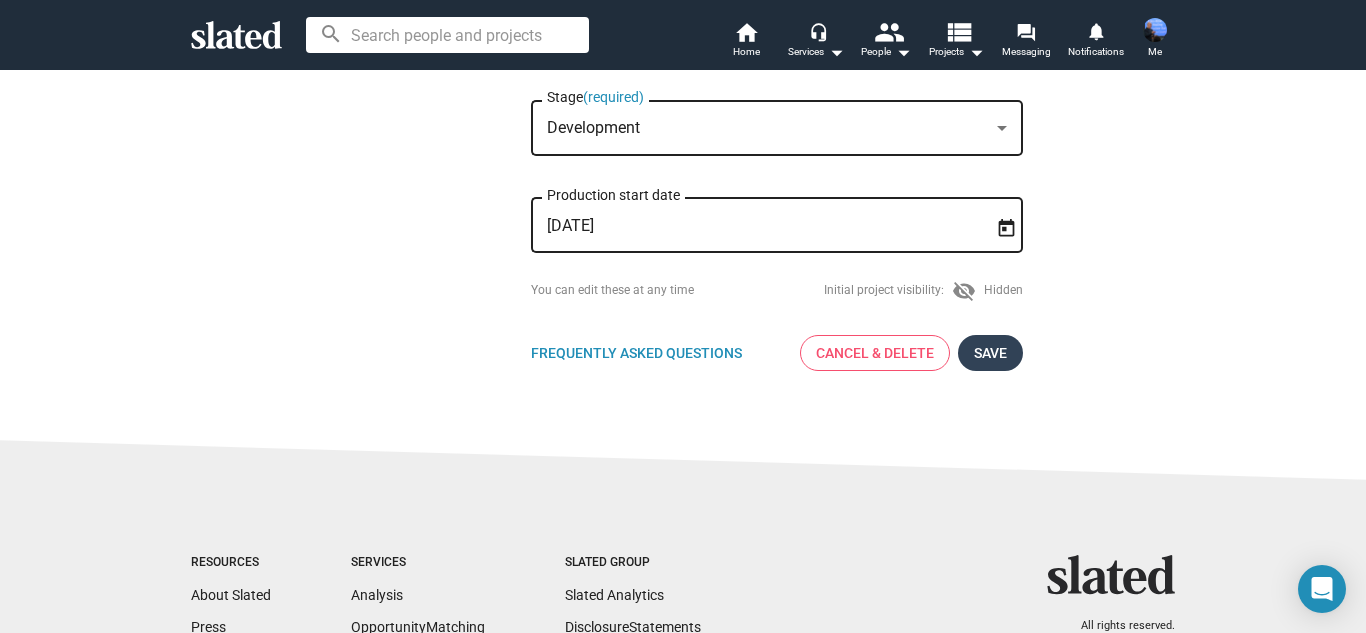 click on "Save" 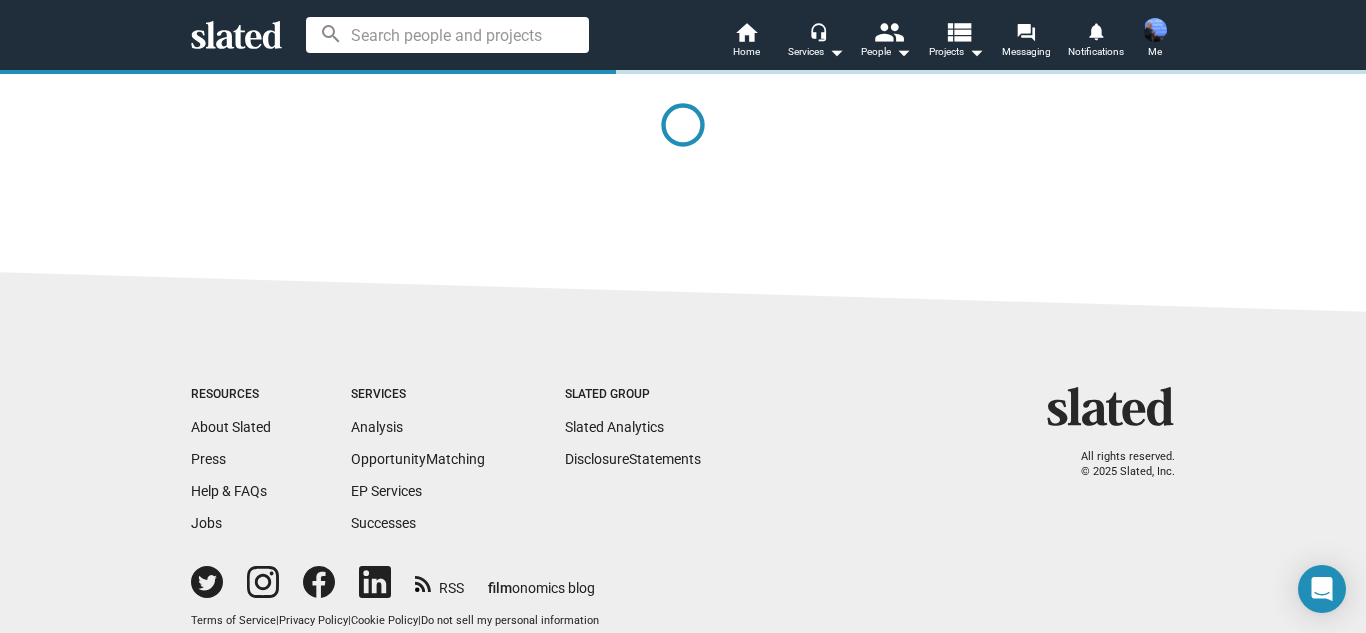 scroll, scrollTop: 0, scrollLeft: 0, axis: both 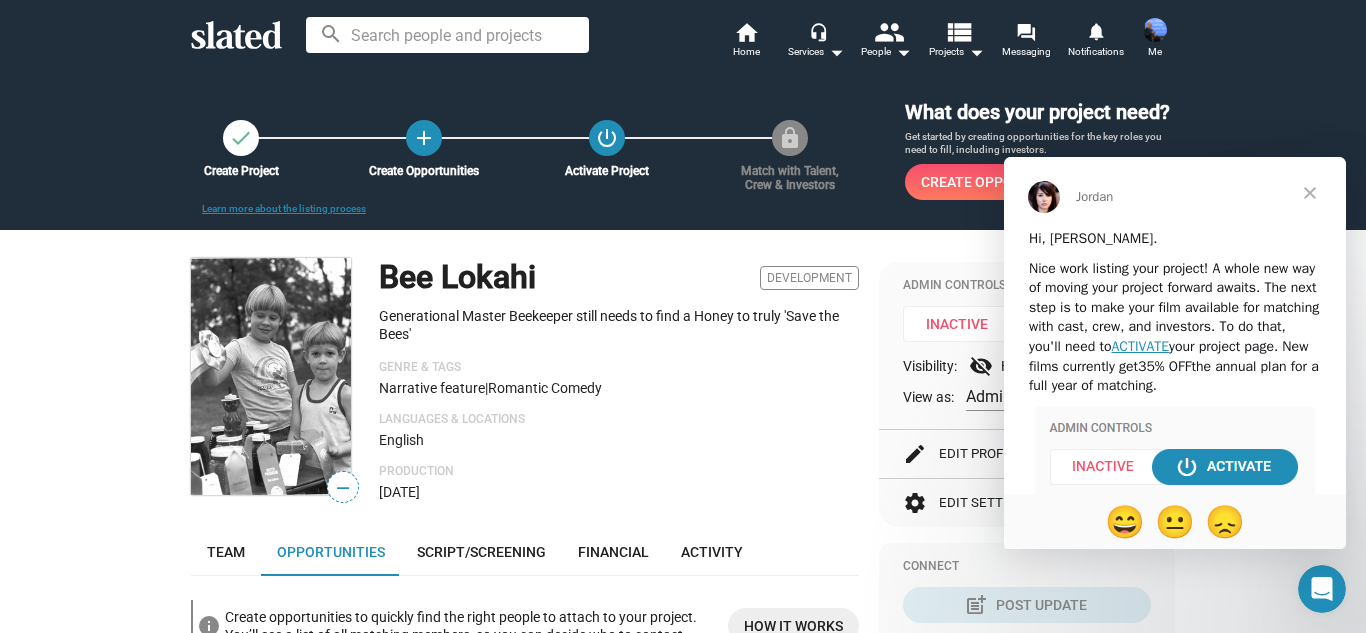 click on "Jordan" at bounding box center (1175, 193) 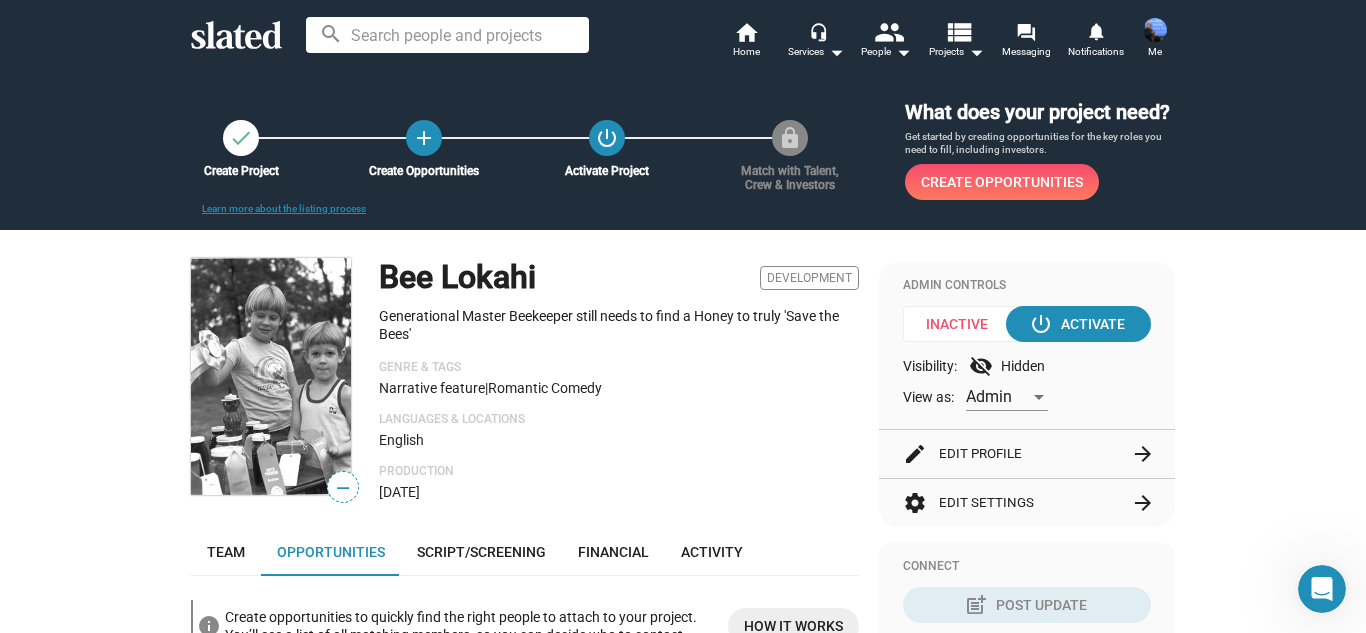 click on "check Create Project add Create Opportunities power_settings_new Activate Project lock  Match with Talent, Crew & Investors  Learn more about the listing process What does your project need?  Get started by creating opportunities for the key roles you need to fill, including investors.  Create Opportunities" at bounding box center [683, 149] 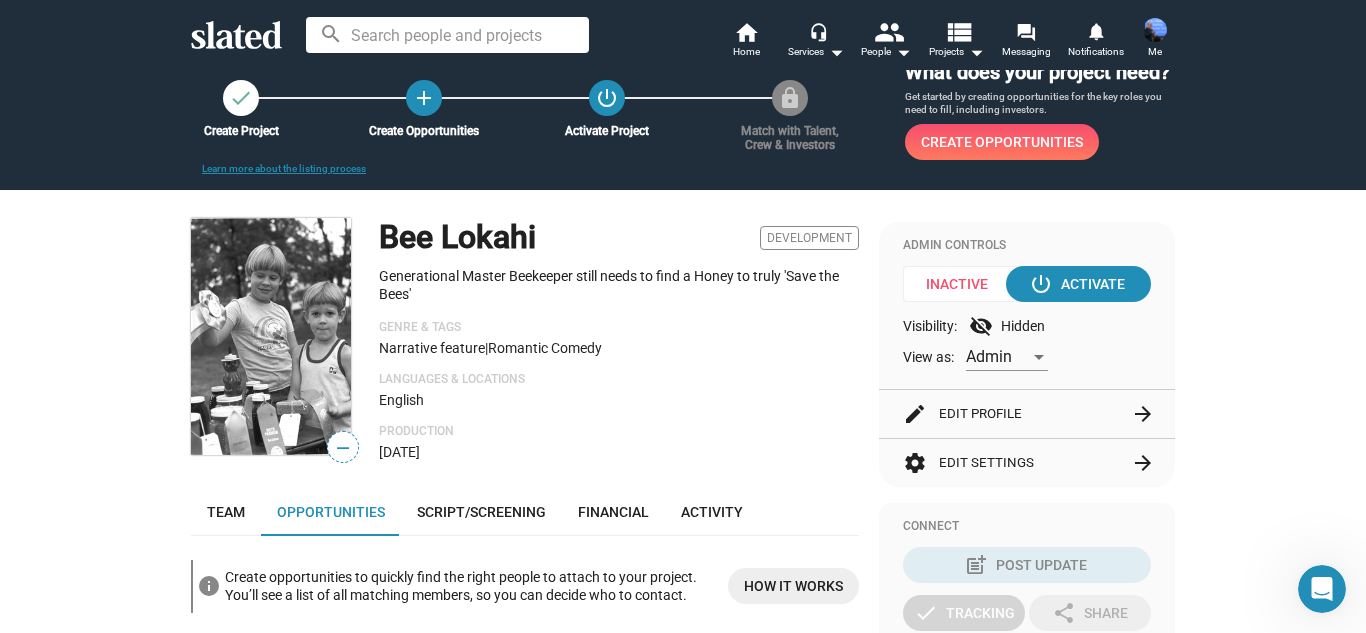 scroll, scrollTop: 0, scrollLeft: 0, axis: both 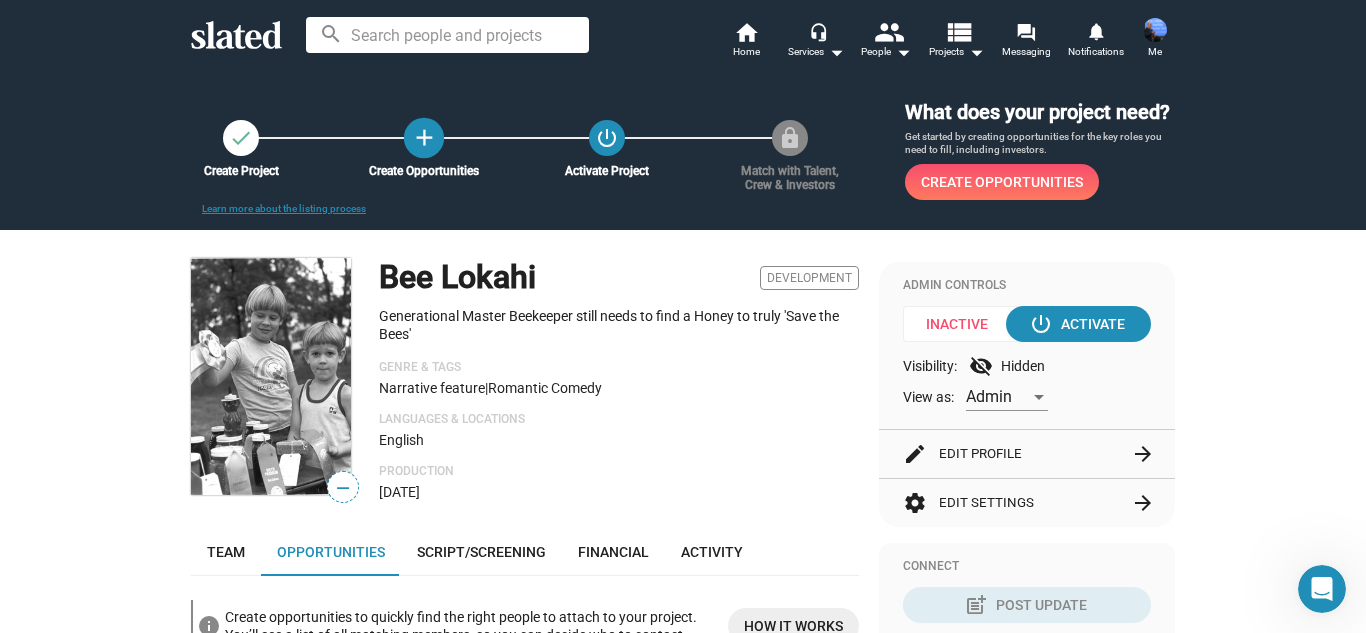 click on "add" at bounding box center [424, 137] 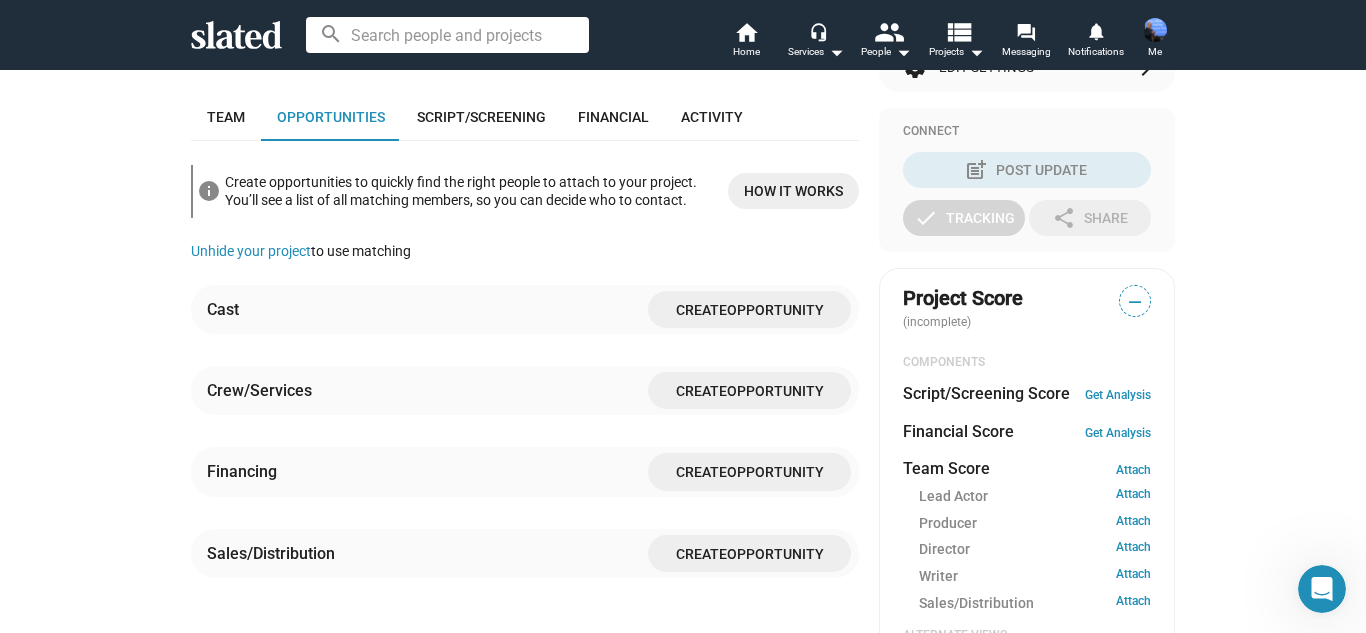 scroll, scrollTop: 459, scrollLeft: 0, axis: vertical 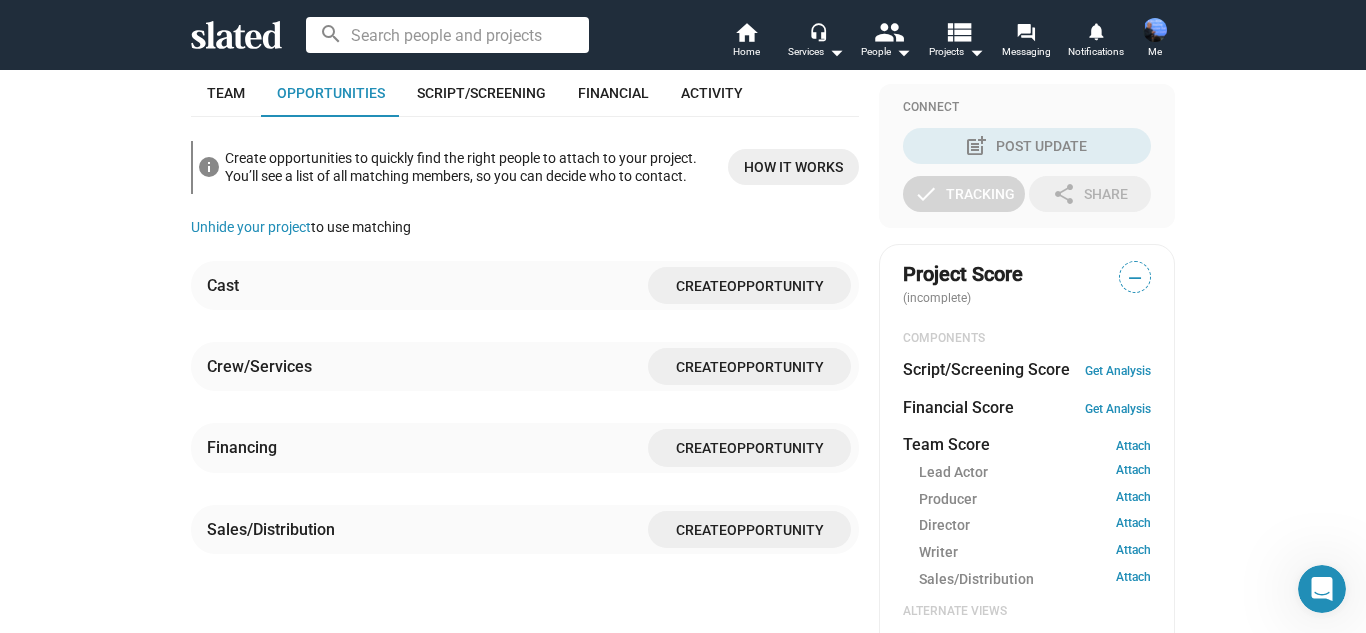 click on "How it works" 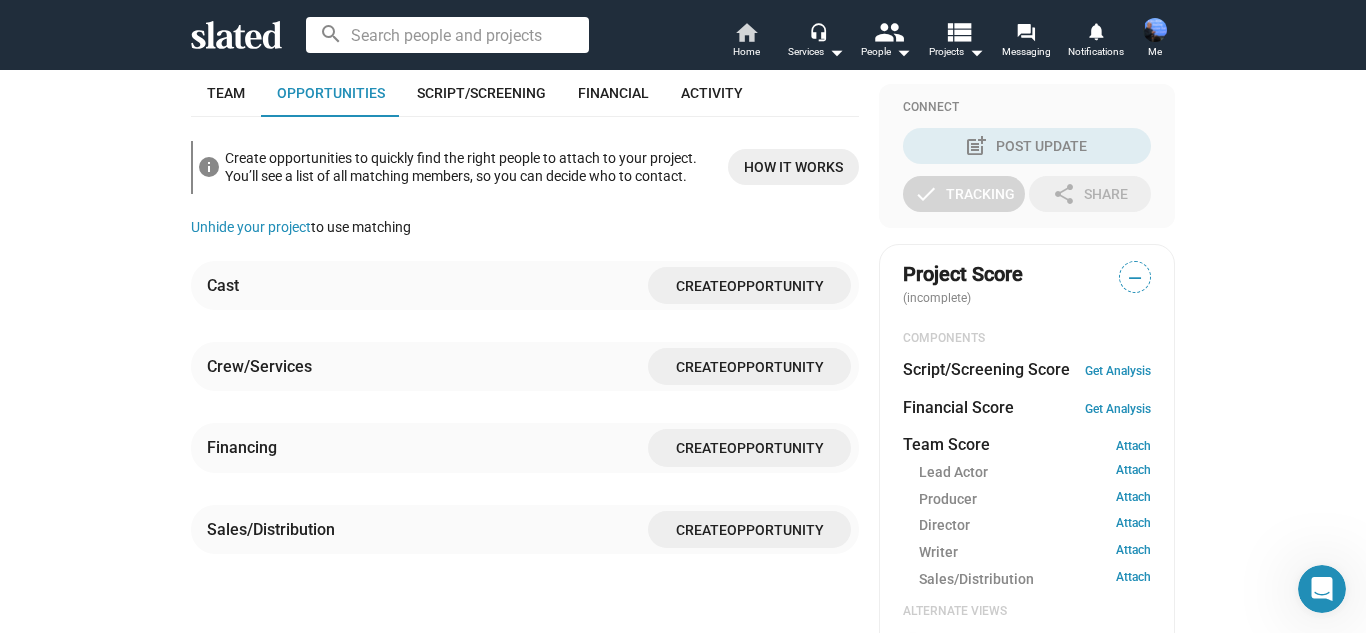 click on "Home" at bounding box center [746, 52] 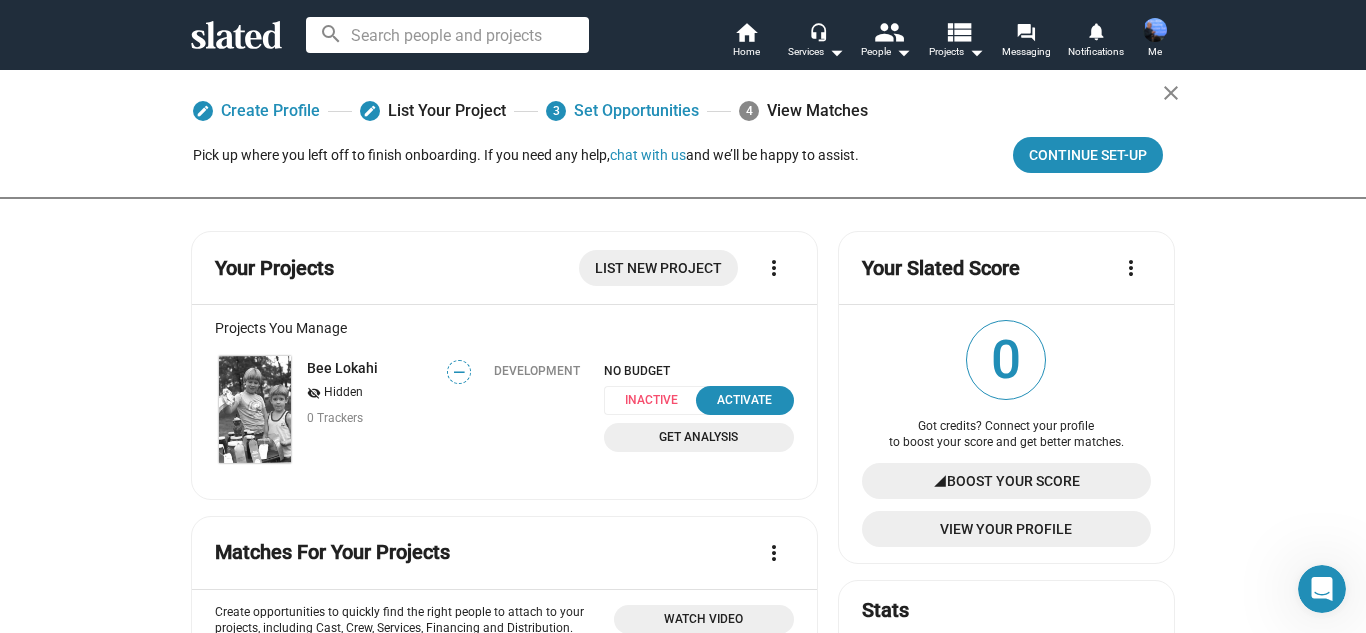 click on "Your Projects List New Project more_vert Projects You Manage Bee Lokahi visibility_off   Hidden 0 Trackers — Development NO BUDGET Inactive  Activate  Get Analysis Matches For Your Projects  more_vert  Create opportunities to quickly find the right people to attach to your projects, including Cast, Crew, Services, Financing and Distribution. Once you create an opportunity, you can discover potential matches and get regular match alerts from Slated to help you find the perfect fit.  add Create Opportunities people Discover Matches forum Start A Conversation person_add Attach The Right Person Watch Video More Info Bee Lokahi Create Opportunities Matches For You  more_vert  No matches found. You can edit your interests to get more matches.  Edit Interests Marketplace Highlights New People View all 35  Jeremy Brooks  Producer Track 33  yousuf pirzada  Director,  Producer,  Production Assistant,  Writer Track 30  NIcholas Tomnay  Director,  Editor,  Producer,  Writer Track 18  Gurdeep Singh  Editor Track 11 21" 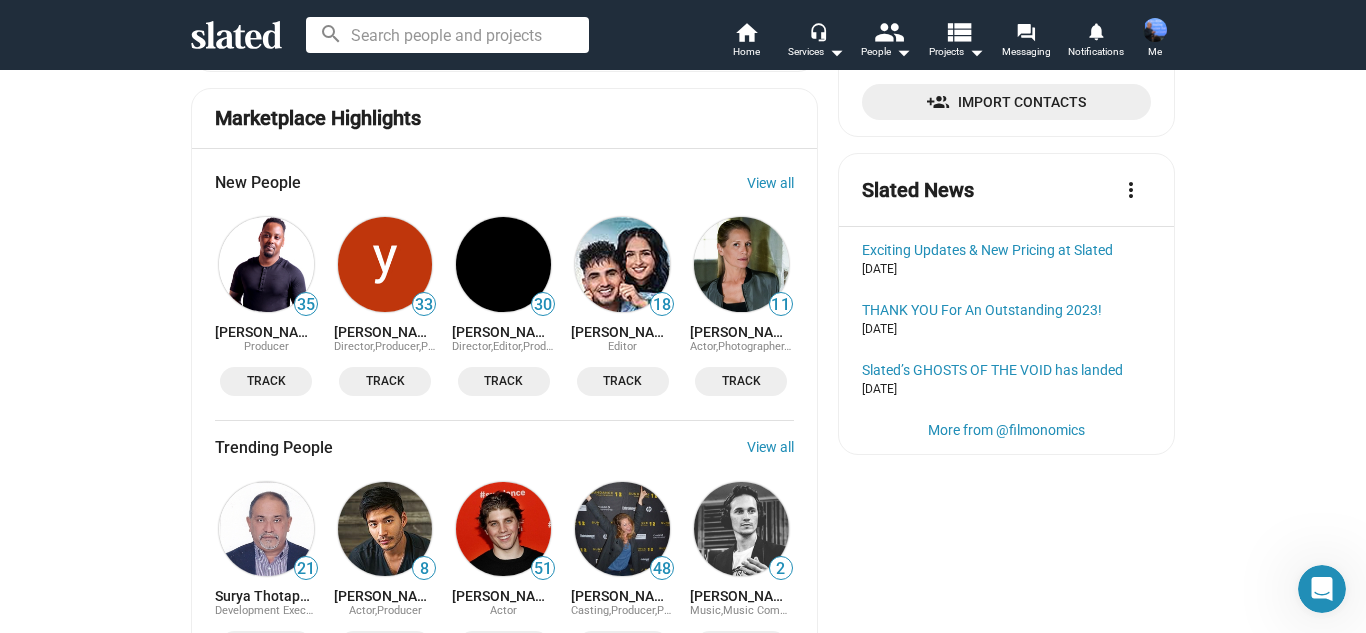 scroll, scrollTop: 880, scrollLeft: 0, axis: vertical 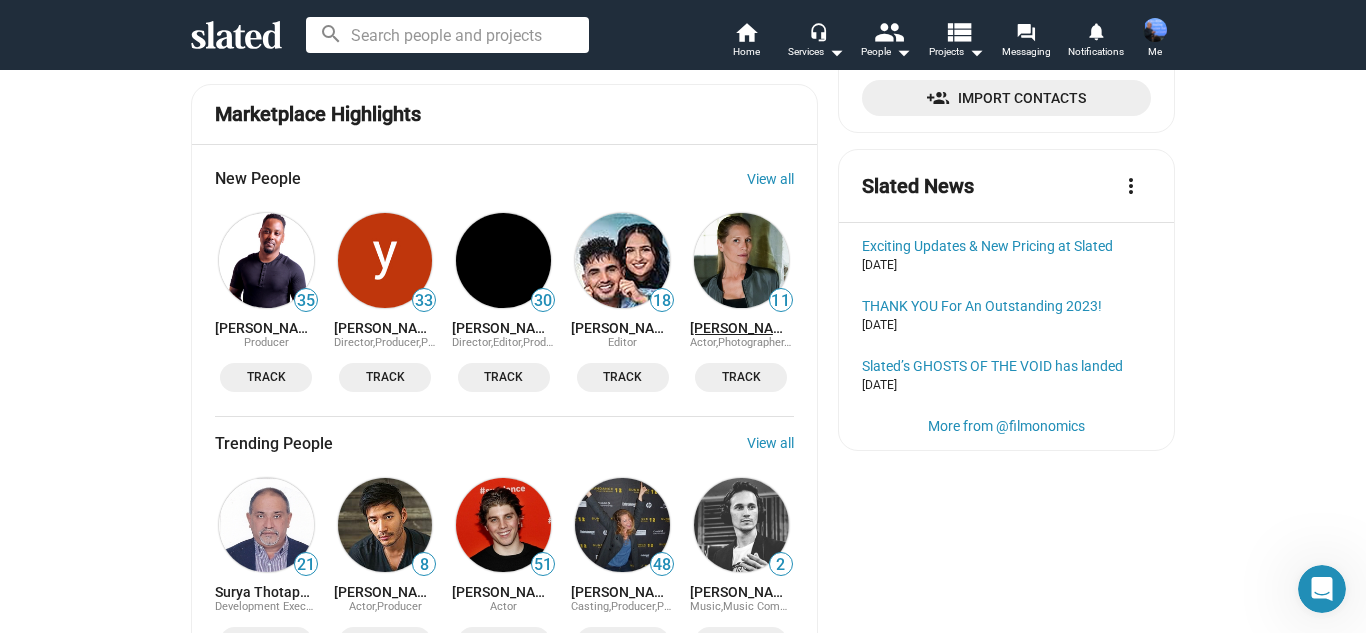 click on "Brette Taylor" 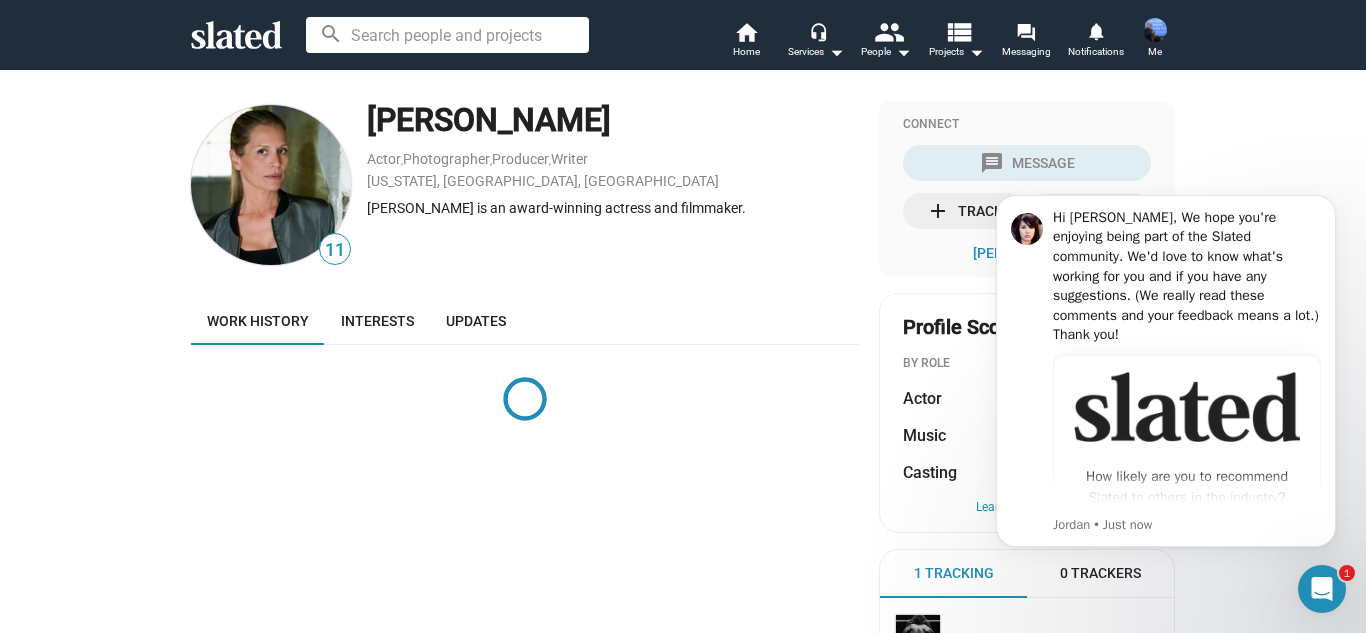 scroll, scrollTop: 0, scrollLeft: 0, axis: both 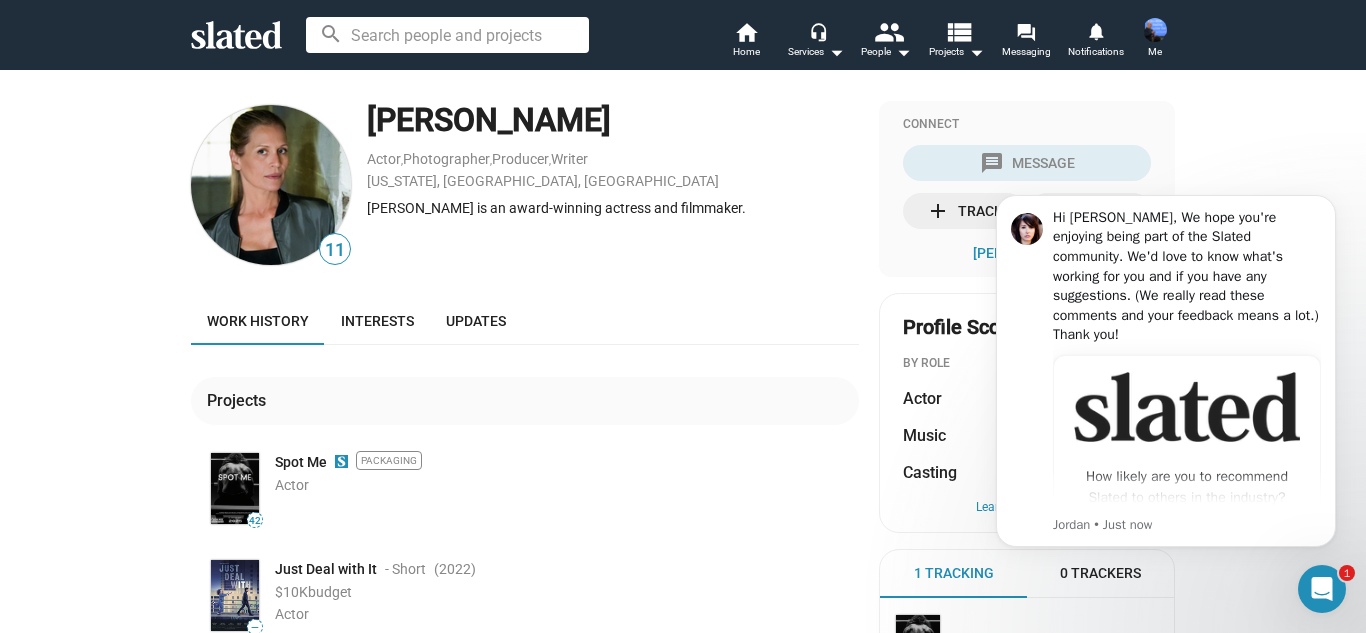 click 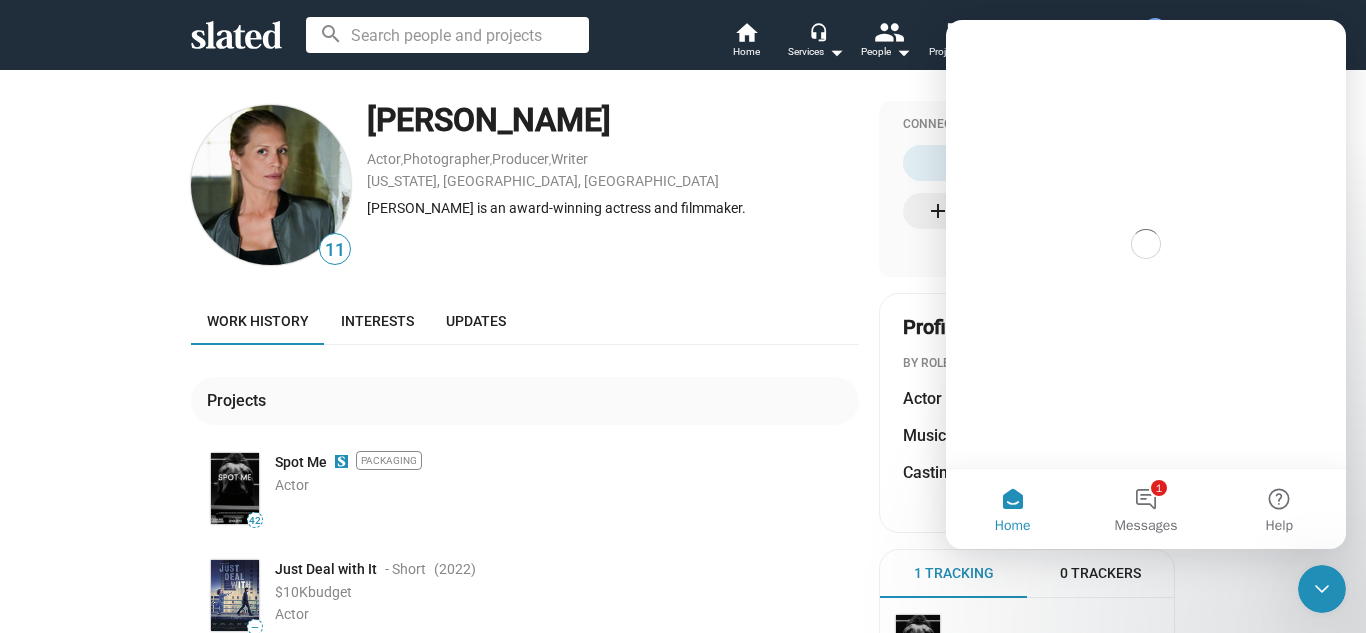 scroll, scrollTop: 0, scrollLeft: 0, axis: both 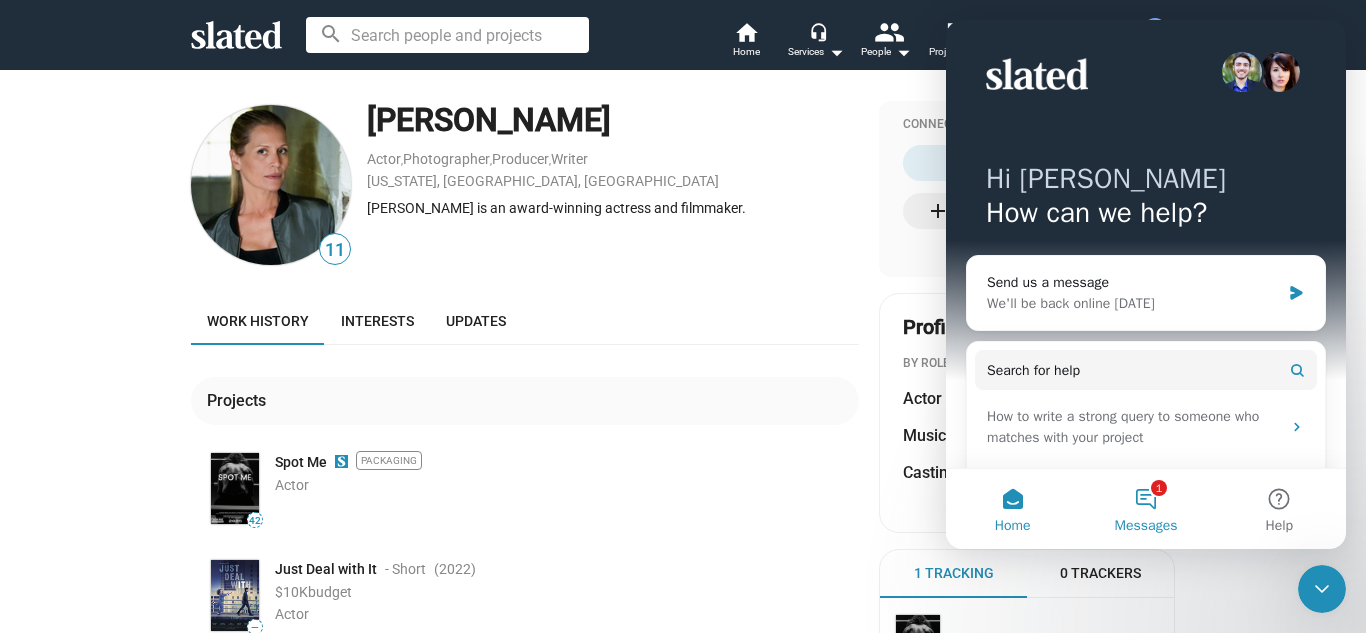 click on "1 Messages" at bounding box center [1145, 509] 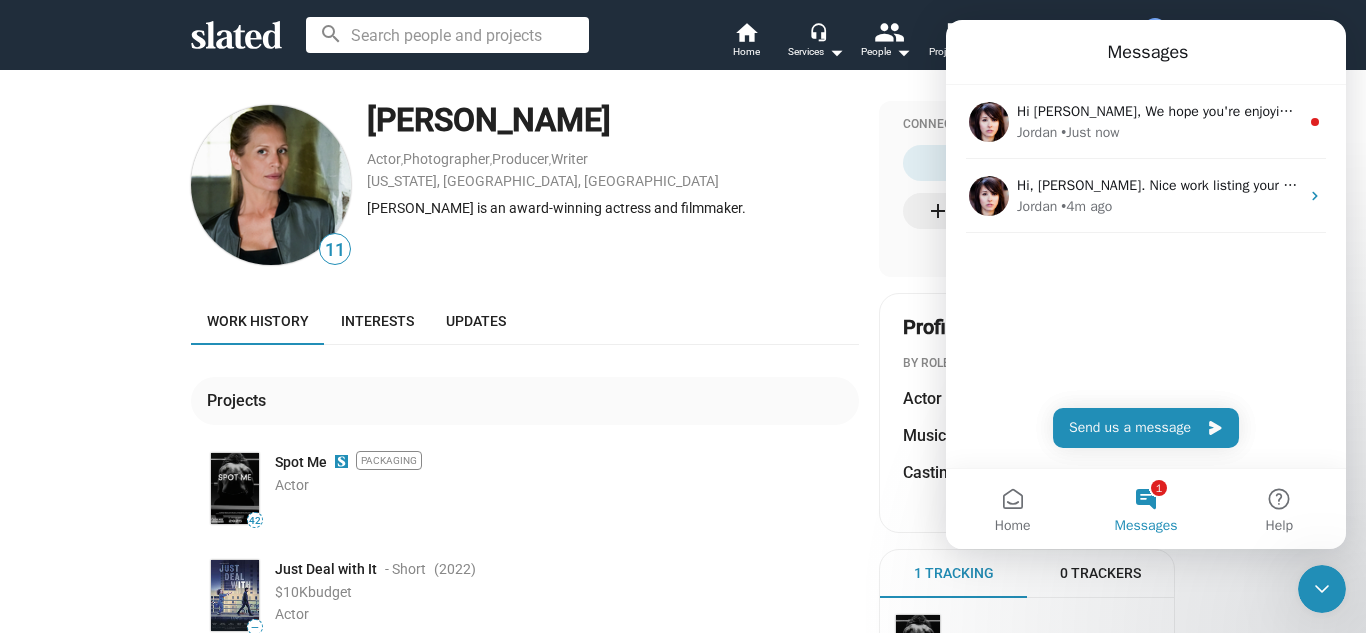 click on "1 Messages" at bounding box center [1145, 509] 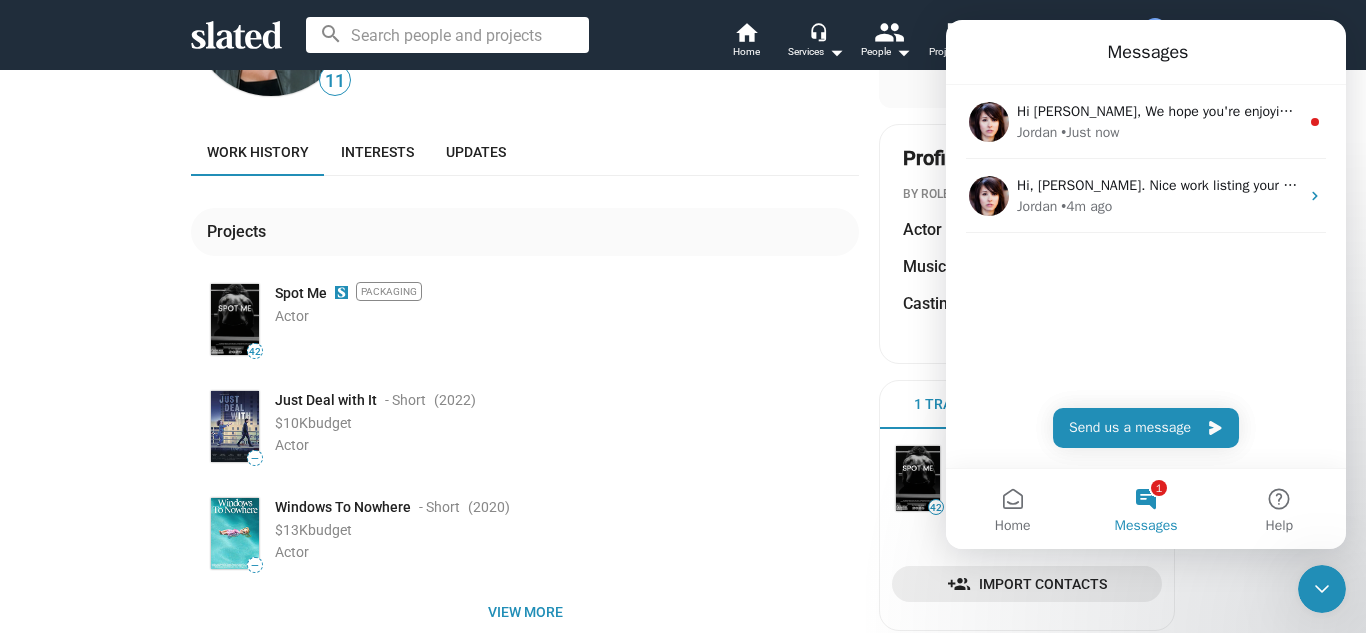 scroll, scrollTop: 320, scrollLeft: 0, axis: vertical 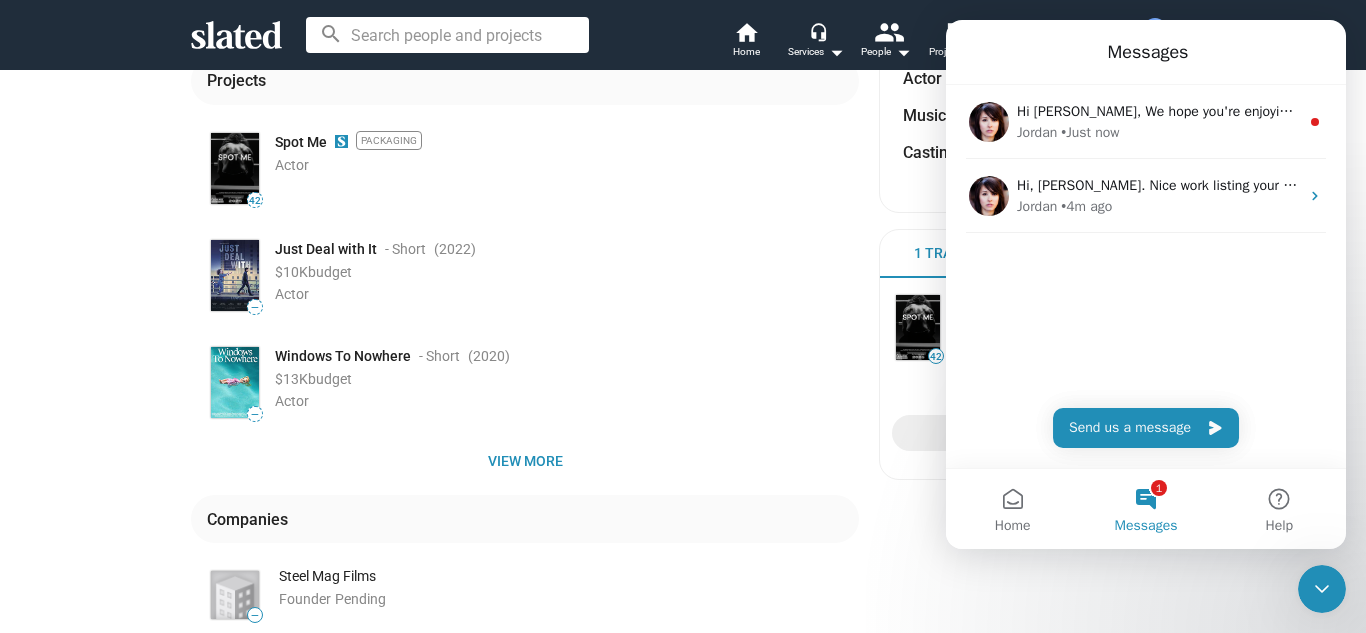 click on "View all Projects (1) Import Contacts" at bounding box center (1027, 417) 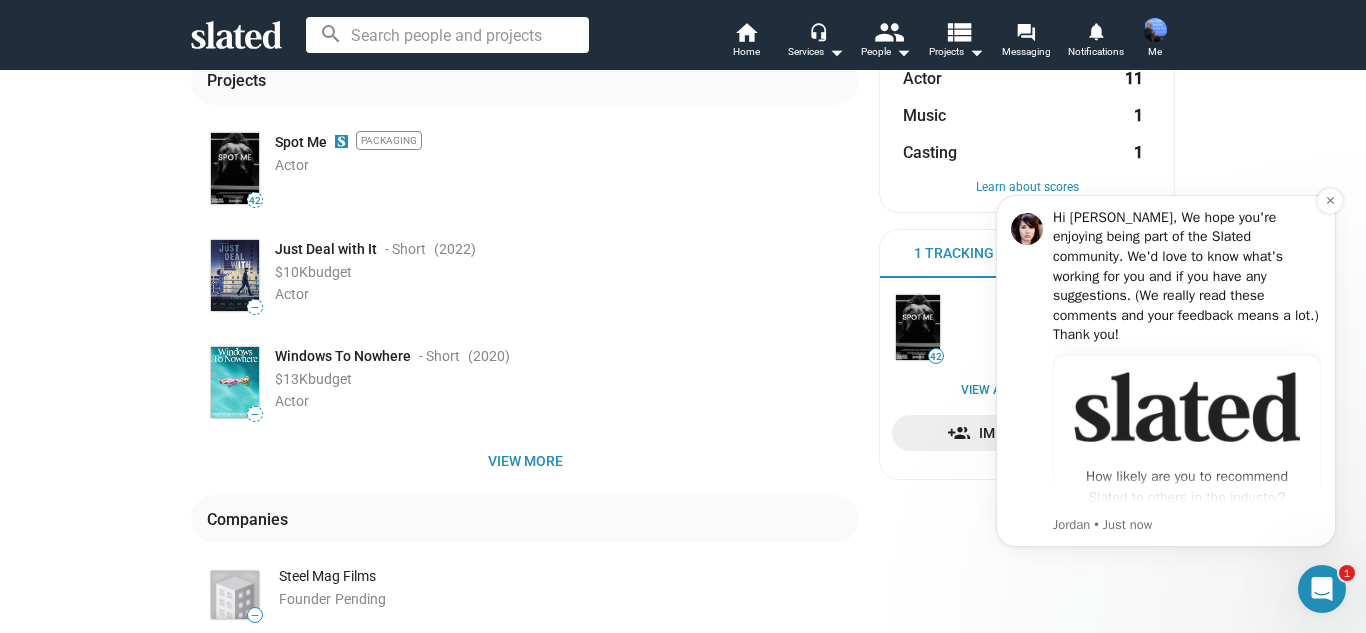 scroll, scrollTop: 0, scrollLeft: 0, axis: both 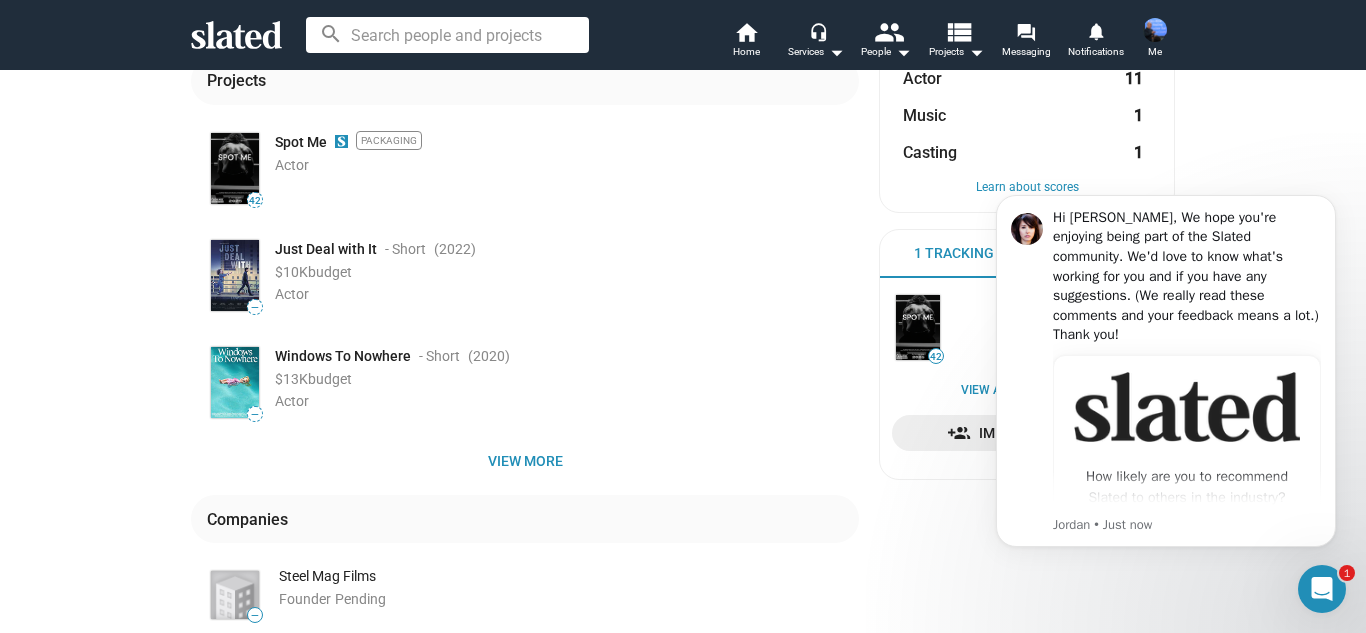 click at bounding box center (1322, 589) 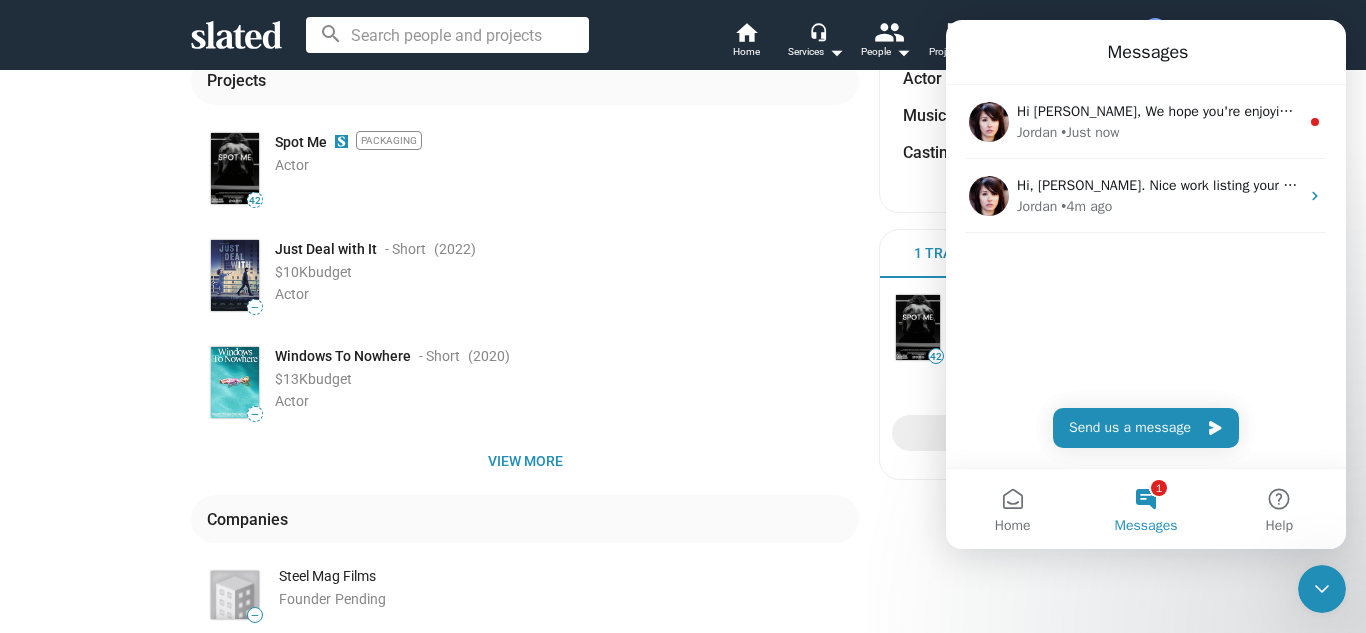 click 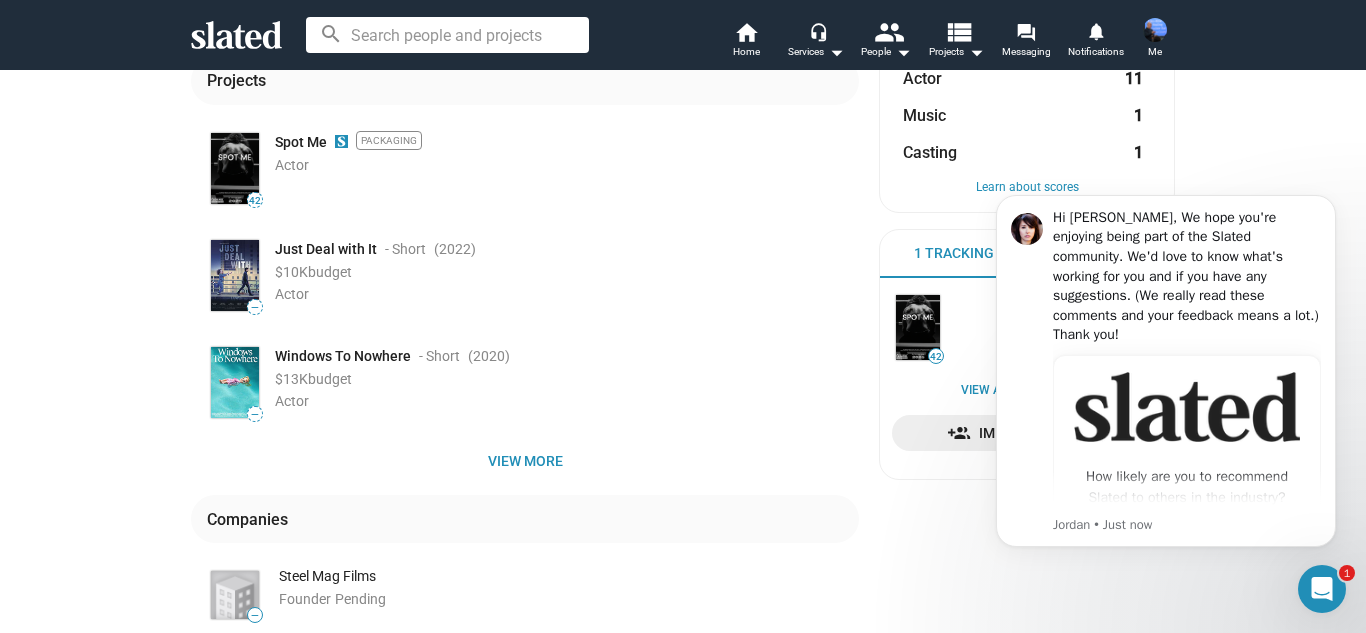 scroll, scrollTop: 0, scrollLeft: 0, axis: both 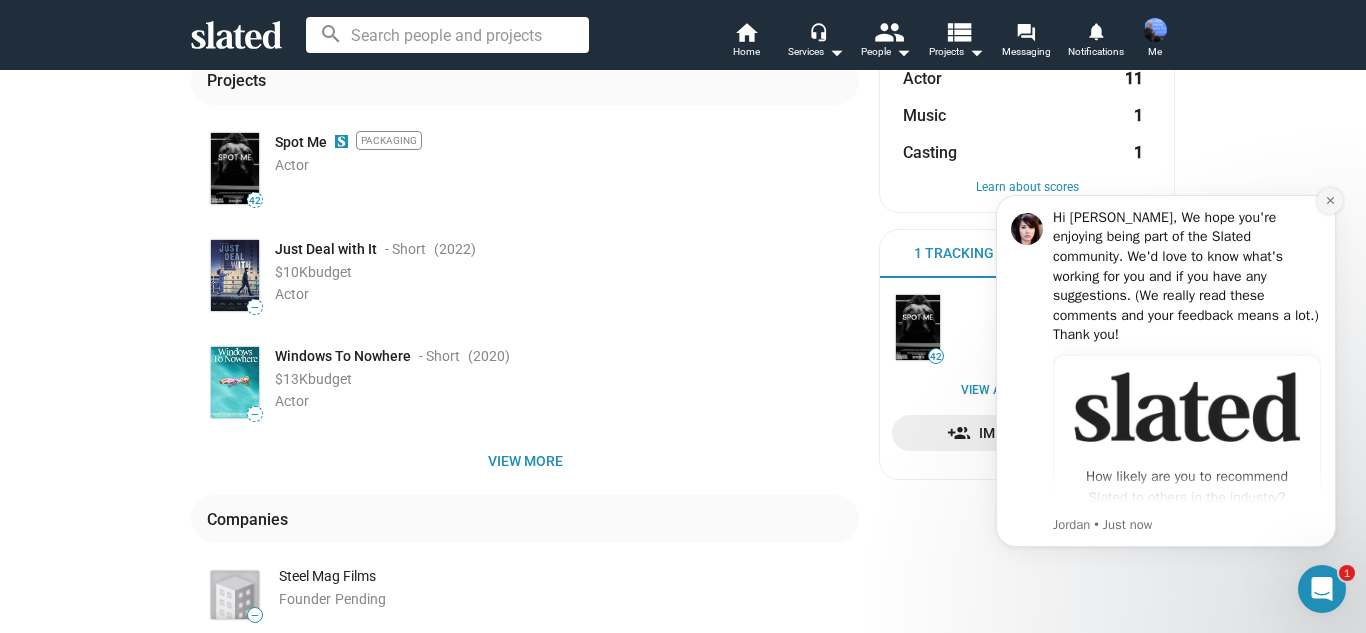 click 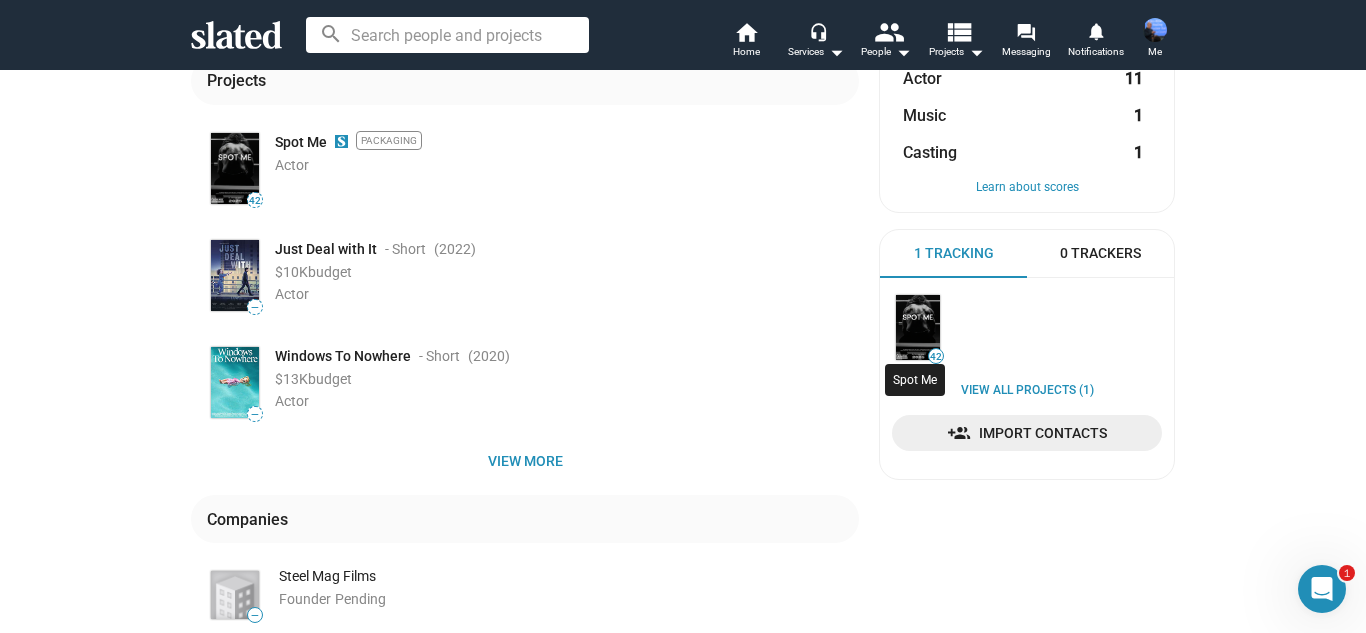 click at bounding box center [918, 327] 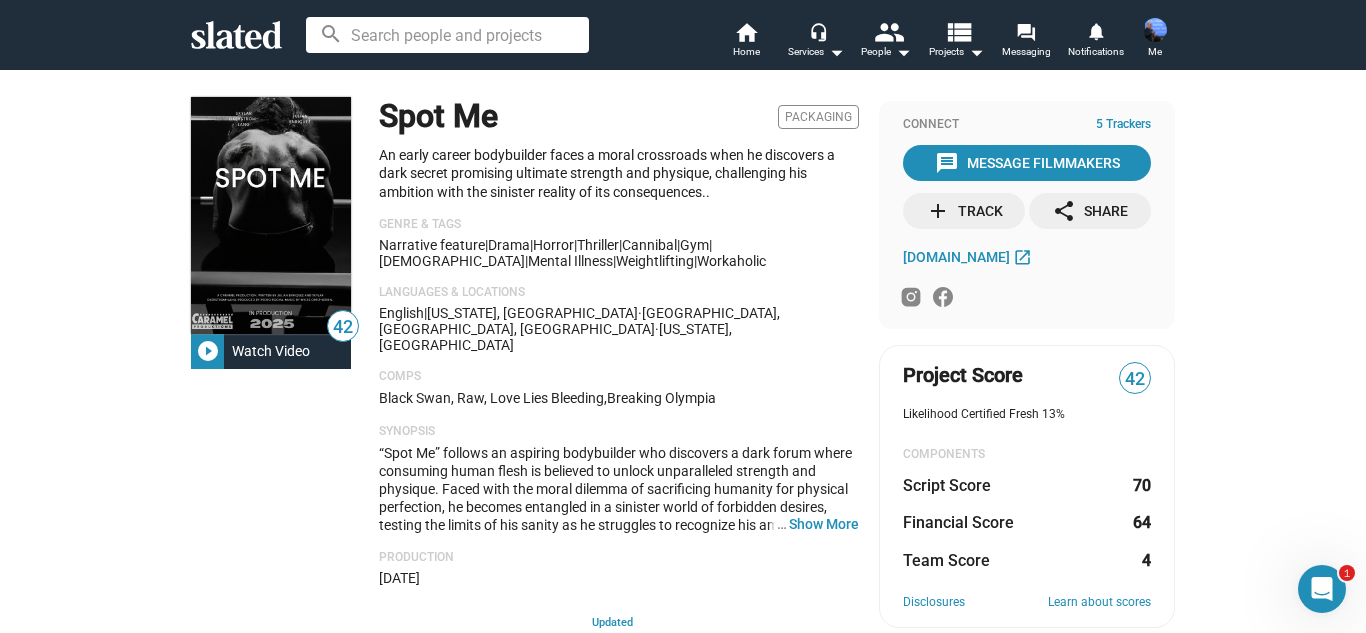 click on "42 play_circle_filled  Watch Video  Spot Me  Packaging An early career bodybuilder faces a moral crossroads when he discovers a dark secret promising ultimate strength and physique, challenging his ambition with the sinister reality of its consequences.. Genre & Tags  Narrative feature   |  Drama  |  Horror  |  Thriller  |  cannibal  |  gym  |  male  |  mental illness  |  weightlifting  |  workaholic Languages & Locations English  |  California, US  ·  Dallas, TX, US  ·  Texas, US Comps Black Swan, Raw, Love Lies Bleeding,Breaking Olympia Synopsis “Spot Me” follows an aspiring bodybuilder who discovers a dark forum where consuming human flesh is believed to unlock unparalleled strength and physique. Faced with the moral dilemma of sacrificing humanity for physical perfection, he becomes entangled in a sinister world of forbidden desires, testing the limits of his sanity as he struggles to recognize his ambition with the gruesome reality of the ultimate price for true gains. … Show More Production Team" at bounding box center [683, 948] 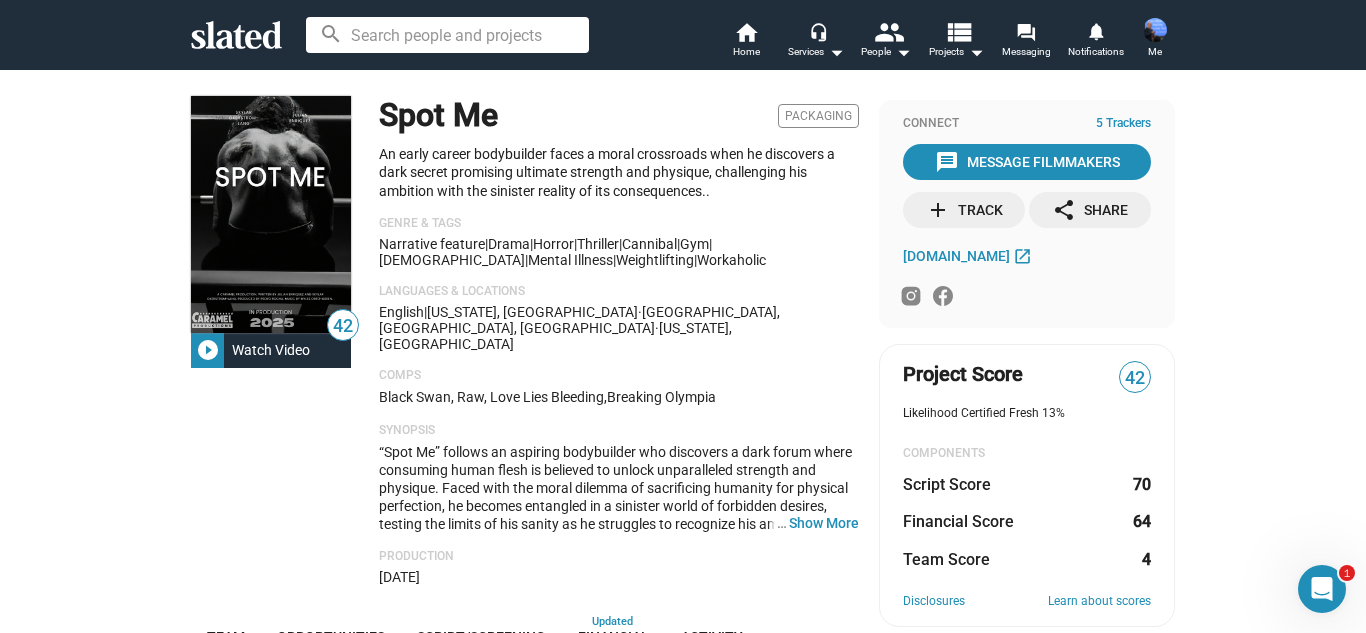 scroll, scrollTop: 0, scrollLeft: 0, axis: both 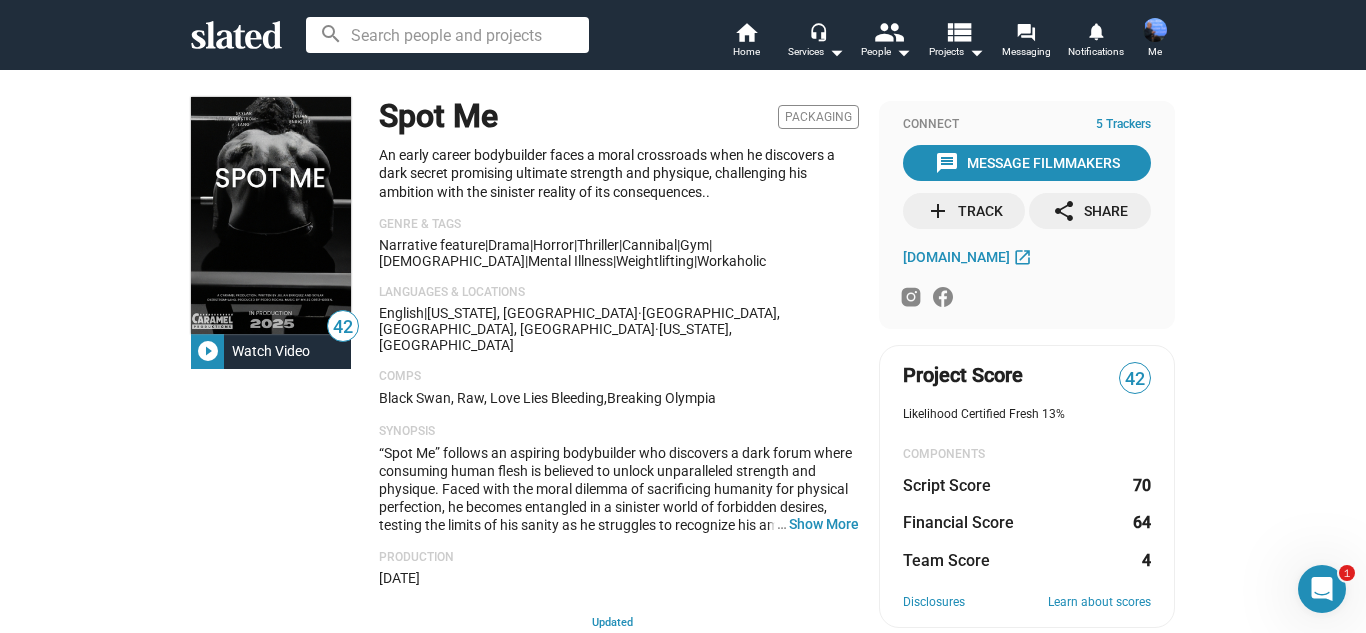 click at bounding box center [447, 35] 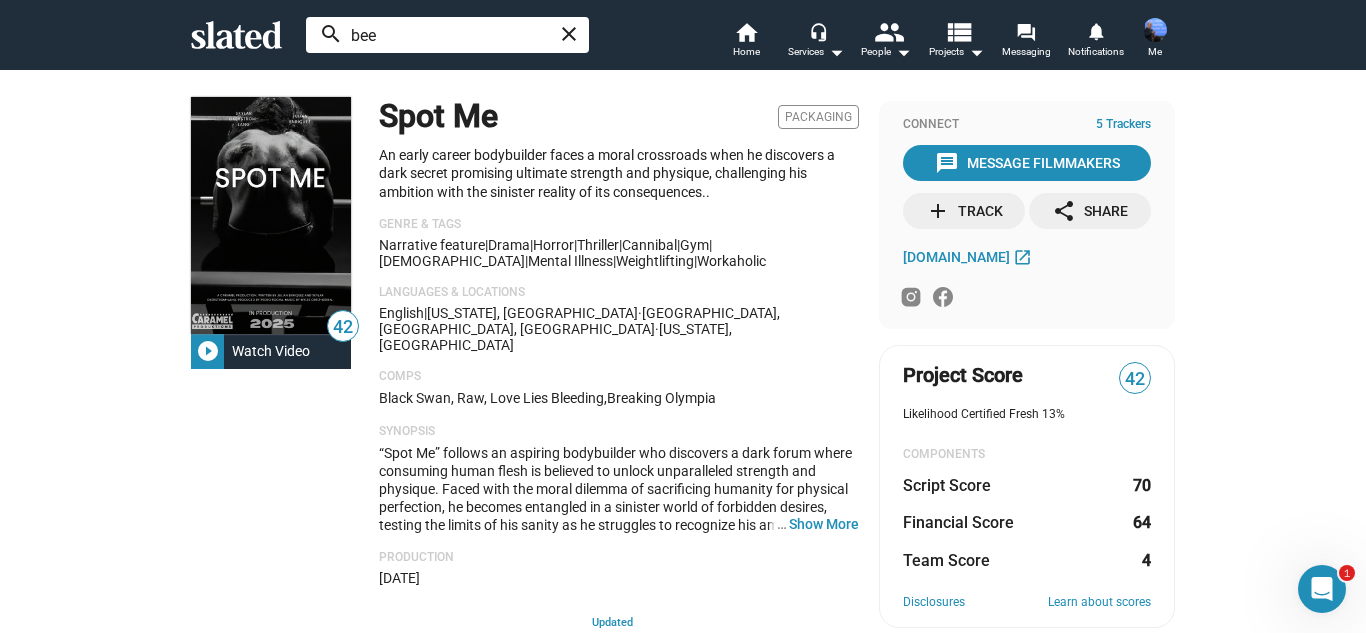 type on "bee" 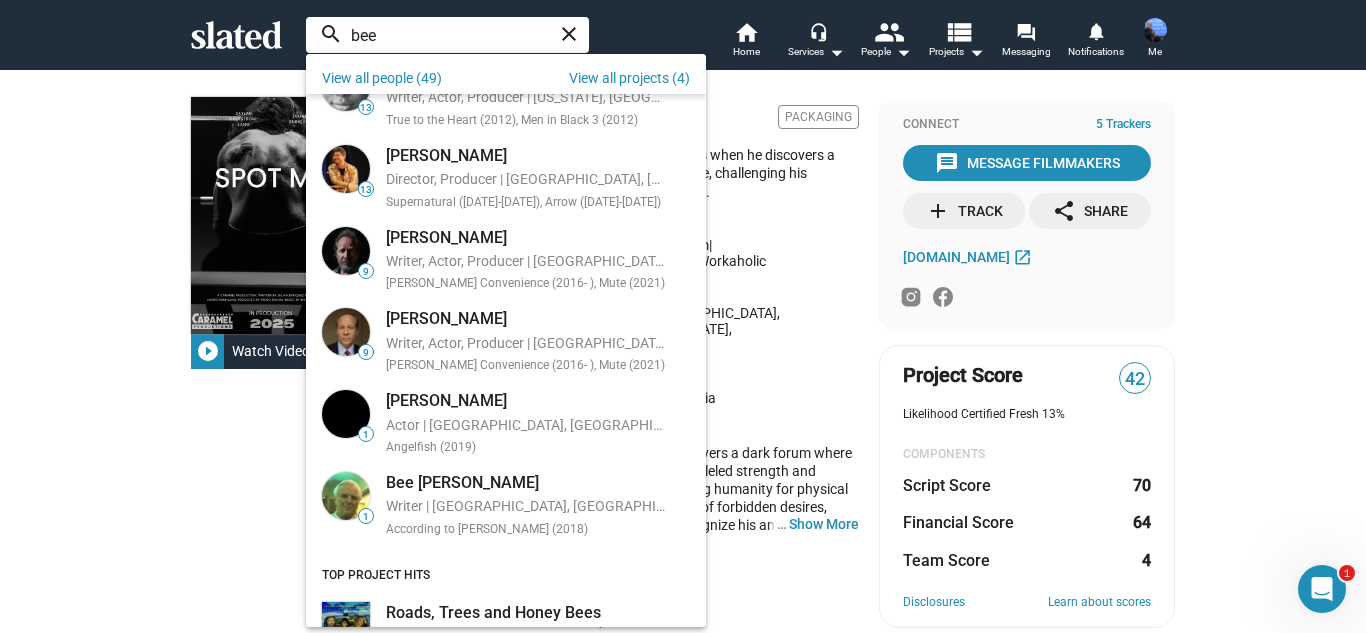 scroll, scrollTop: 47, scrollLeft: 0, axis: vertical 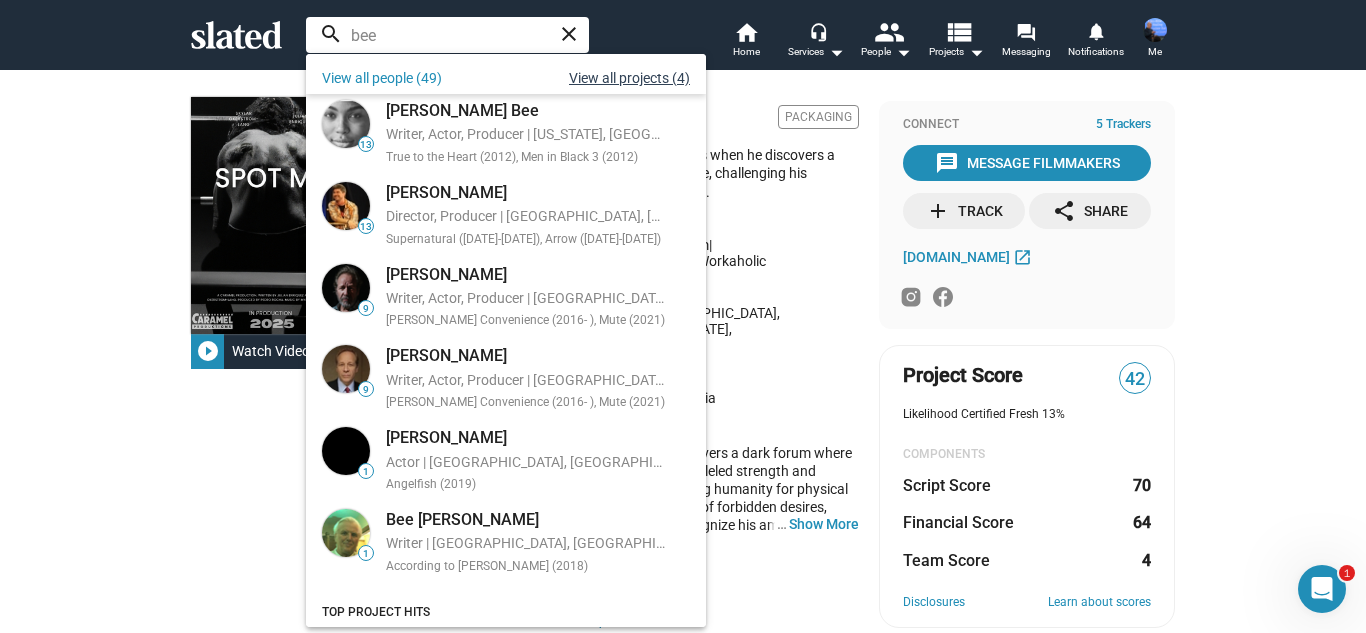 click on "View all projects (4)" at bounding box center [629, 78] 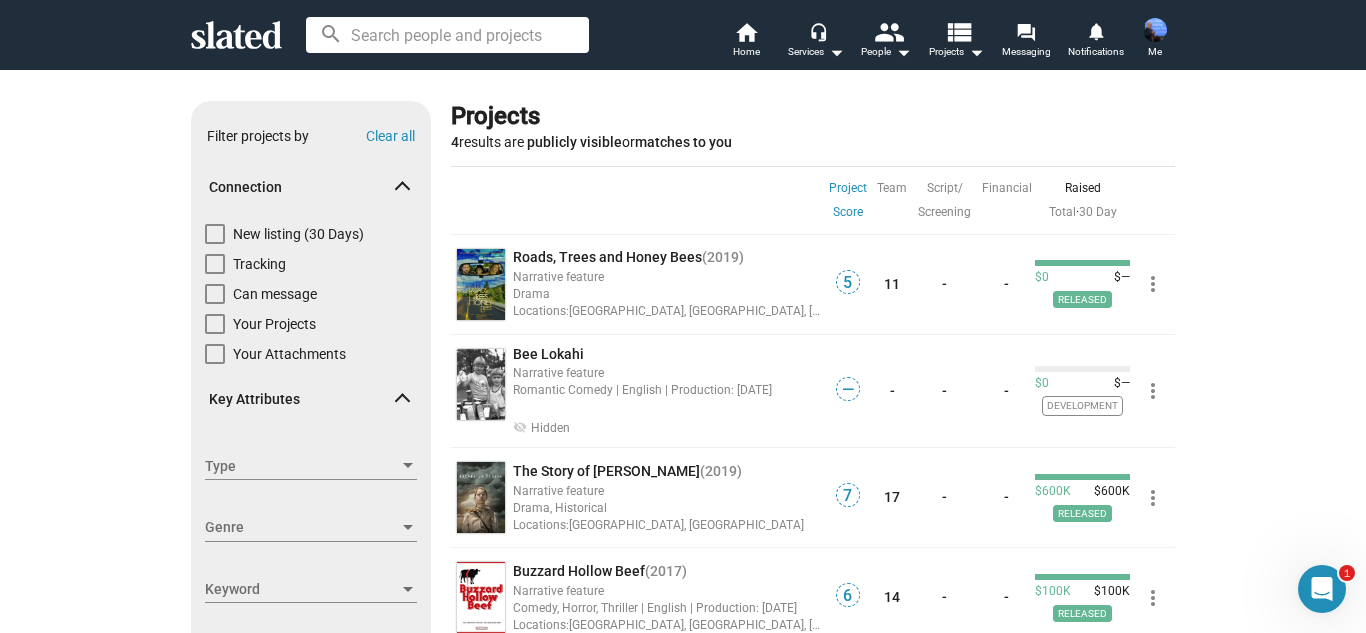 click on "Show filters Filter projects by Clear all Connection   New listing (30 Days)   Tracking   Can message   Your Projects   Your Attachments Key Attributes Type Type Genre Genre Keyword Keyword Language Language Stage Stage Budget Budget Attachments Attachments Raise  % Raised  0  -  100 UPDATE Scores  Project  0  -  100  Team  0  -  100  Script/Screening  0  -  100  Financial  0  -  100 UPDATE Projects 4  results are   publicly visible  or  matches to you Project Score Sort by Project Score Team Script/ Screening Financial  Raised  Total   ·   30 Day    5 Roads, Trees and Honey Bees  (2019) Narrative feature Drama Locations:  Beverly Hills, CA, US  5 11 - - $0 $— Released more_vert — Bee Lokahi  Narrative feature Romantic Comedy | English | Production: Jul, 2025   visibility_off Hidden — - - - $0 $— Development more_vert 7 The Story of Racheltjie de Beer  (2019) Narrative feature Drama, Historical Locations:  Paris, France  7 17 - - $600K $600K Released more_vert 6 Buzzard Hollow Beef  (2017) 6" 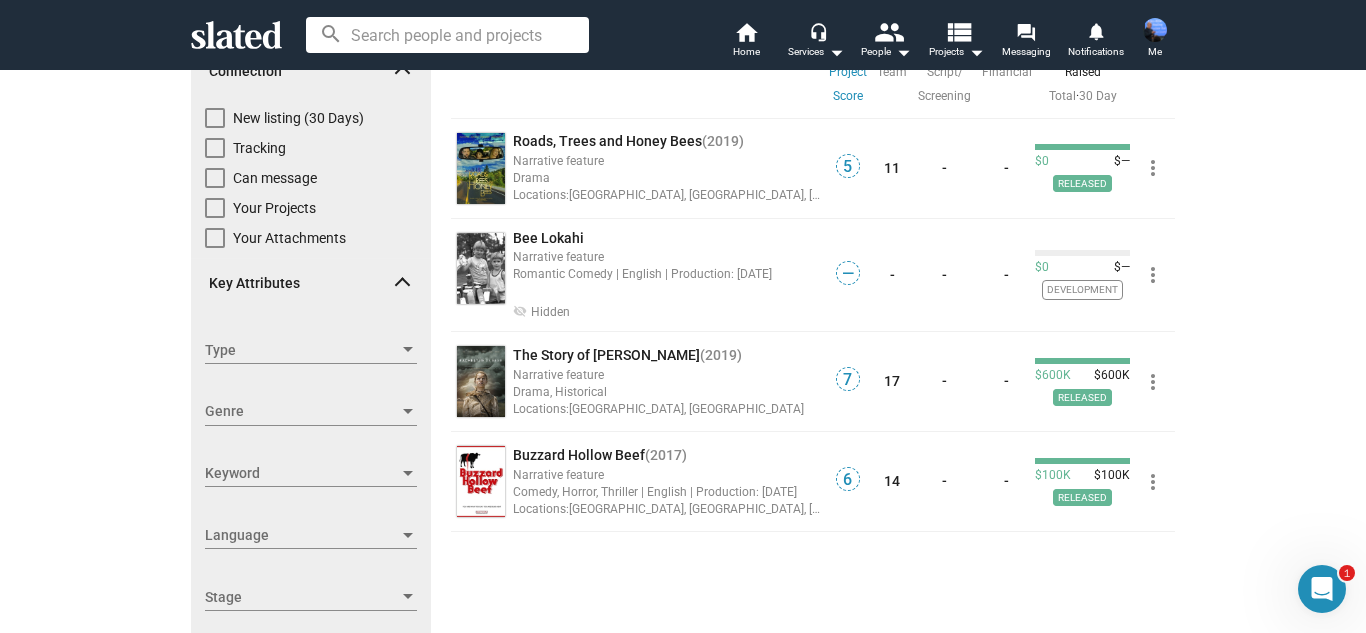 scroll, scrollTop: 120, scrollLeft: 0, axis: vertical 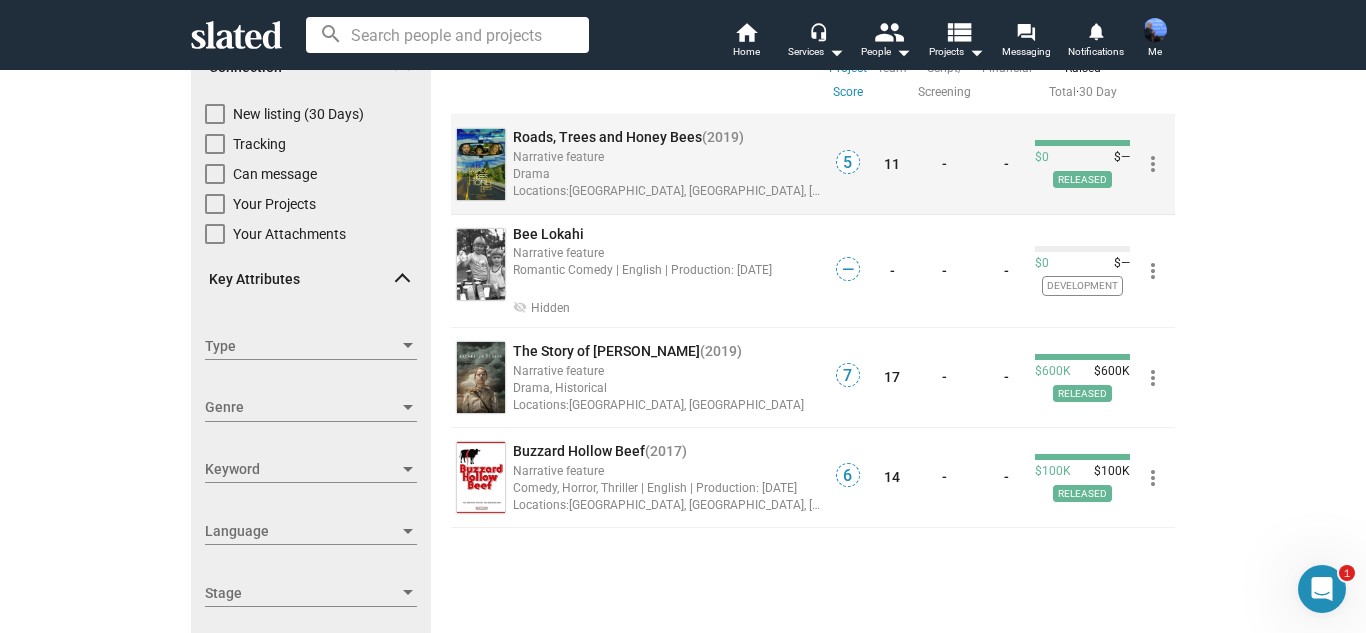 click on "Roads, Trees and Honey Bees" 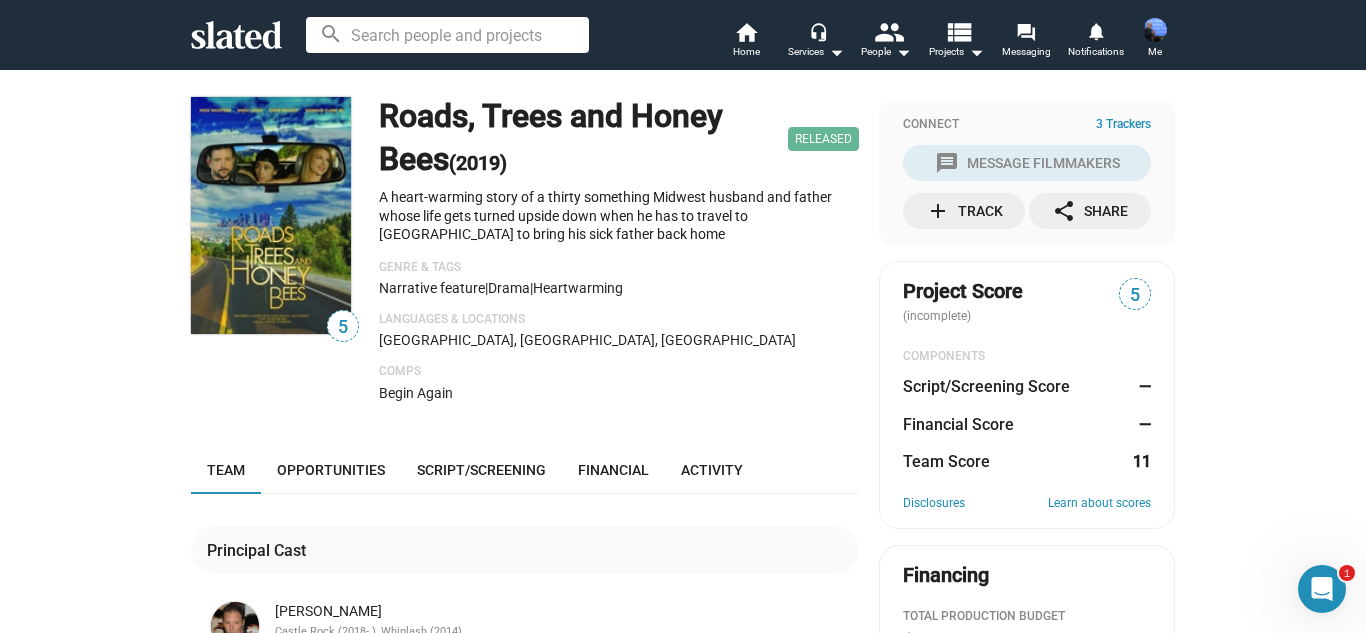 click on "5 Roads, Trees and Honey Bees  (2019) Released A heart-warming story of a thirty something Midwest husband and father whose life gets turned upside down when he has to travel to Los Angeles to bring his sick father back home Genre & Tags  Narrative feature   |  Drama  |  heartwarming Languages & Locations Beverly Hills, CA, US Comps Begin Again Team Opportunities Script/Screening Financial Activity Principal Cast 32 Chris Mulkey Castle Rock (2018- ), Whiplash (2014) Actor 21 Bo Youngblood Safer at Home (2021), Unsullied (2015) Actor 21 Bo Youngblood Safer at Home (2021), Unsullied (2015) Actor  View all cast  Principal Crew 5 Stephanie McBain A Kiss on Candy Cane Lane (2019), Roads, Trees and Honey Bees (2019) Director Writer Executive Producer 14 Kristi Kilday Producer Executive Producer 51 Wayne Morse Escape Plan (2013), The Conjuring (2013) Casting Director  View all crew  Affiliated Companies 2  McBain Entertainment  A Kiss on Candy Cane Lane (2019), Roads, Trees and Honey Bees (2019) Production Company 5" at bounding box center [683, 923] 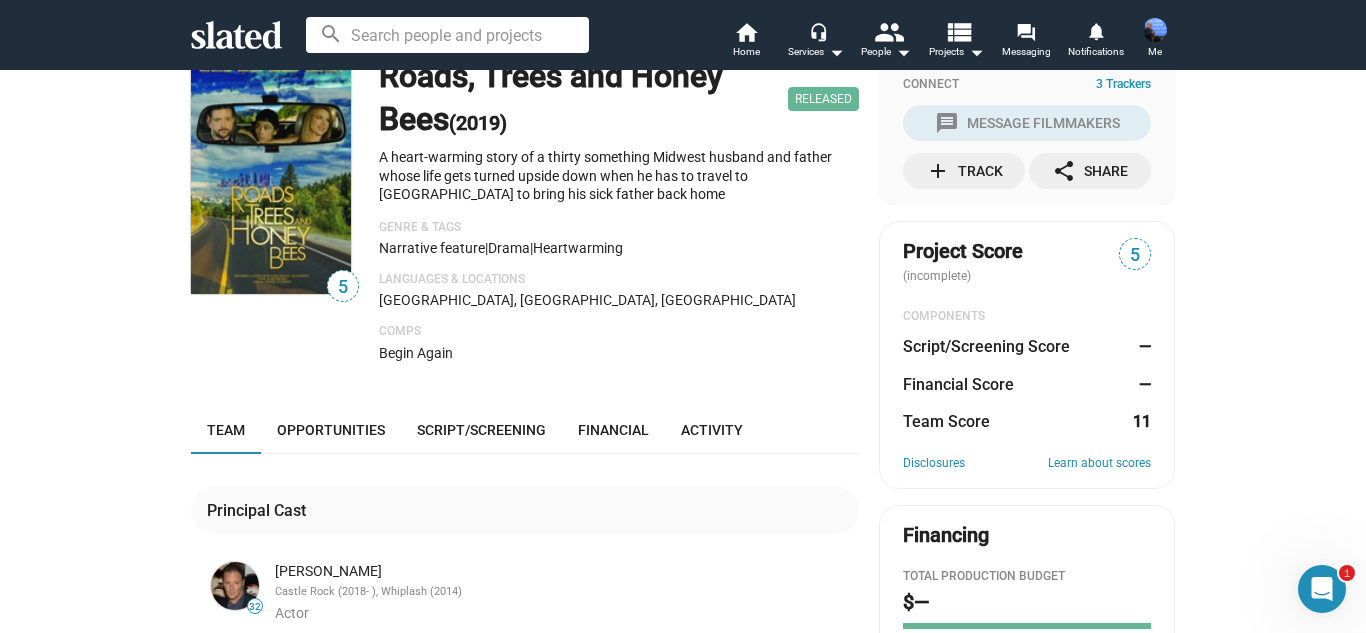 scroll, scrollTop: 0, scrollLeft: 0, axis: both 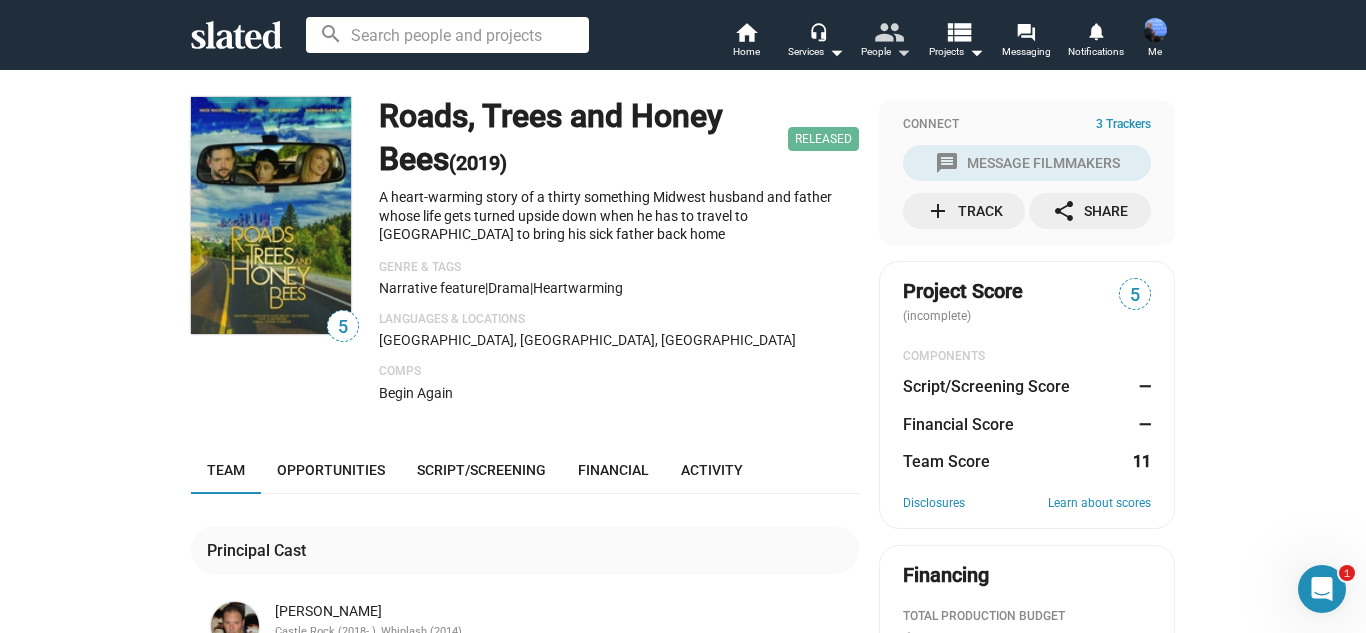 click on "People  arrow_drop_down" at bounding box center (886, 52) 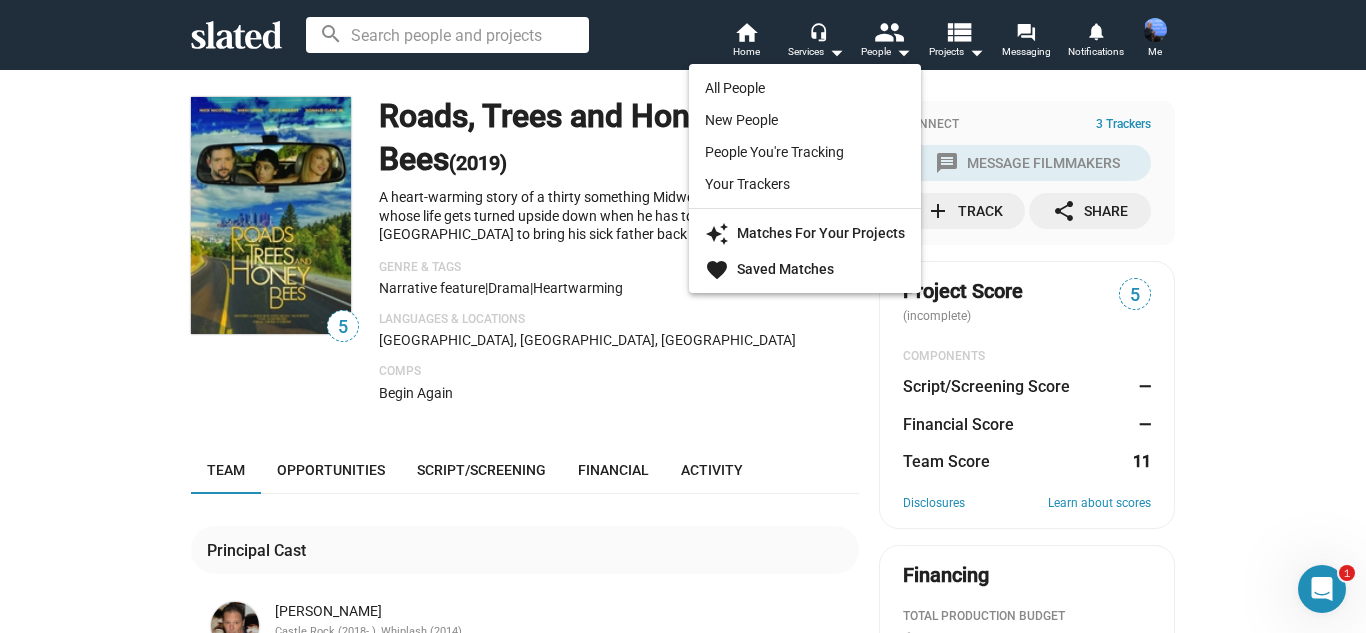click at bounding box center [683, 316] 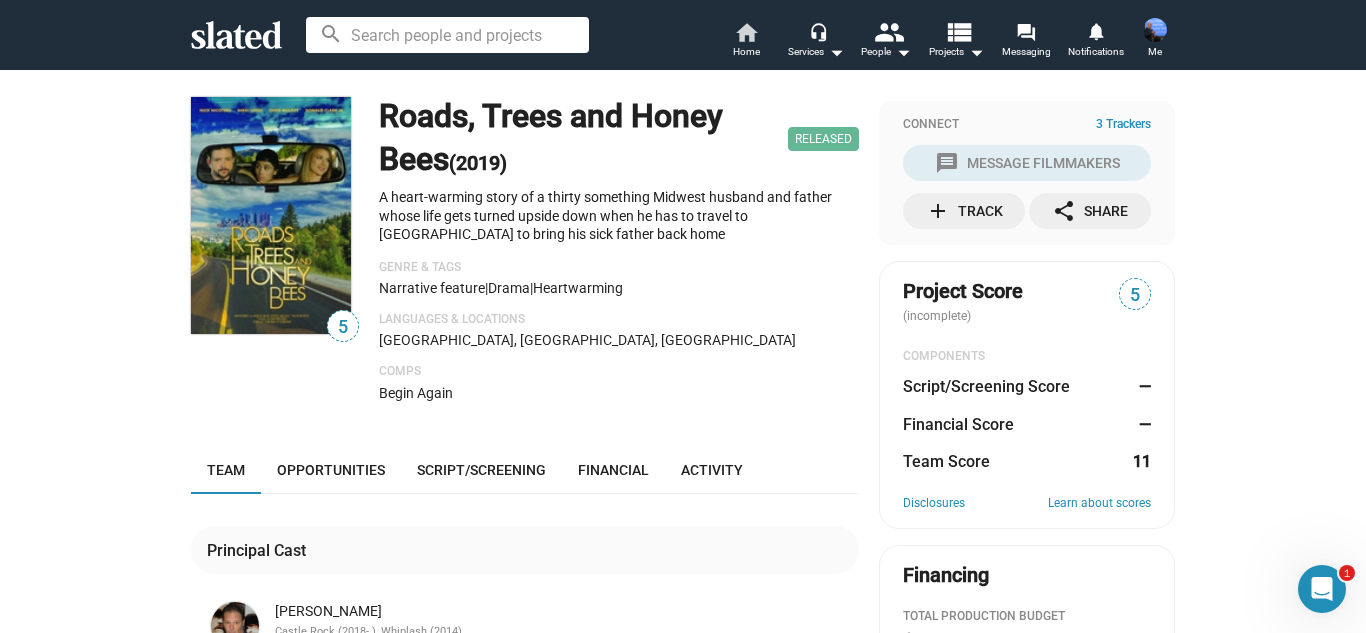 click on "Home" at bounding box center (746, 52) 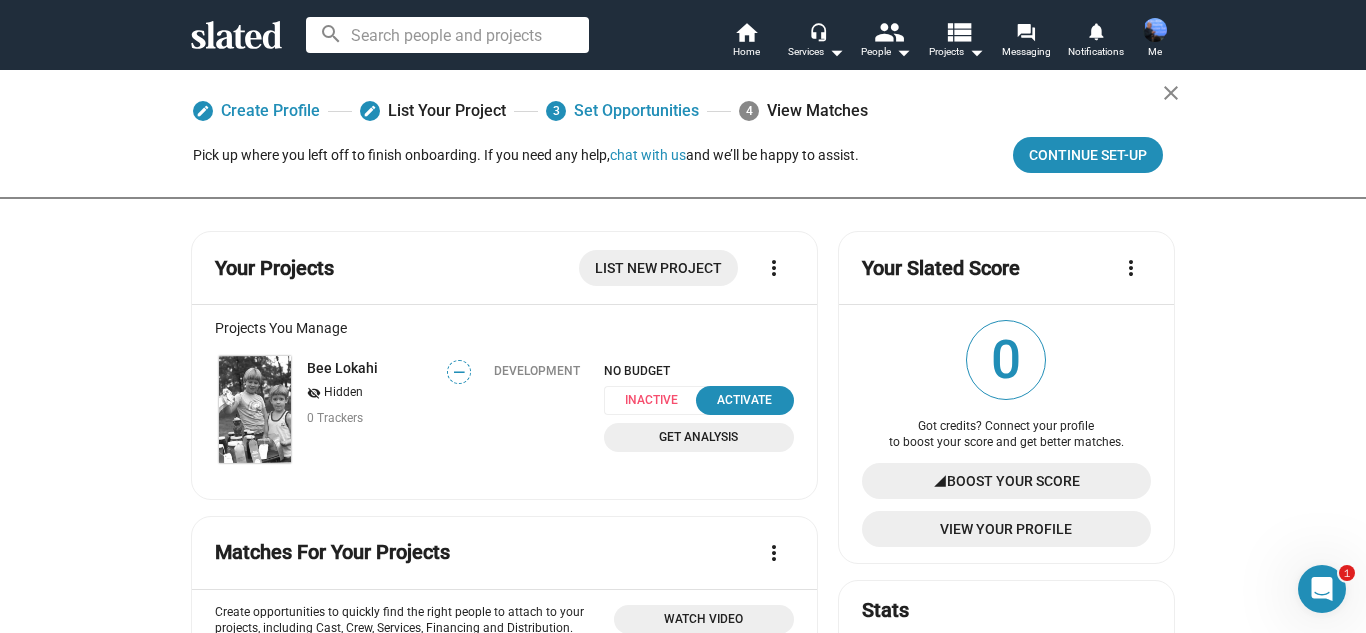 click on "Your Projects List New Project more_vert Projects You Manage Bee Lokahi visibility_off   Hidden 0 Trackers — Development NO BUDGET Inactive  Activate  Get Analysis Matches For Your Projects  more_vert  Create opportunities to quickly find the right people to attach to your projects, including Cast, Crew, Services, Financing and Distribution. Once you create an opportunity, you can discover potential matches and get regular match alerts from Slated to help you find the perfect fit.  add Create Opportunities people Discover Matches forum Start A Conversation person_add Attach The Right Person Watch Video More Info Bee Lokahi Create Opportunities Matches For You  more_vert  No matches found. You can edit your interests to get more matches.  Edit Interests Marketplace Highlights New People View all 35  Jeremy Brooks  Producer Track 33  yousuf pirzada  Director,  Producer,  Production Assistant,  Writer Track 30  NIcholas Tomnay  Director,  Editor,  Producer,  Writer Track 18  Gurdeep Singh  Editor Track 11 21" 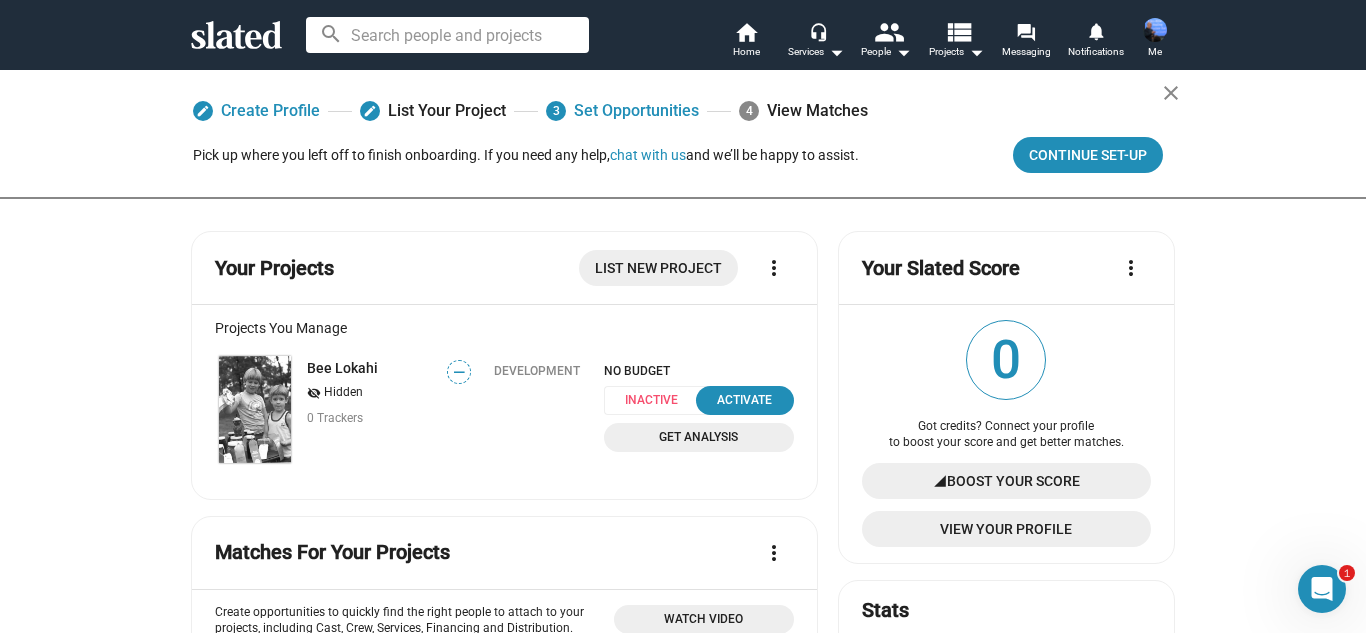 click at bounding box center (447, 35) 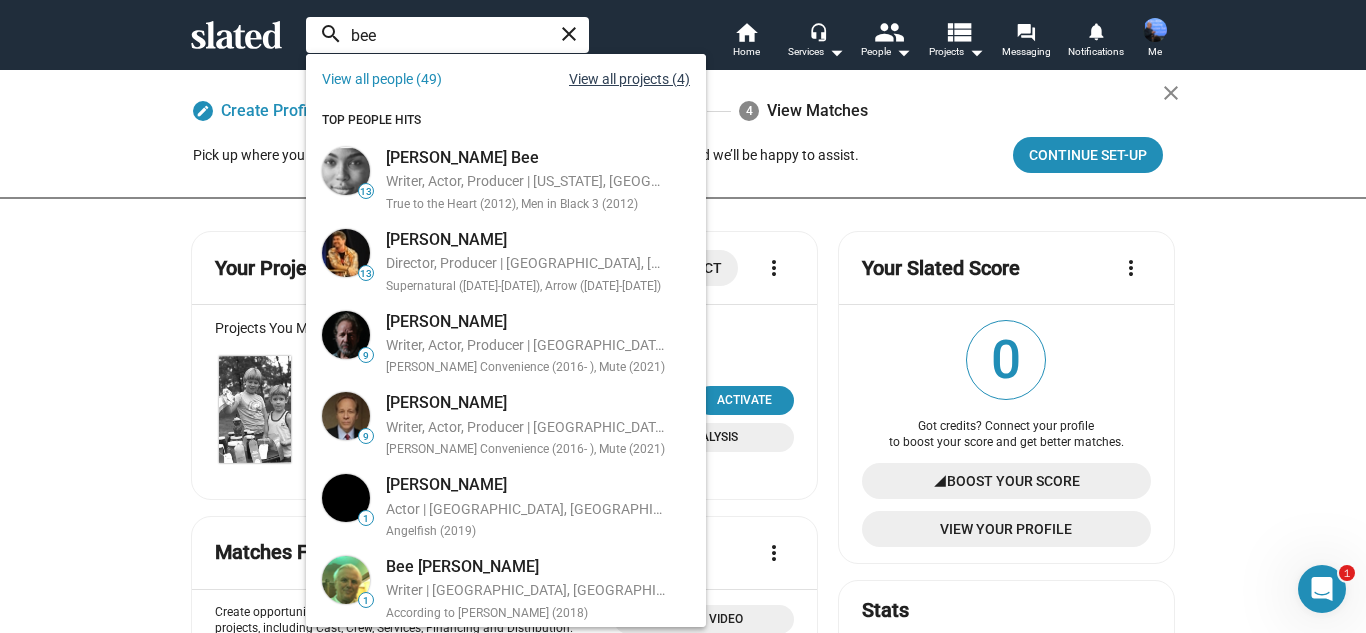 type on "bee" 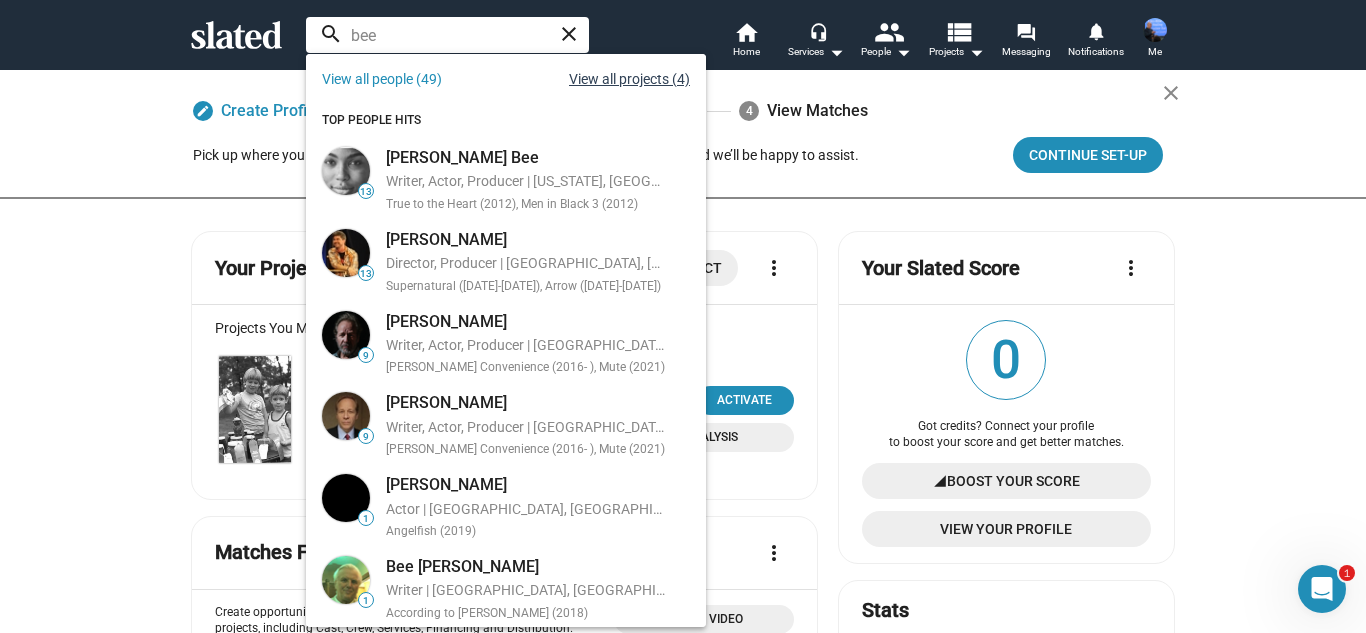 click on "View all projects (4)" at bounding box center [629, 79] 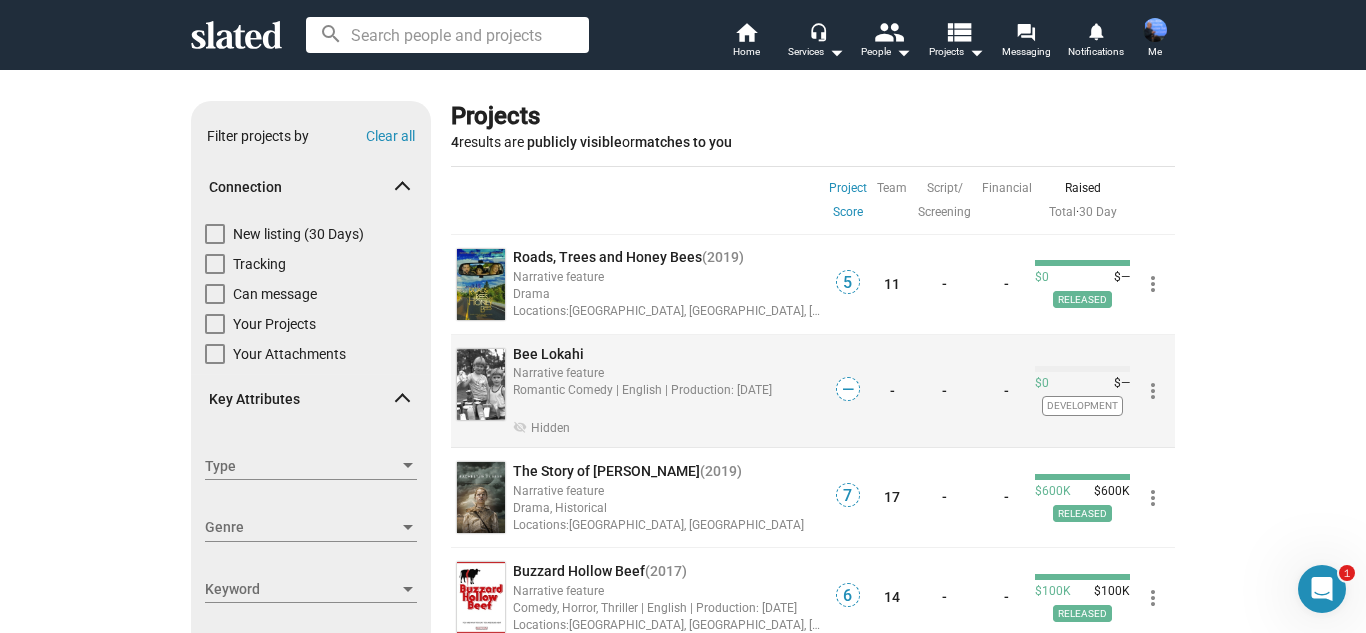 click on "Bee Lokahi" 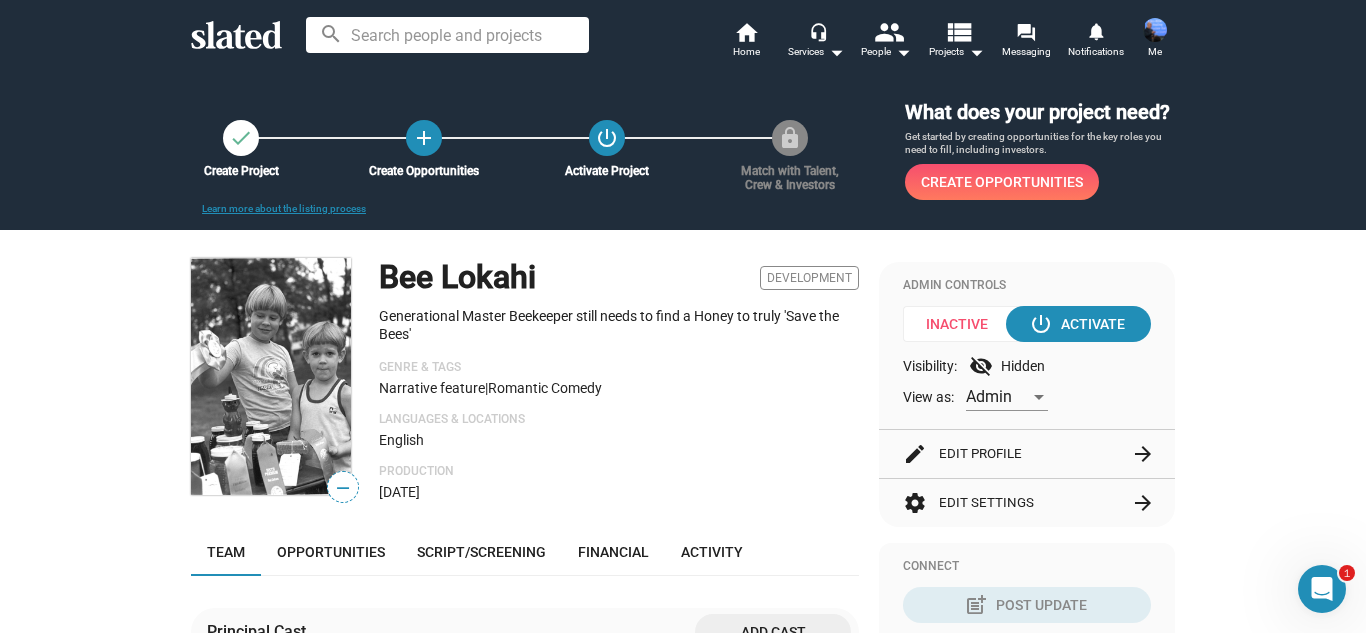 click on "check Create Project add Create Opportunities power_settings_new Activate Project lock  Match with Talent, Crew & Investors  Learn more about the listing process What does your project need?  Get started by creating opportunities for the key roles you need to fill, including investors.  Create Opportunities — Bee Lokahi  Development Generational Master Beekeeper still needs to find a Honey to truly 'Save the Bees' Genre & Tags  Narrative feature   |  Romantic Comedy Languages & Locations English Production Jul 31, 2025 Team Opportunities Script/Screening Financial Activity Principal Cast Add cast Principal Crew Add crew Affiliated Companies Add companies Investors Add investors This section is only visible to admins on this project. Assign admins in  Project Settings . NOTE: The exact composition of this project’s Team may not be accurately reflected by the above information. Please review Slated’s  Disclosures  page for more on this and similar issues. Admin Controls Inactive power_settings_new edit" at bounding box center [683, 878] 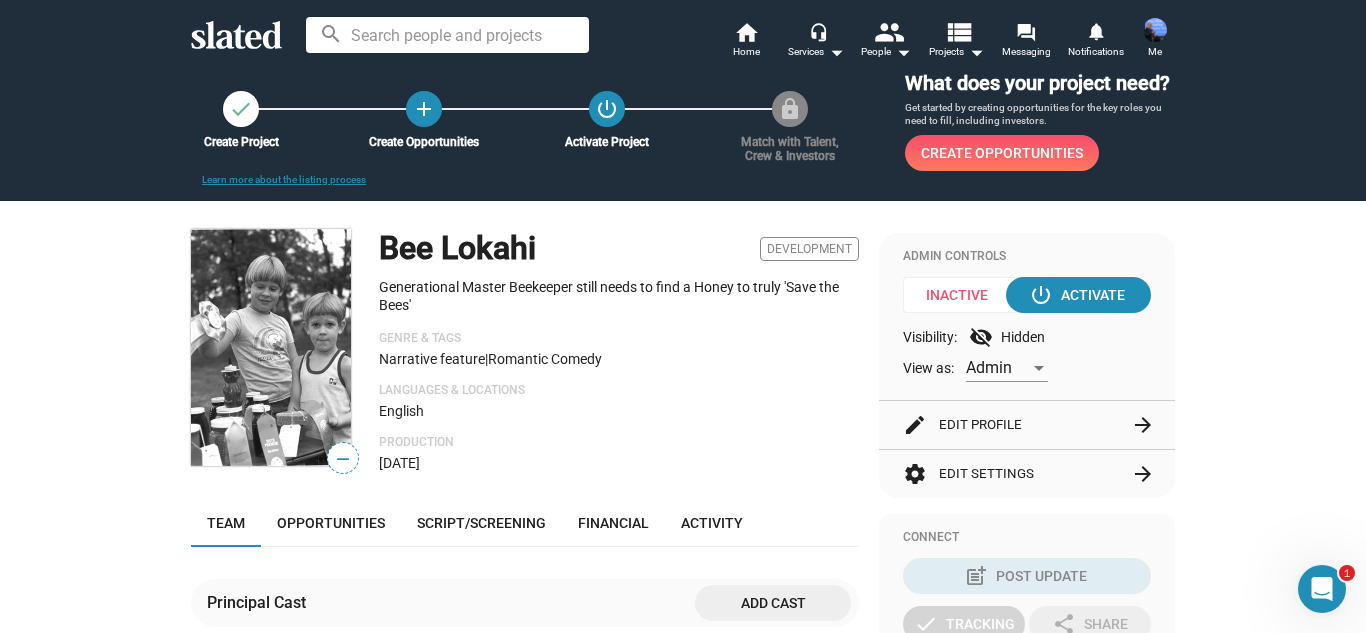 scroll, scrollTop: 0, scrollLeft: 0, axis: both 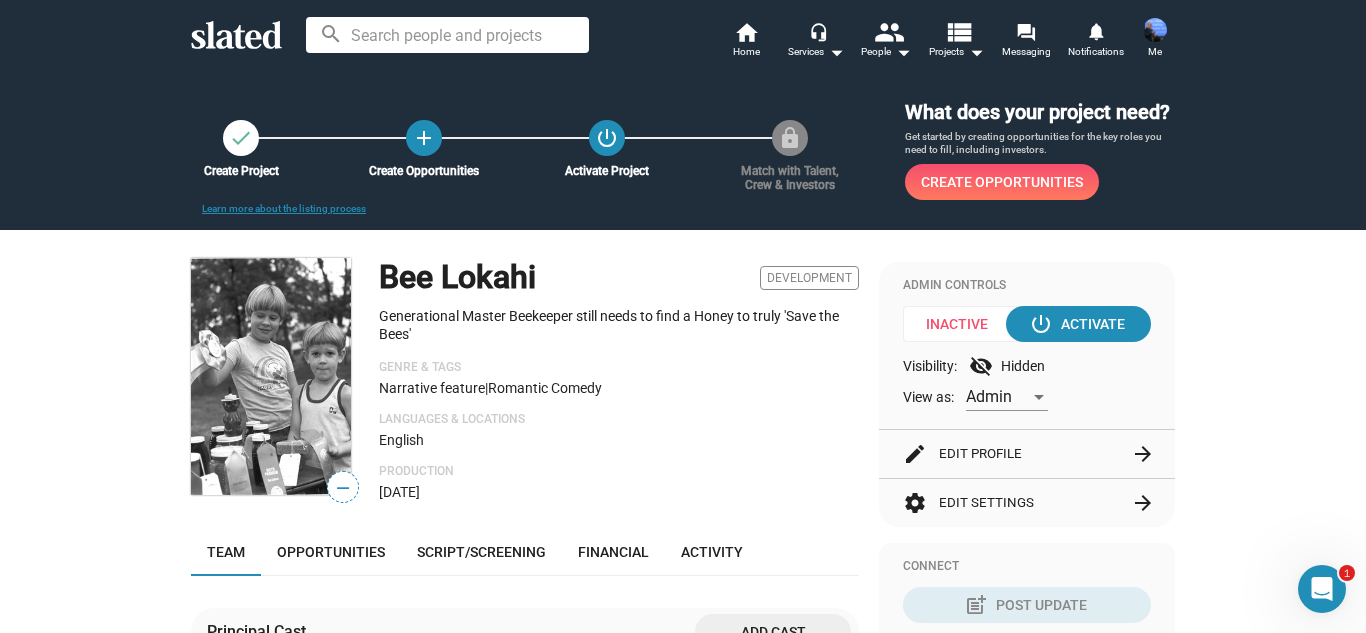 click on "Create Opportunities" at bounding box center [1002, 182] 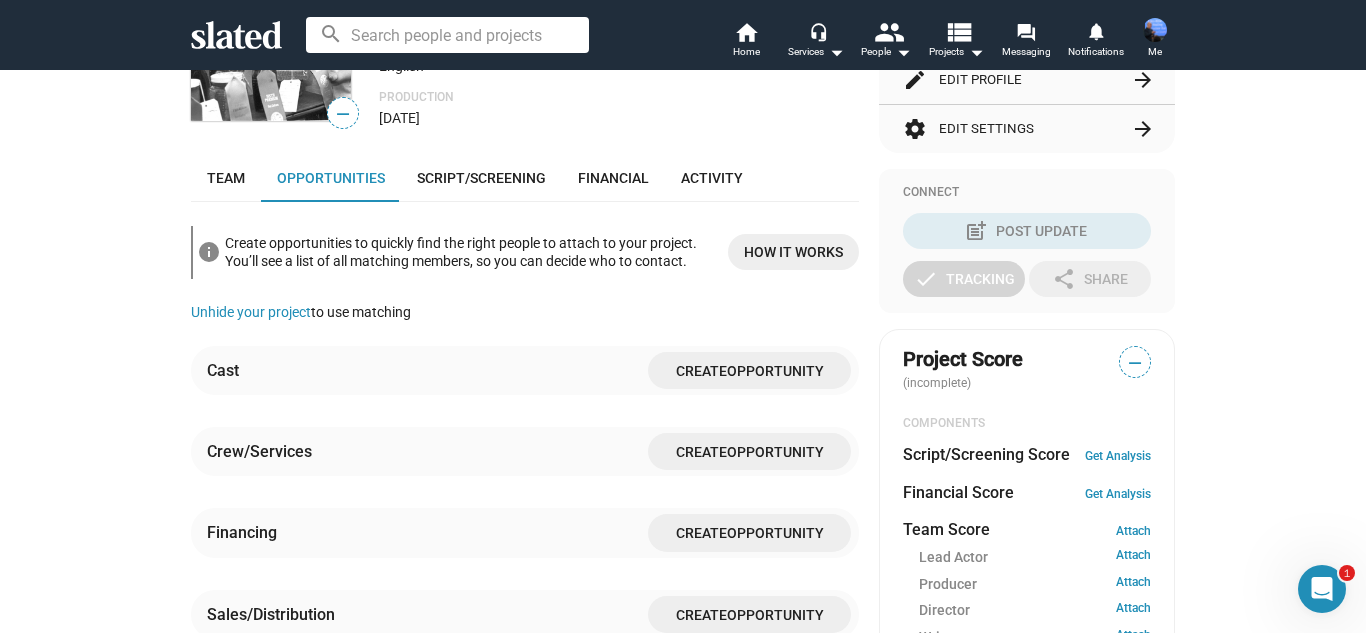scroll, scrollTop: 459, scrollLeft: 0, axis: vertical 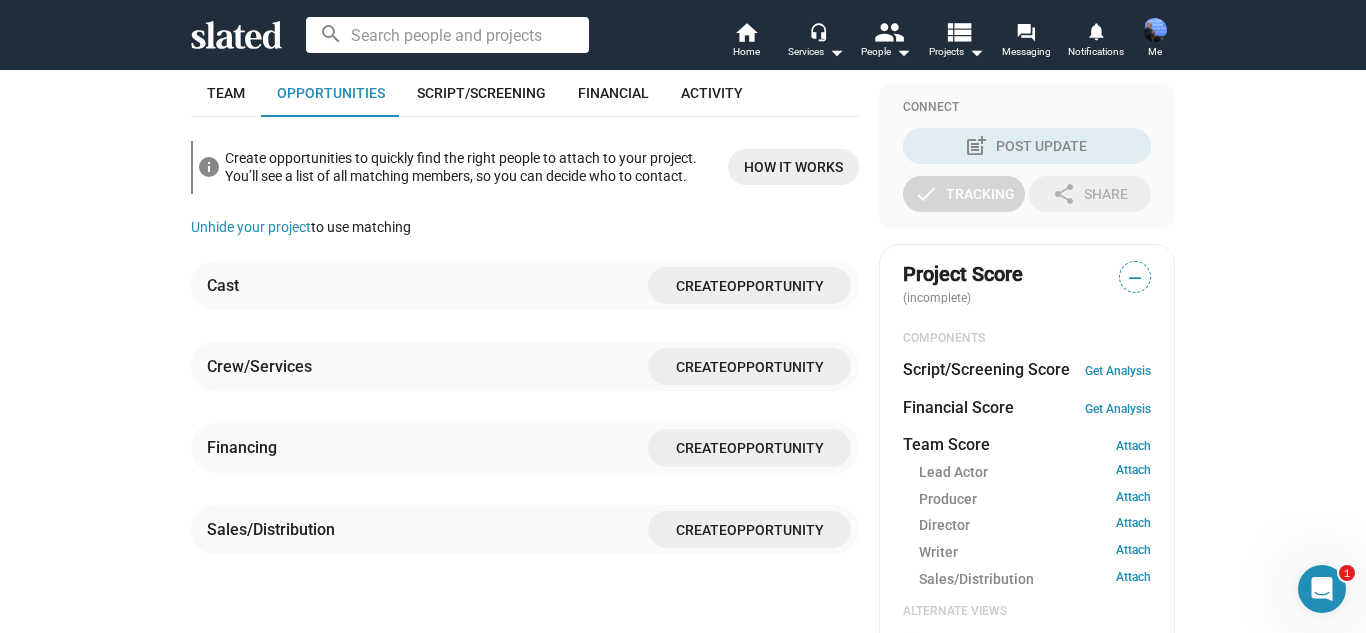 click on "How it works" 